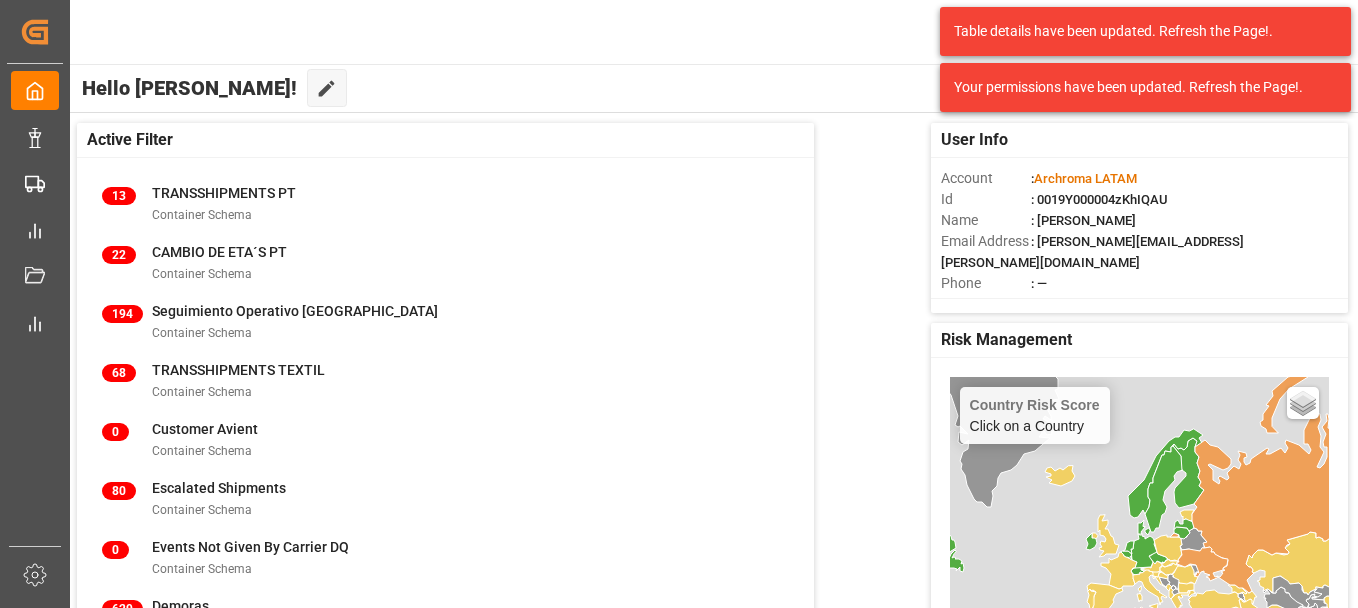 scroll, scrollTop: 0, scrollLeft: 0, axis: both 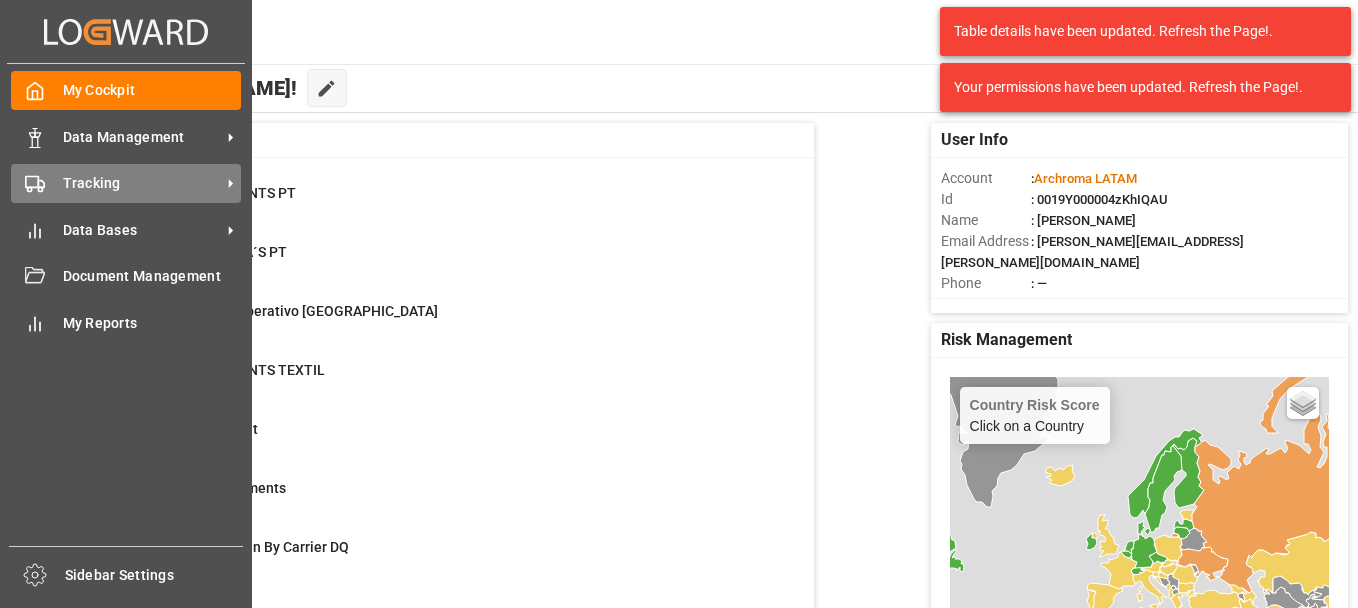 click on "Tracking Tracking" at bounding box center (126, 183) 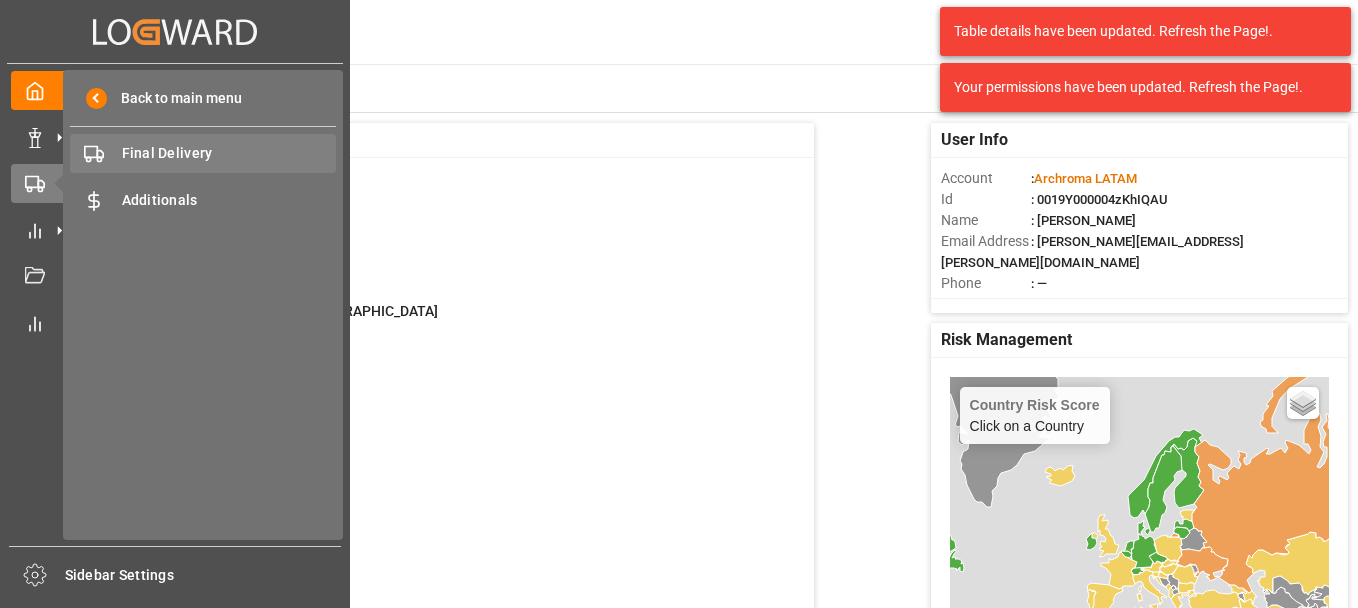 click on "Final Delivery" at bounding box center (229, 153) 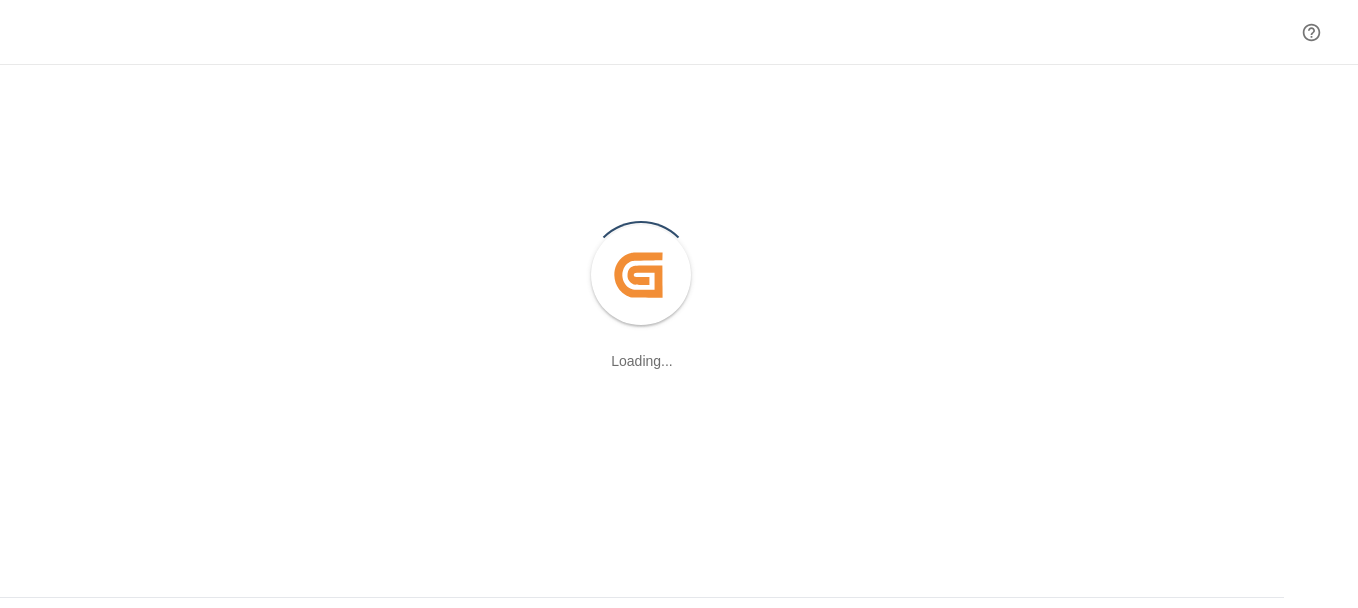 scroll, scrollTop: 0, scrollLeft: 0, axis: both 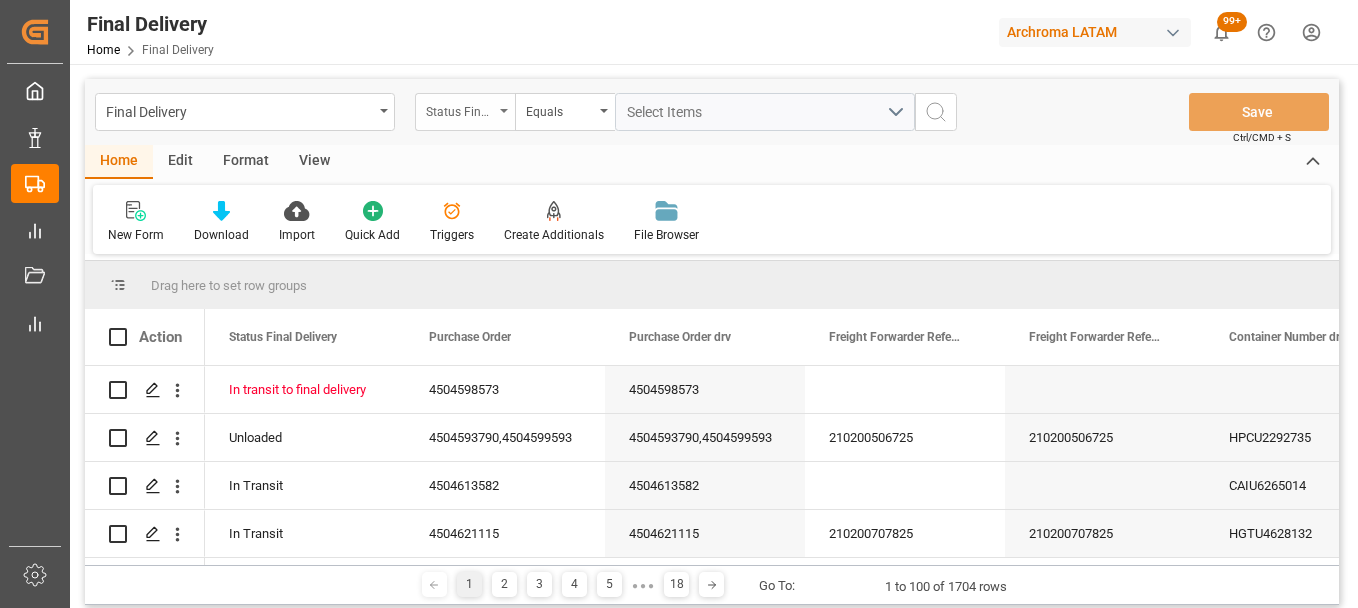 click on "Status Final Delivery" at bounding box center (465, 112) 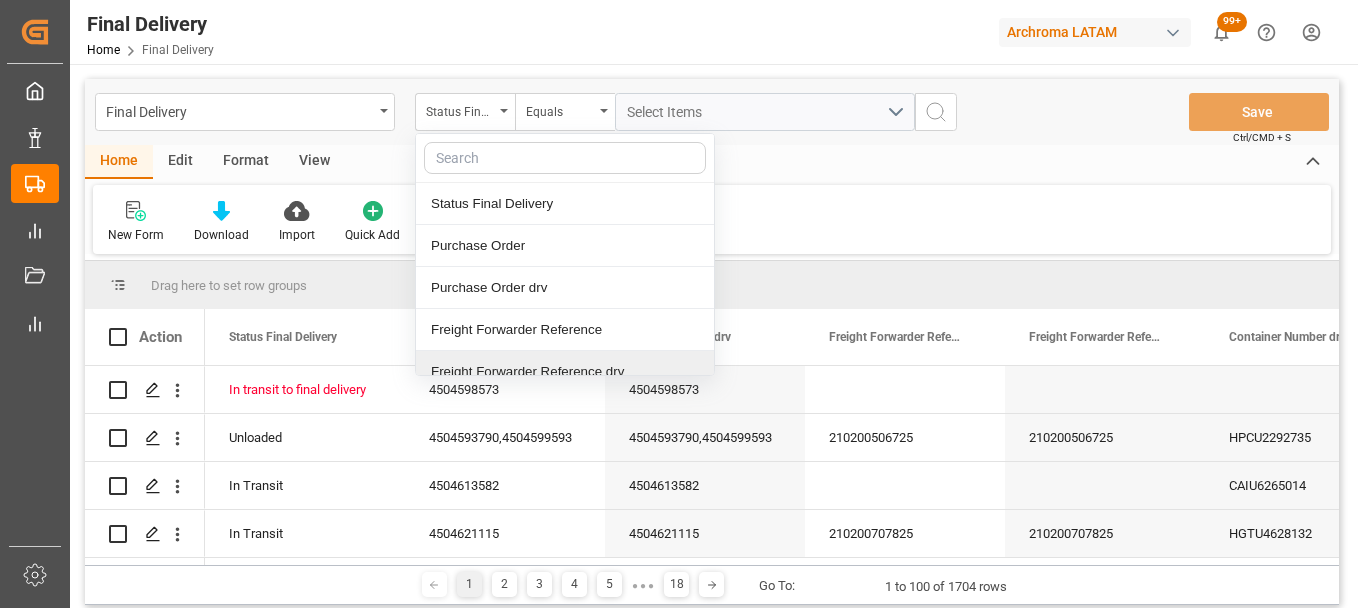 click on "Freight Forwarder Reference drv" at bounding box center [565, 372] 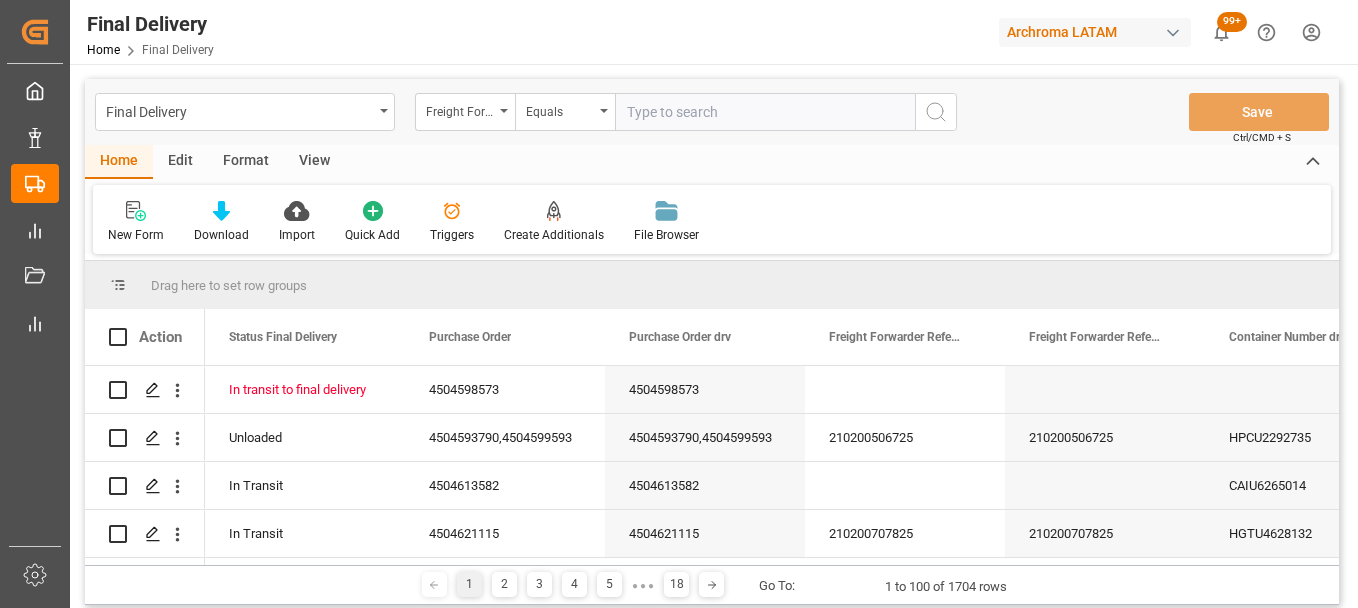 click at bounding box center (765, 112) 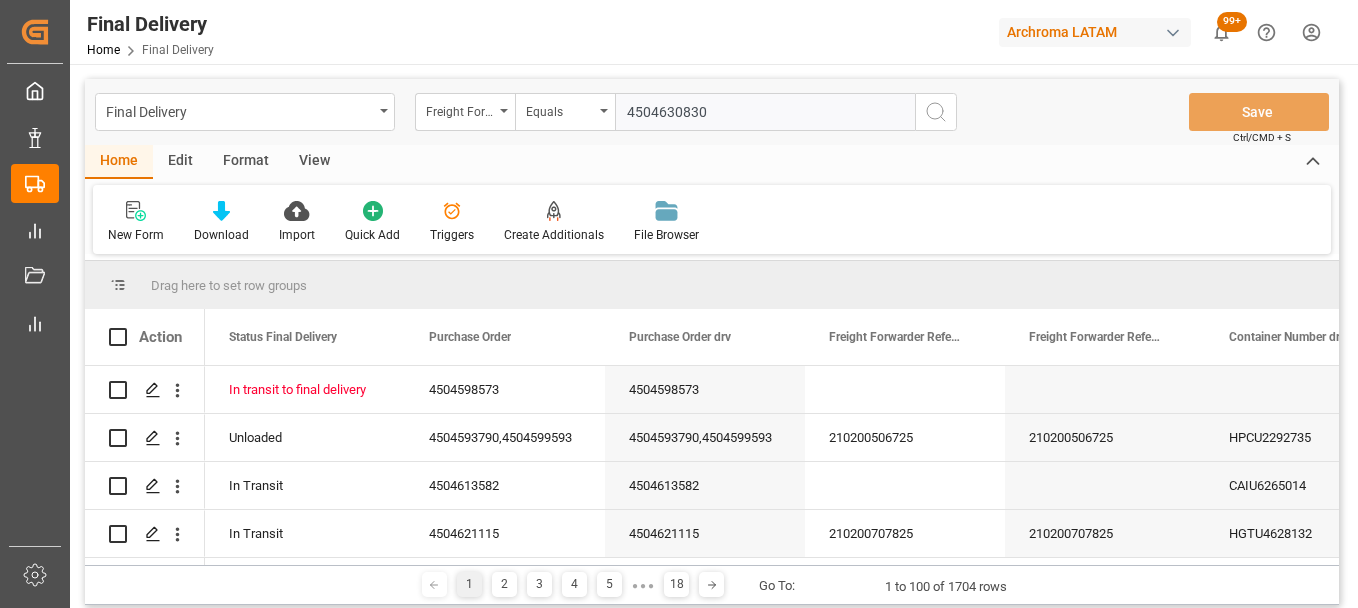 type on "4504630830" 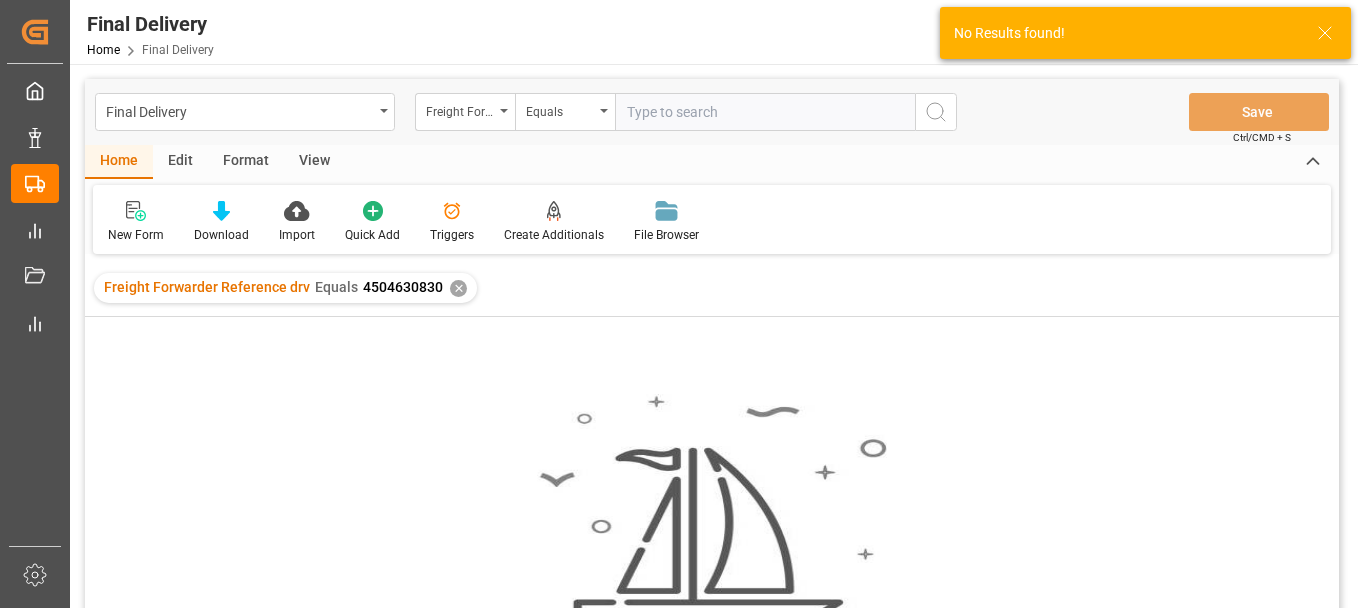 click on "✕" at bounding box center (458, 288) 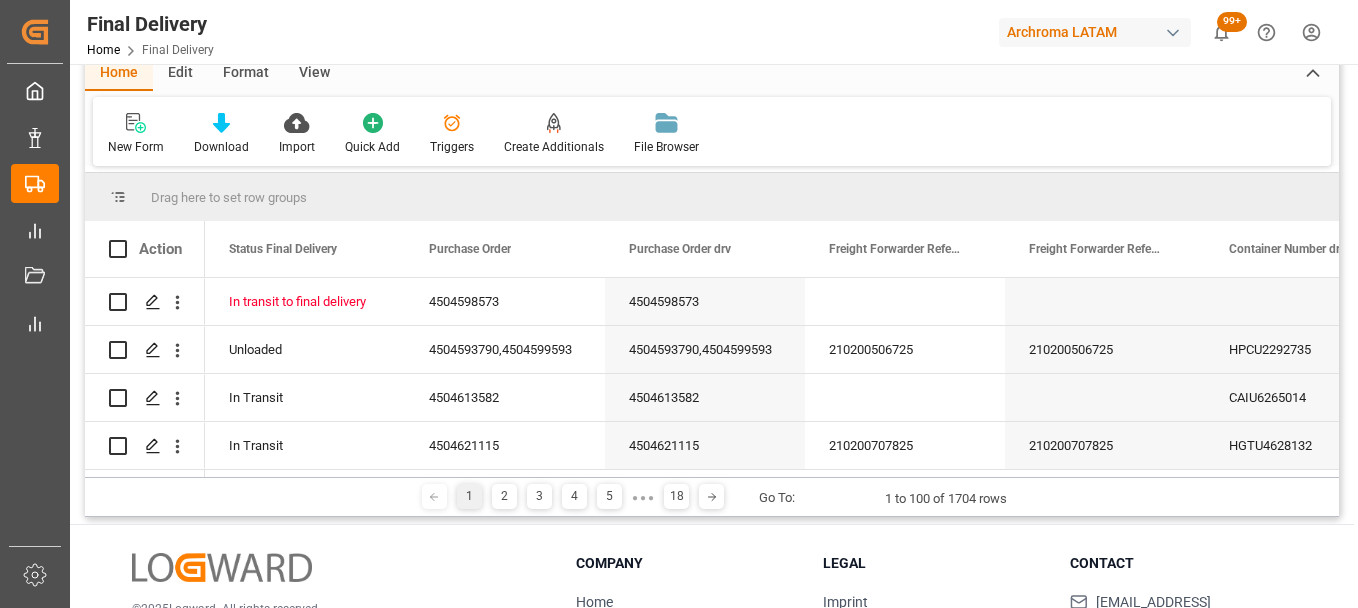 scroll, scrollTop: 0, scrollLeft: 0, axis: both 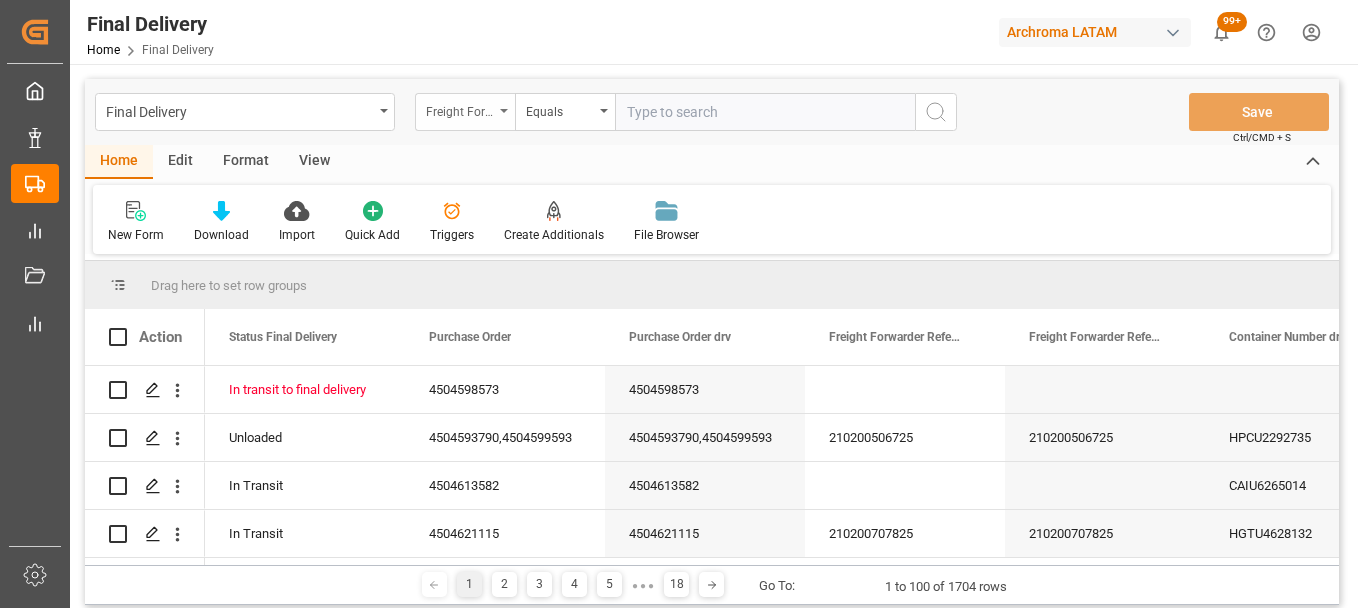 drag, startPoint x: 482, startPoint y: 113, endPoint x: 494, endPoint y: 130, distance: 20.808653 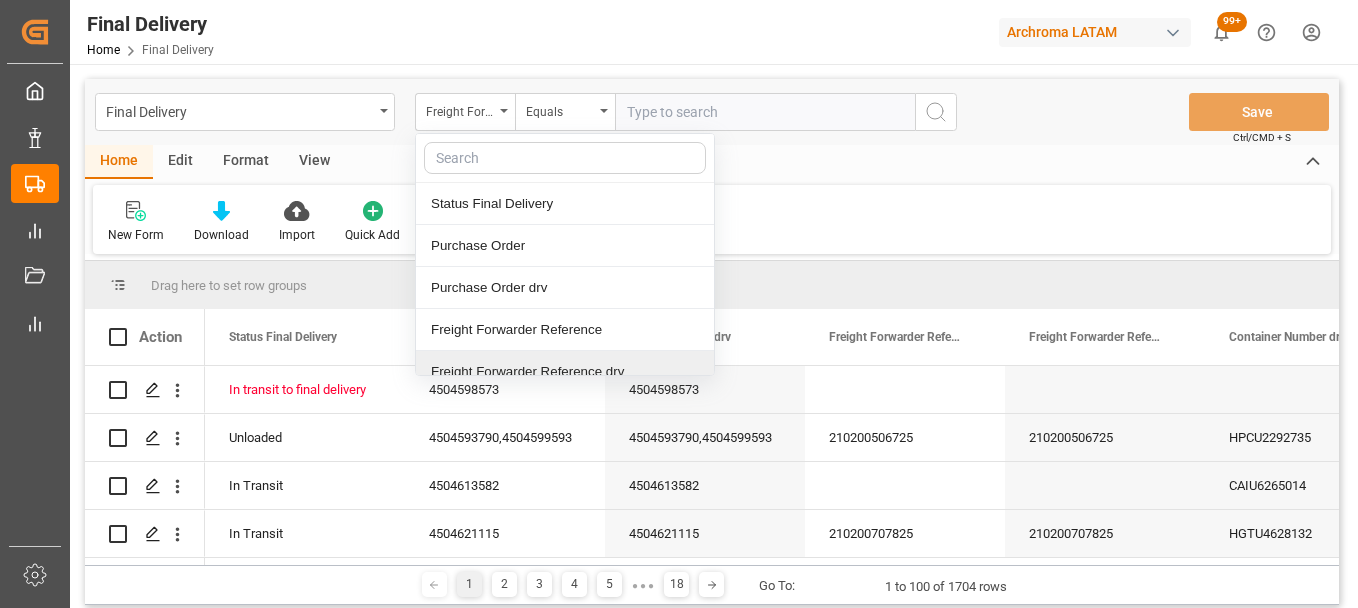 click on "Freight Forwarder Reference drv" at bounding box center (565, 372) 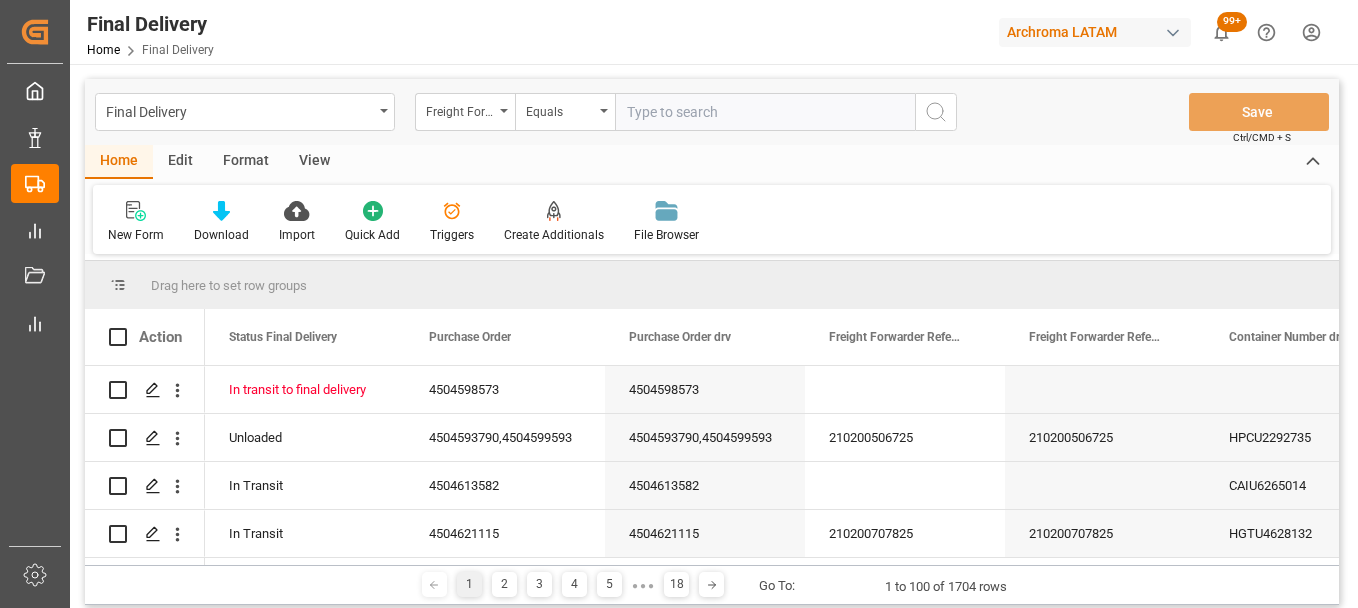 click at bounding box center [765, 112] 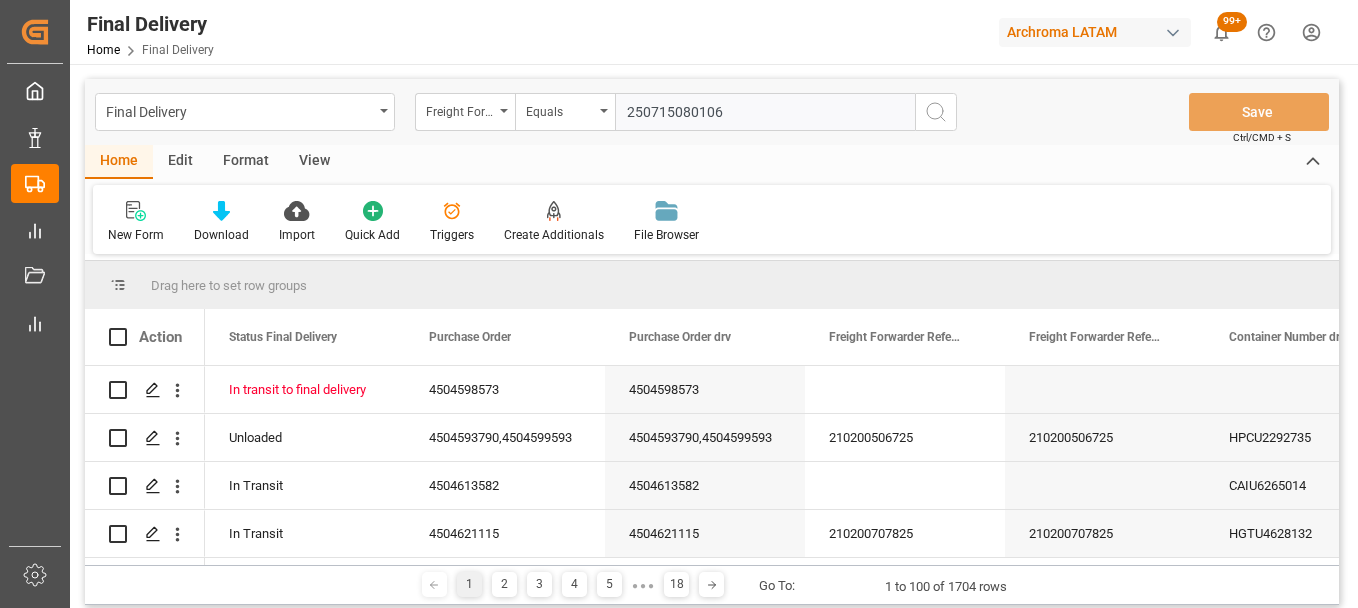 type 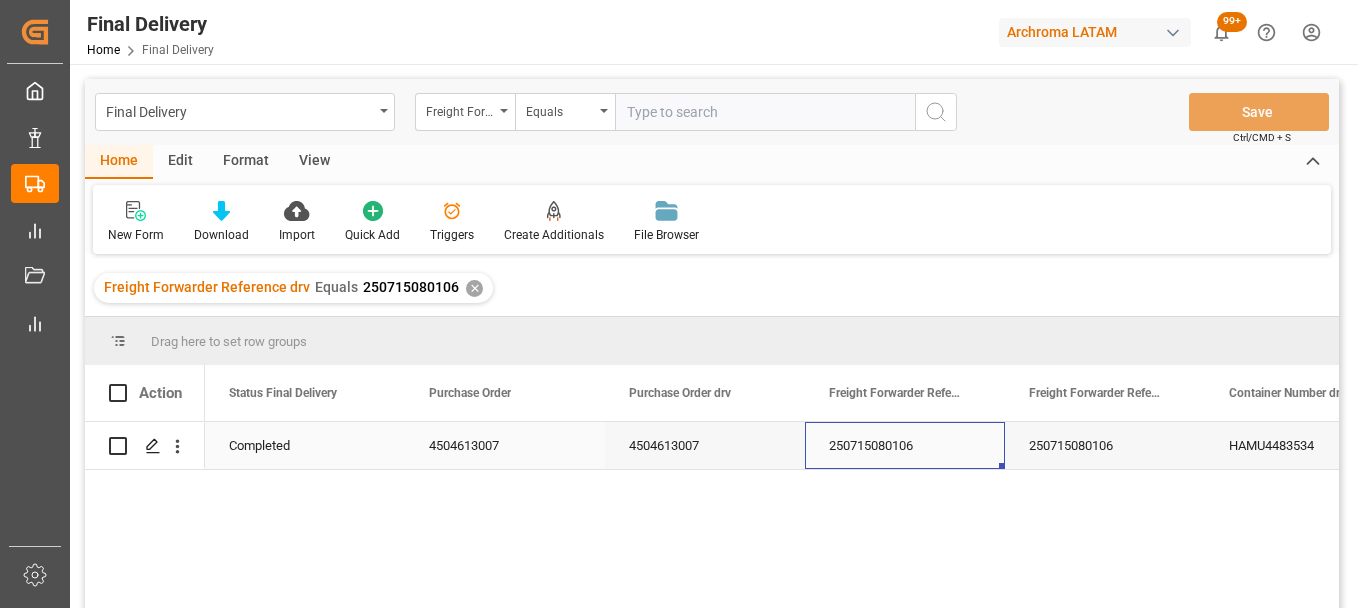 click on "250715080106" at bounding box center [905, 445] 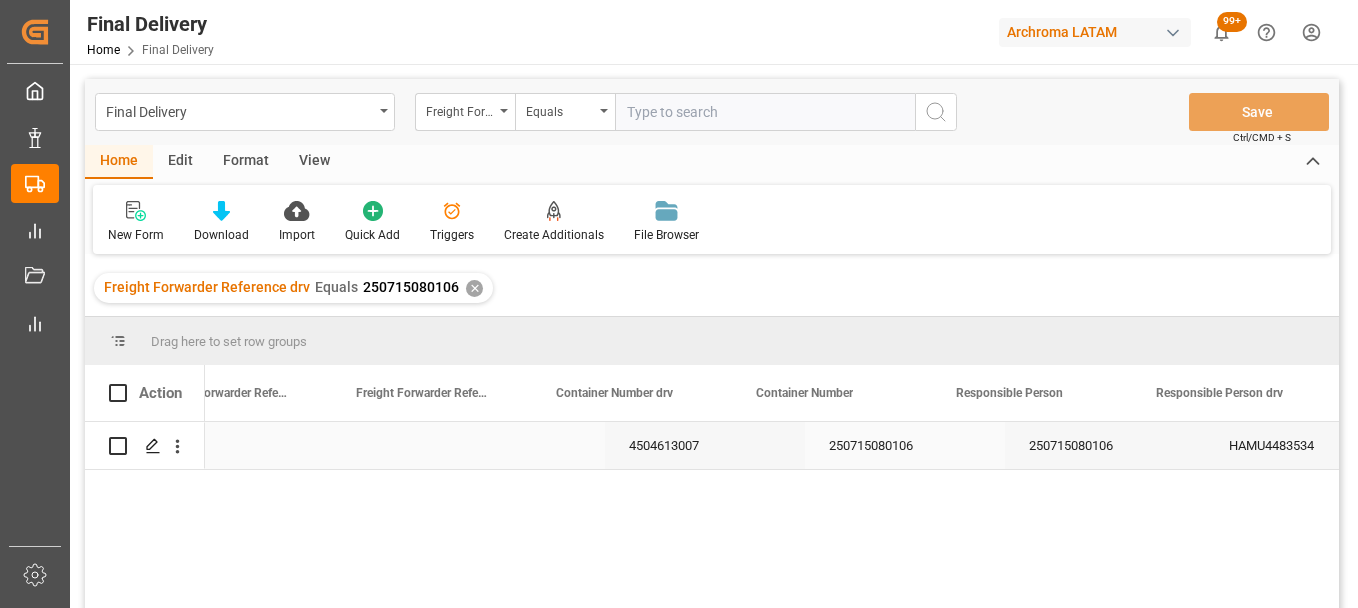 scroll, scrollTop: 0, scrollLeft: 873, axis: horizontal 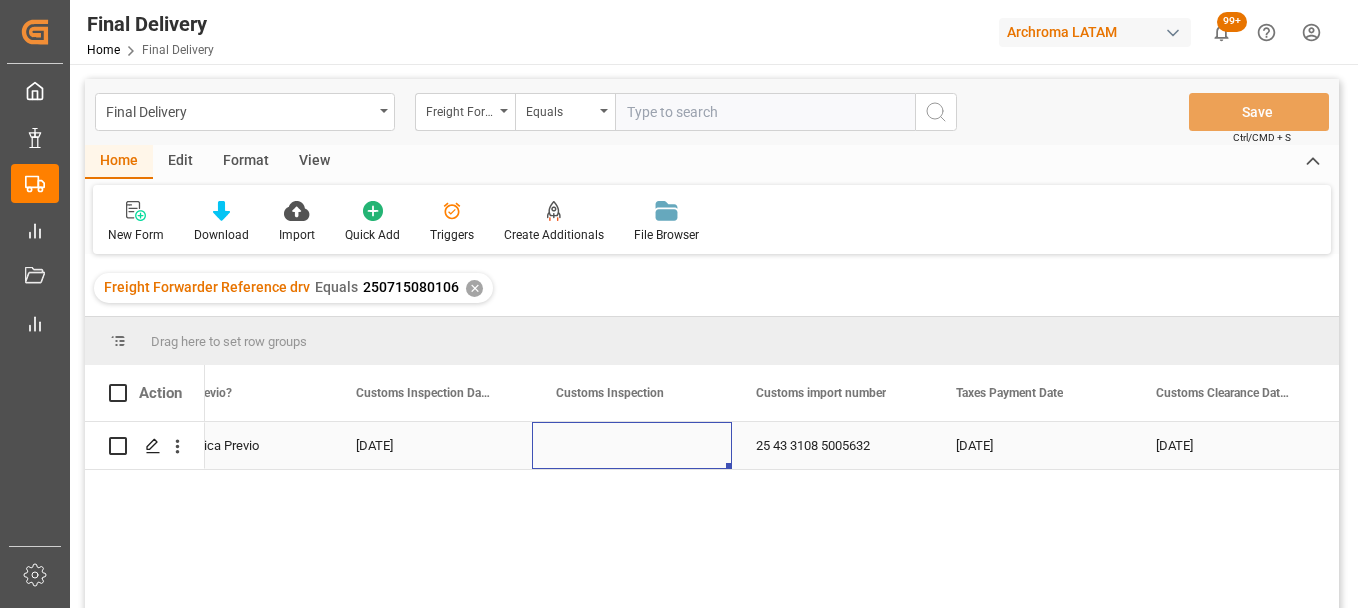 click at bounding box center [632, 445] 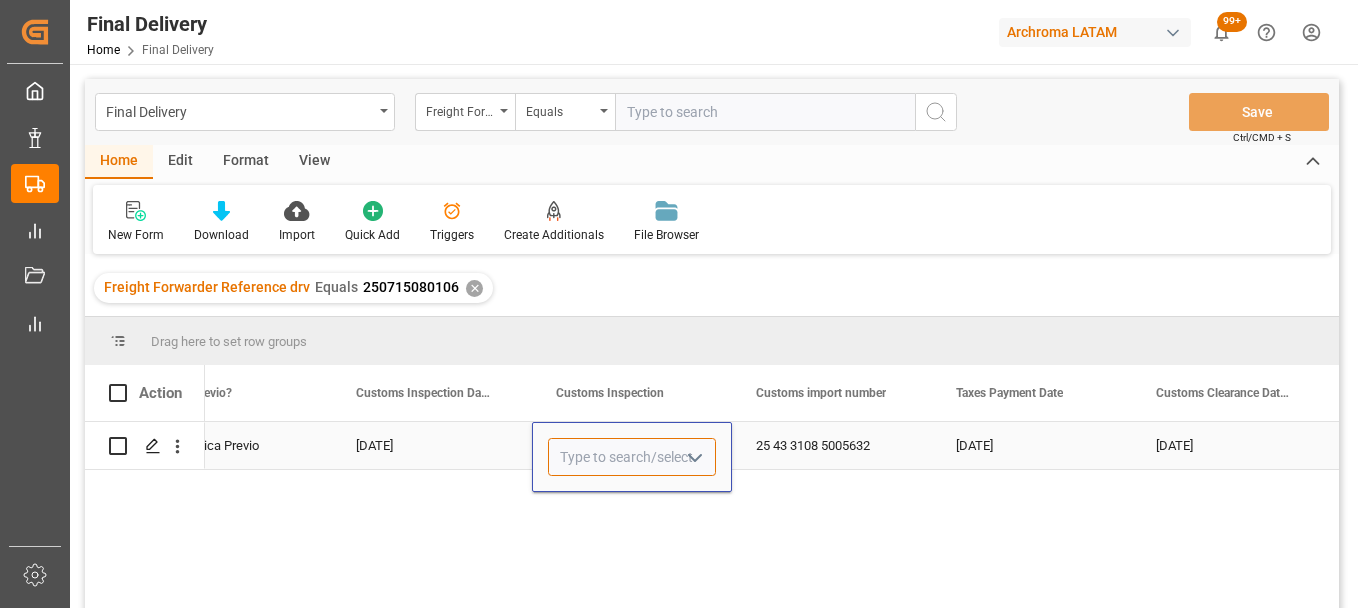 click at bounding box center [632, 457] 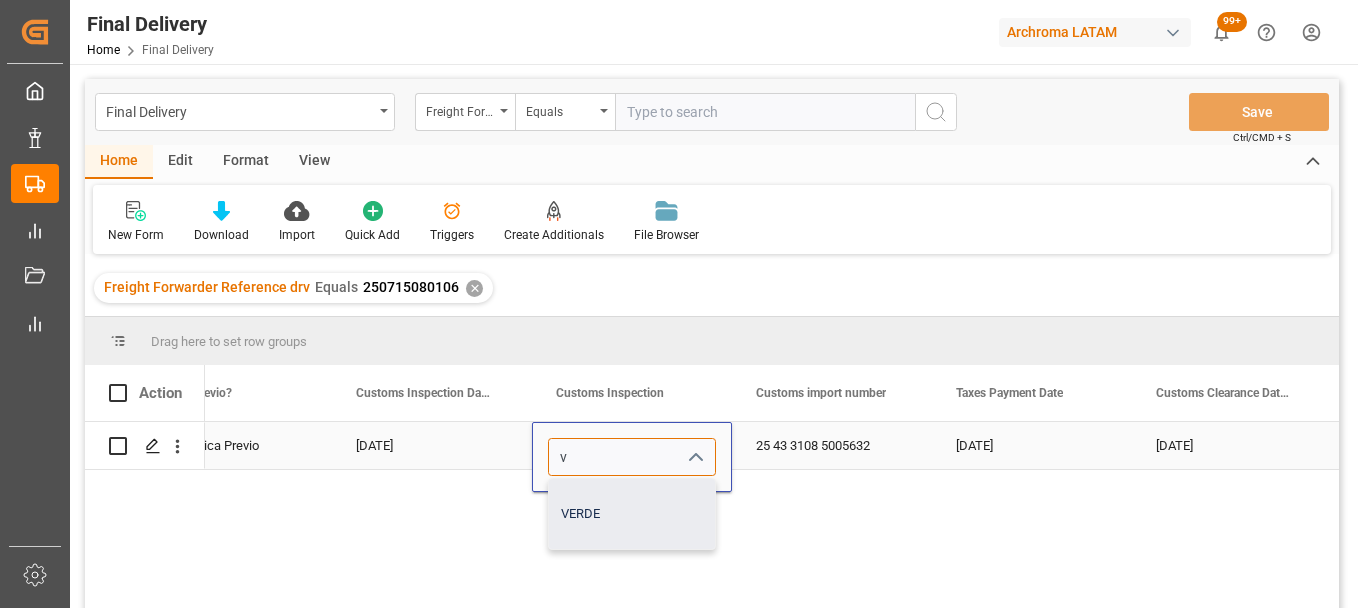 click on "VERDE" at bounding box center (632, 514) 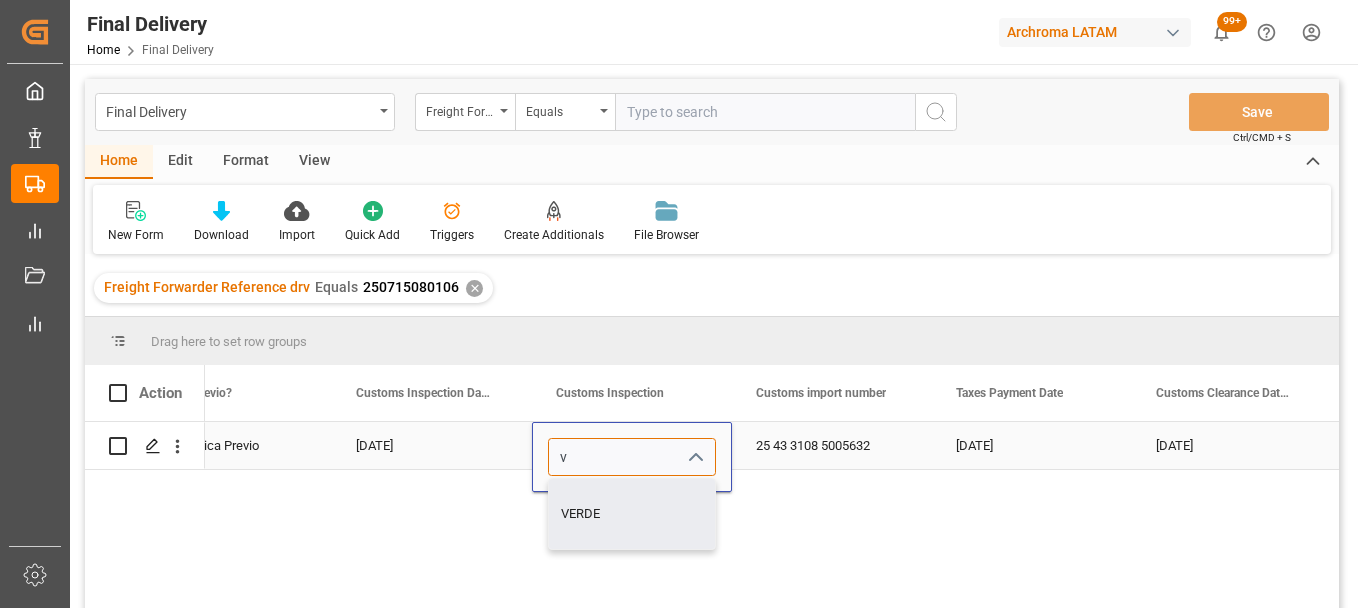 type on "VERDE" 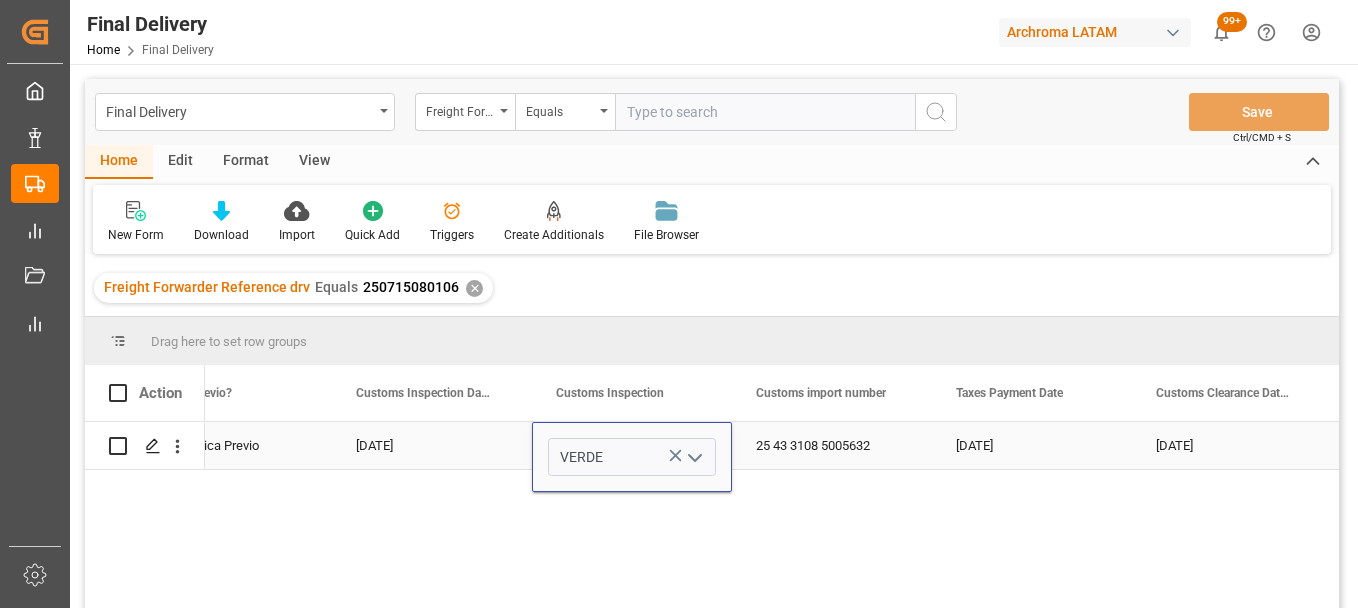 click on "25 43 3108 5005632" at bounding box center (832, 445) 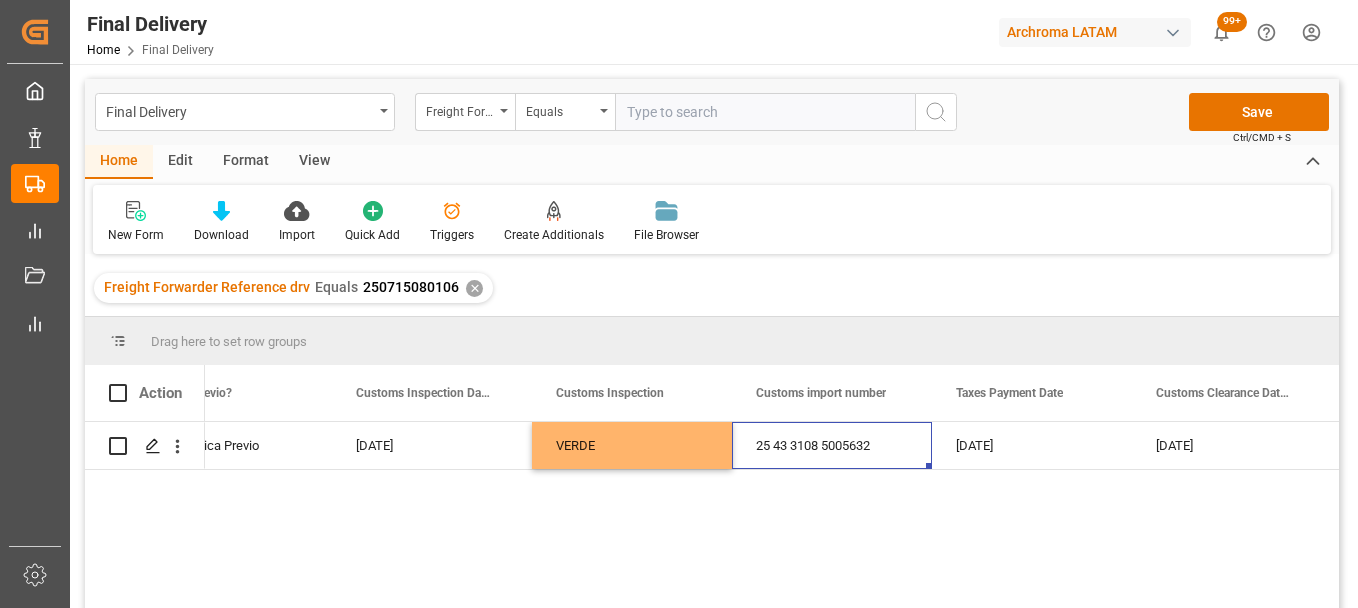 click on "[DATE]" at bounding box center [1032, 445] 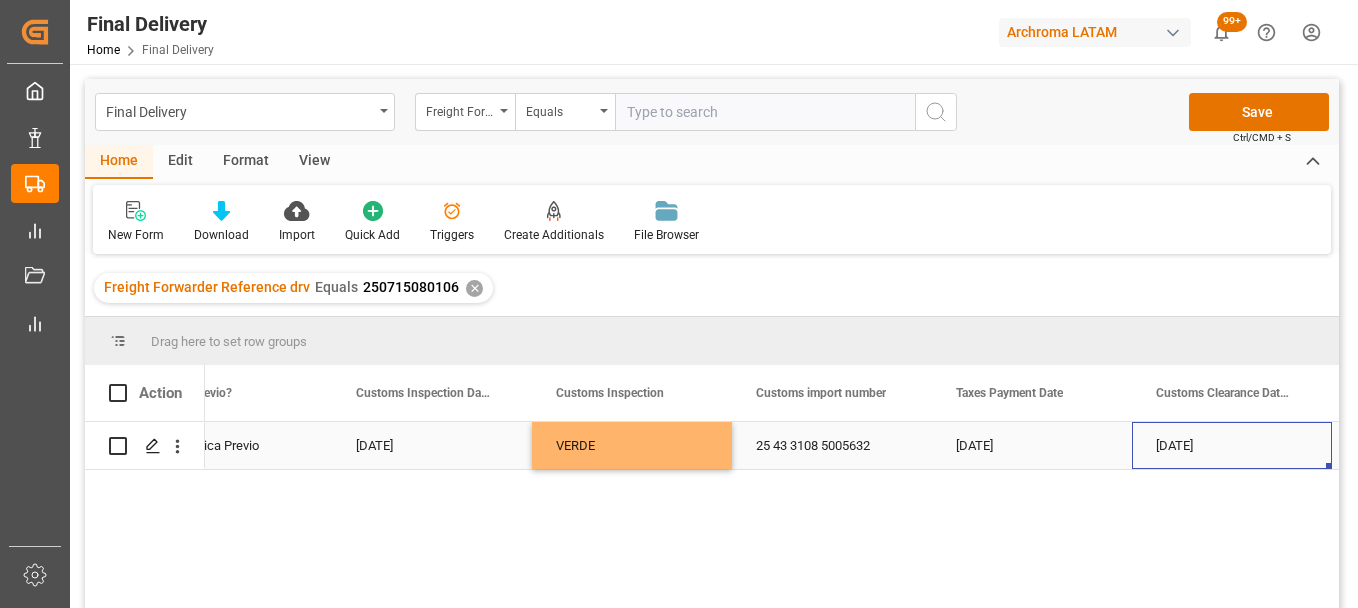 scroll, scrollTop: 0, scrollLeft: 3073, axis: horizontal 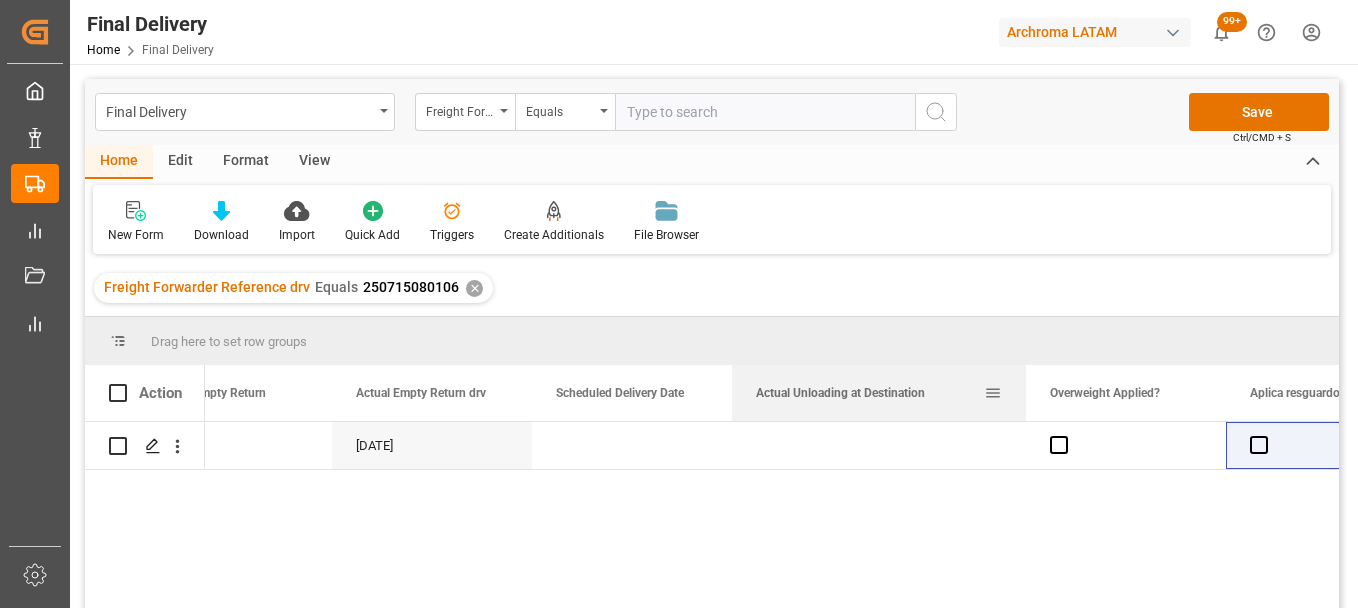 drag, startPoint x: 931, startPoint y: 373, endPoint x: 1025, endPoint y: 373, distance: 94 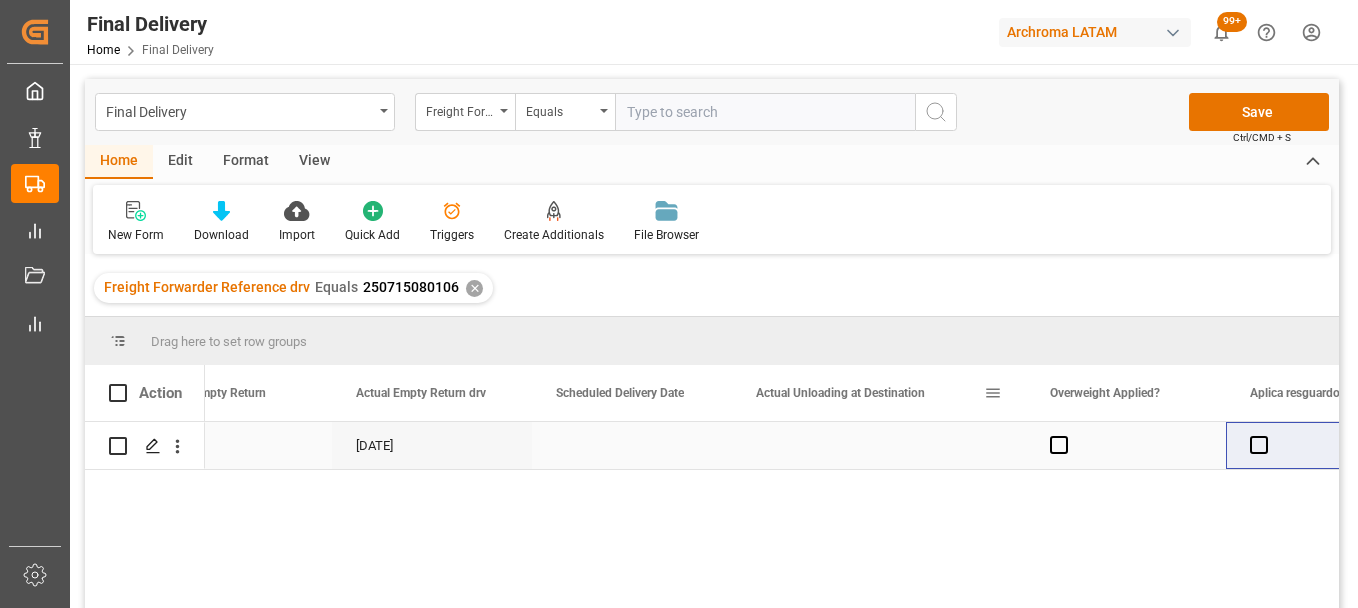 click at bounding box center [879, 445] 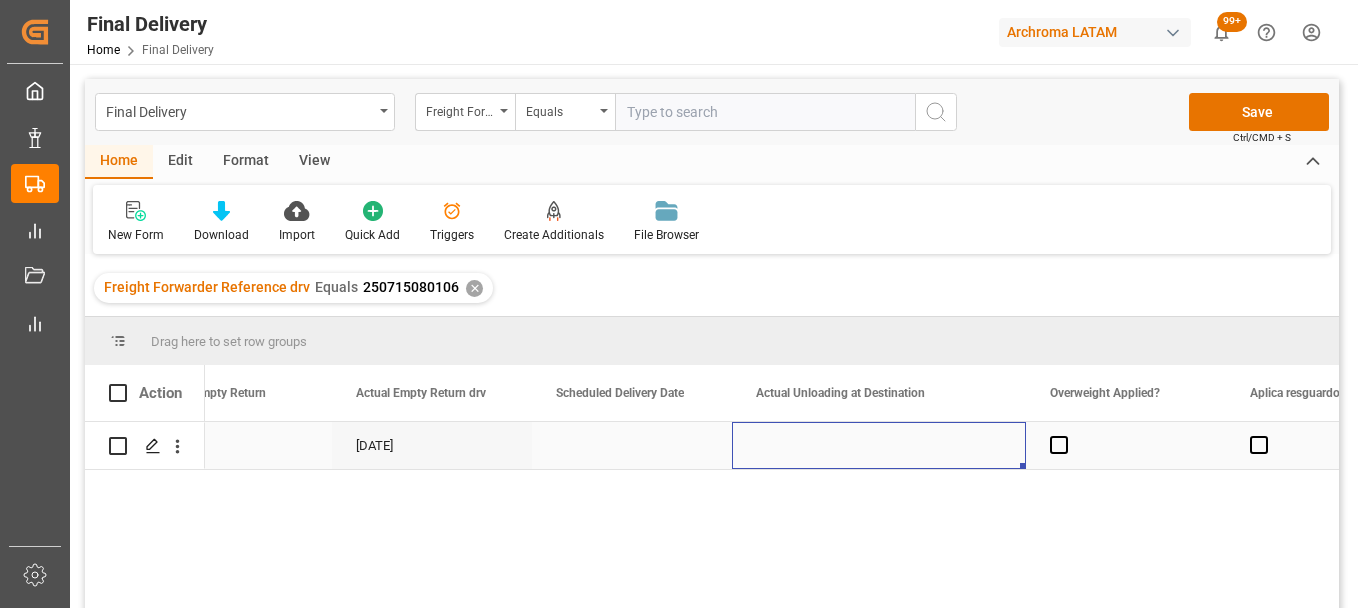 click at bounding box center [879, 445] 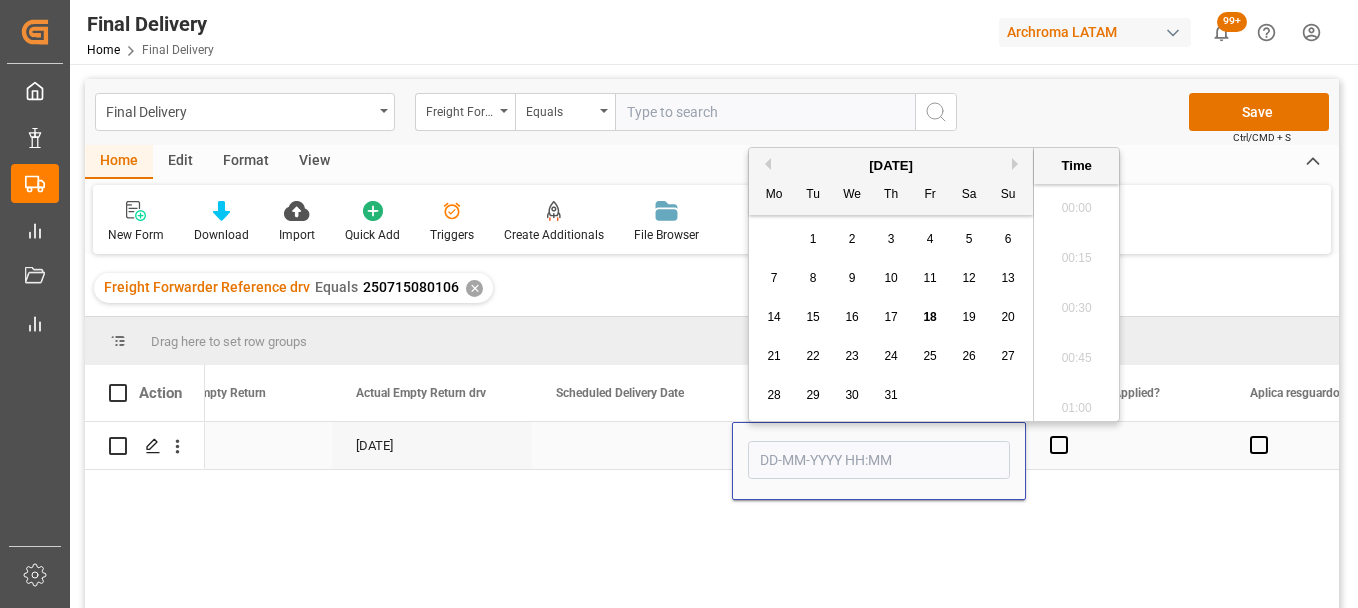 scroll, scrollTop: 1957, scrollLeft: 0, axis: vertical 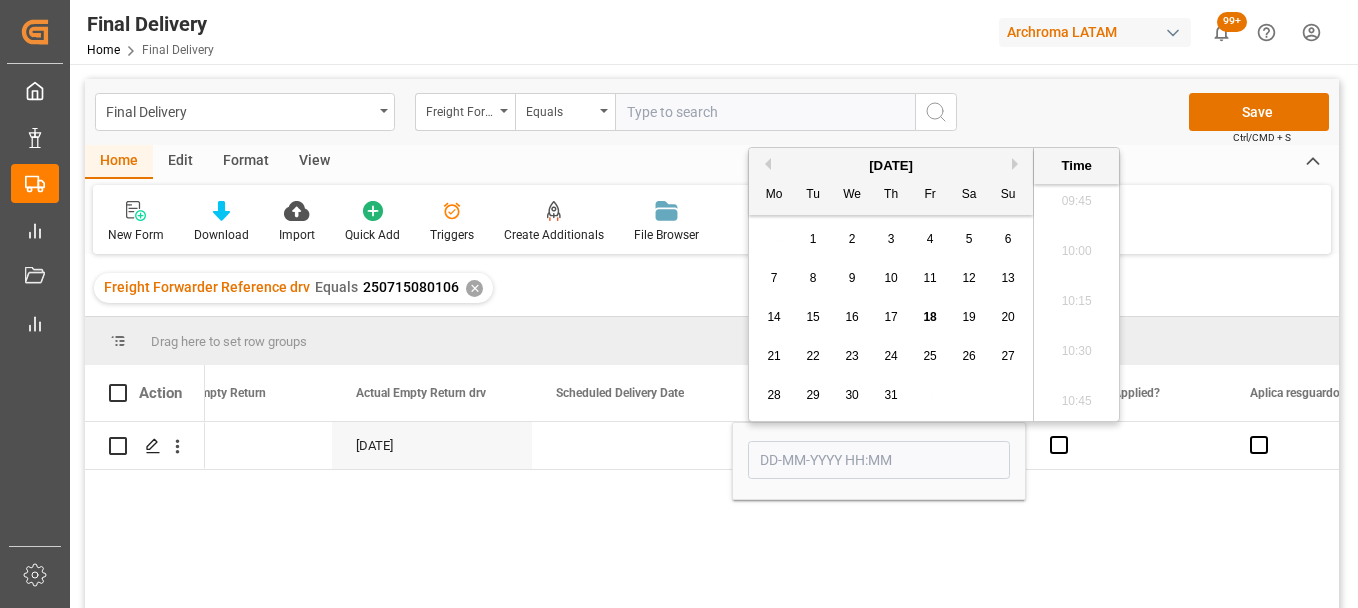 click on "15" at bounding box center [812, 317] 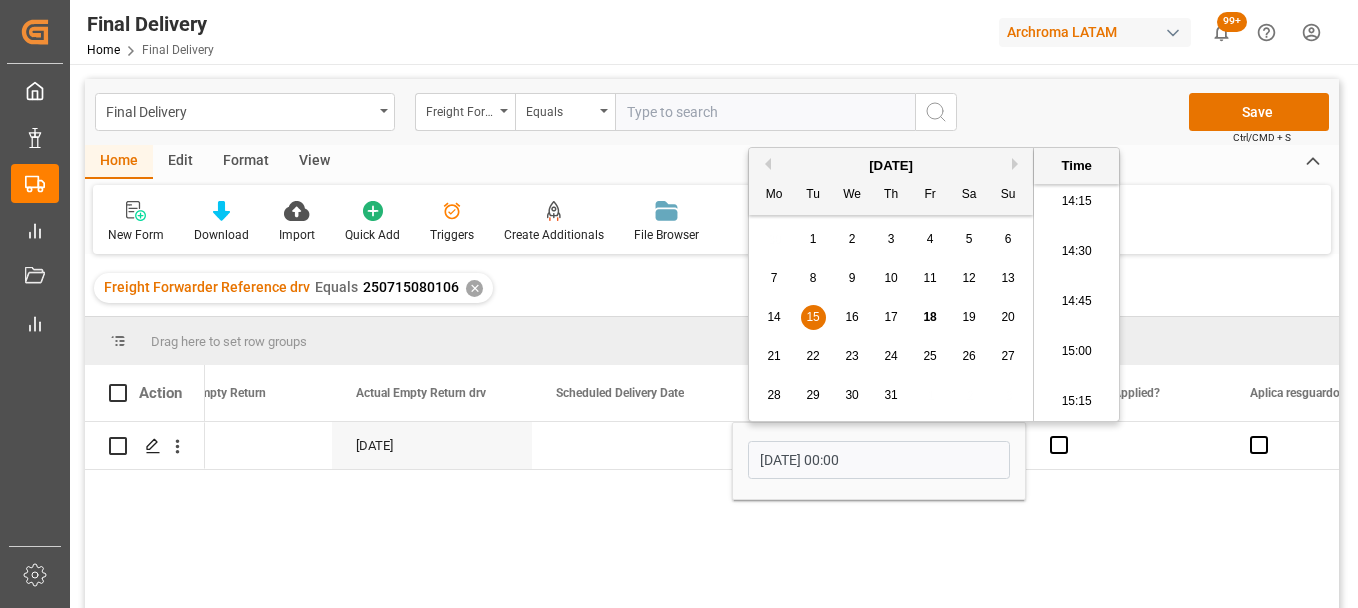 scroll, scrollTop: 2757, scrollLeft: 0, axis: vertical 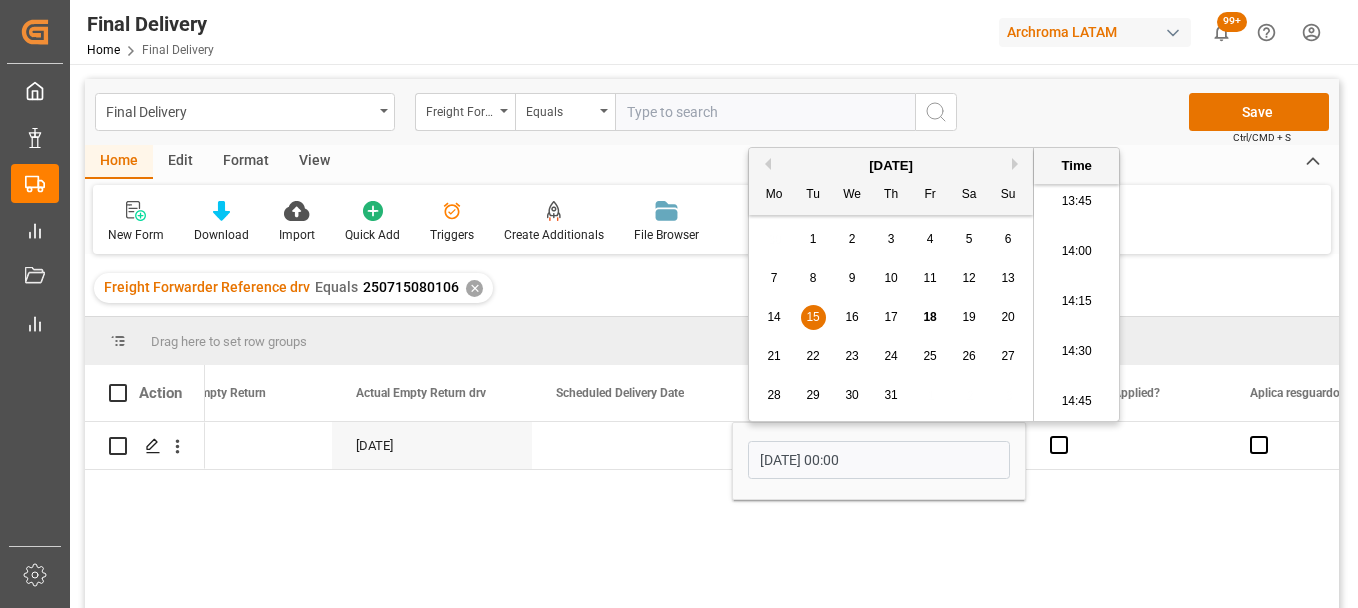 click on "14:00" at bounding box center [1076, 252] 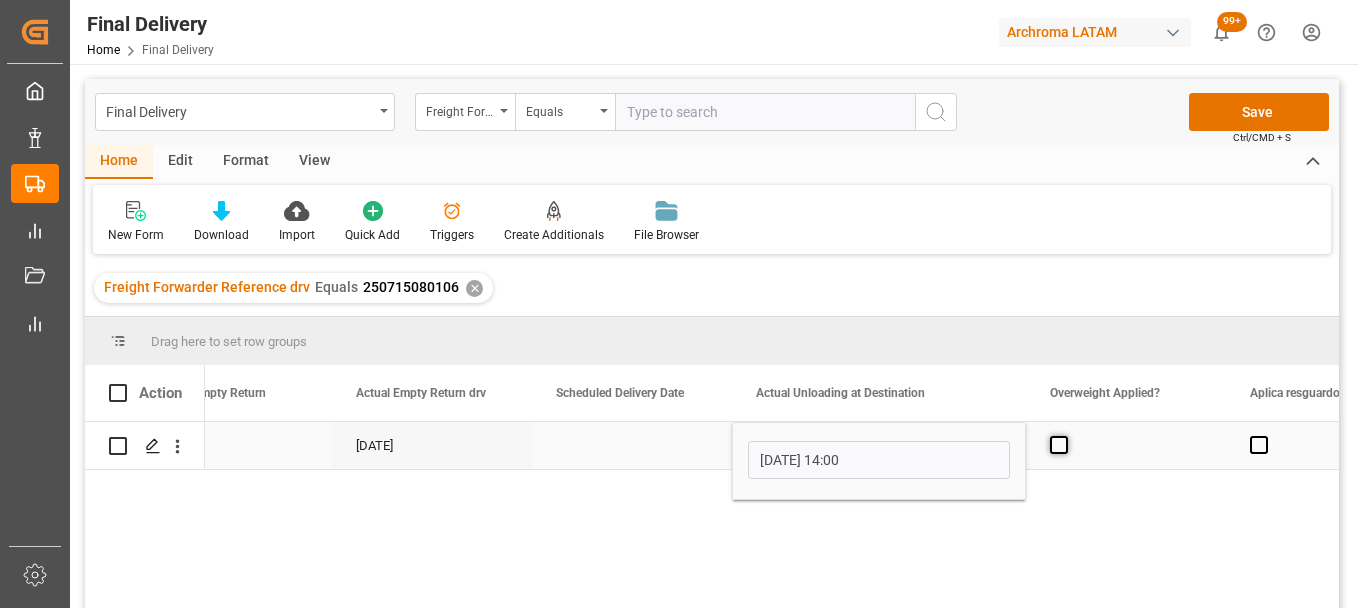 click at bounding box center [1059, 445] 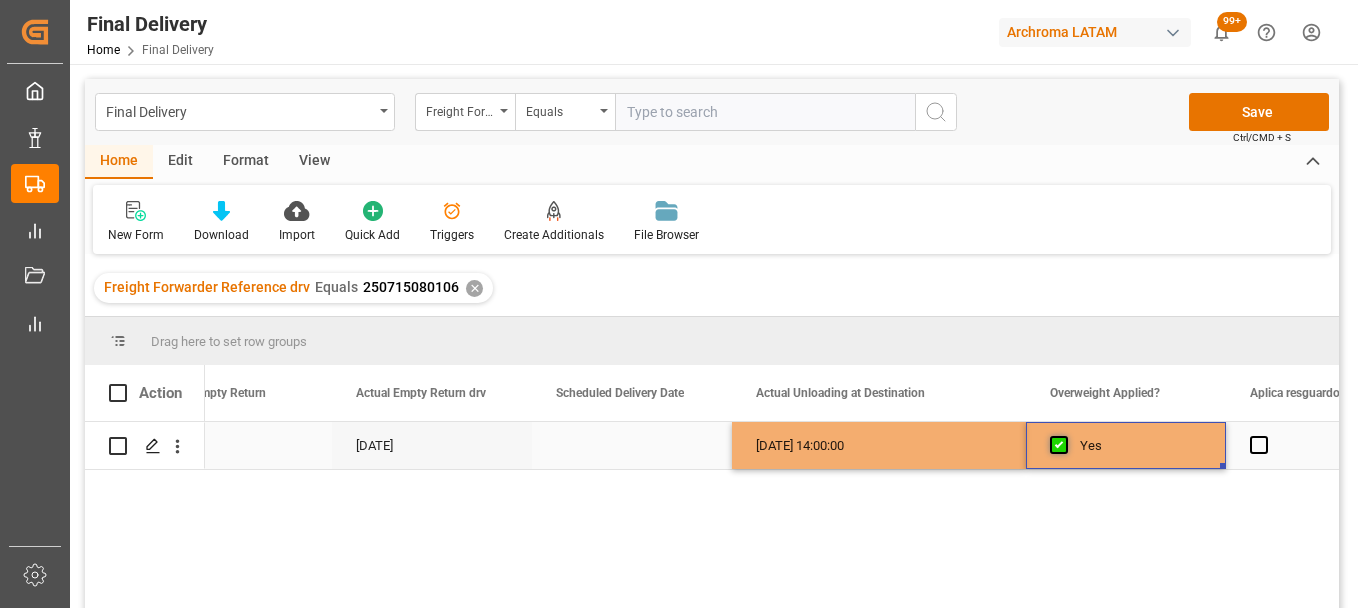 click at bounding box center (1059, 445) 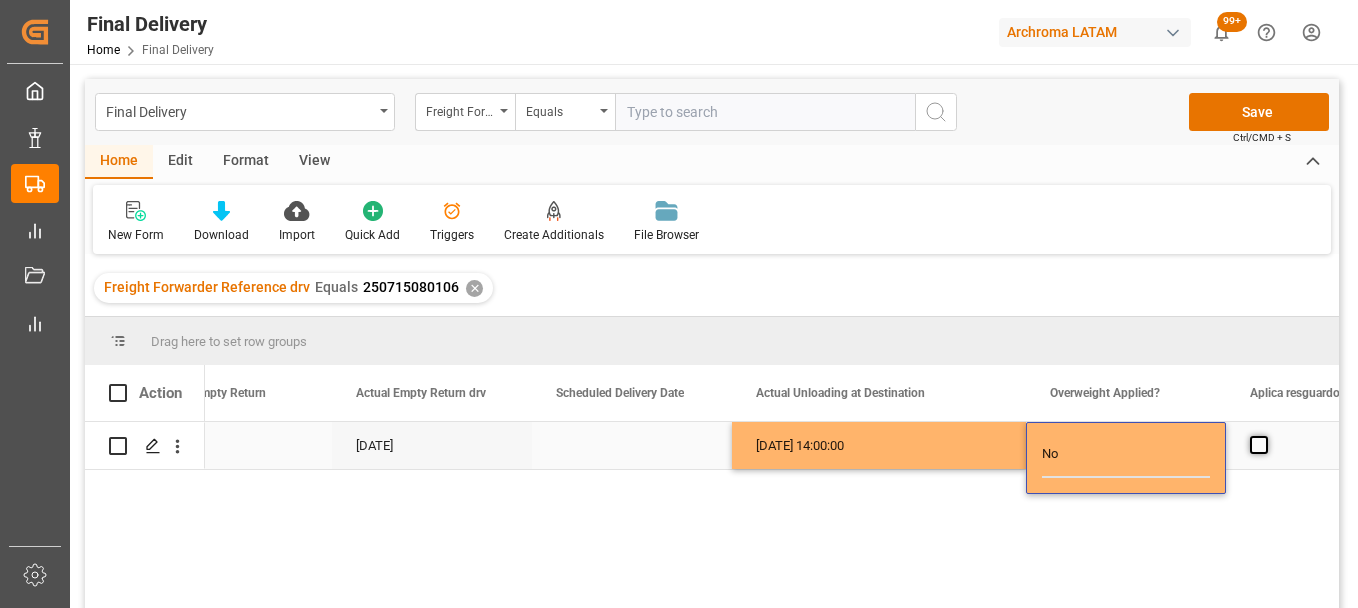 click at bounding box center [1259, 445] 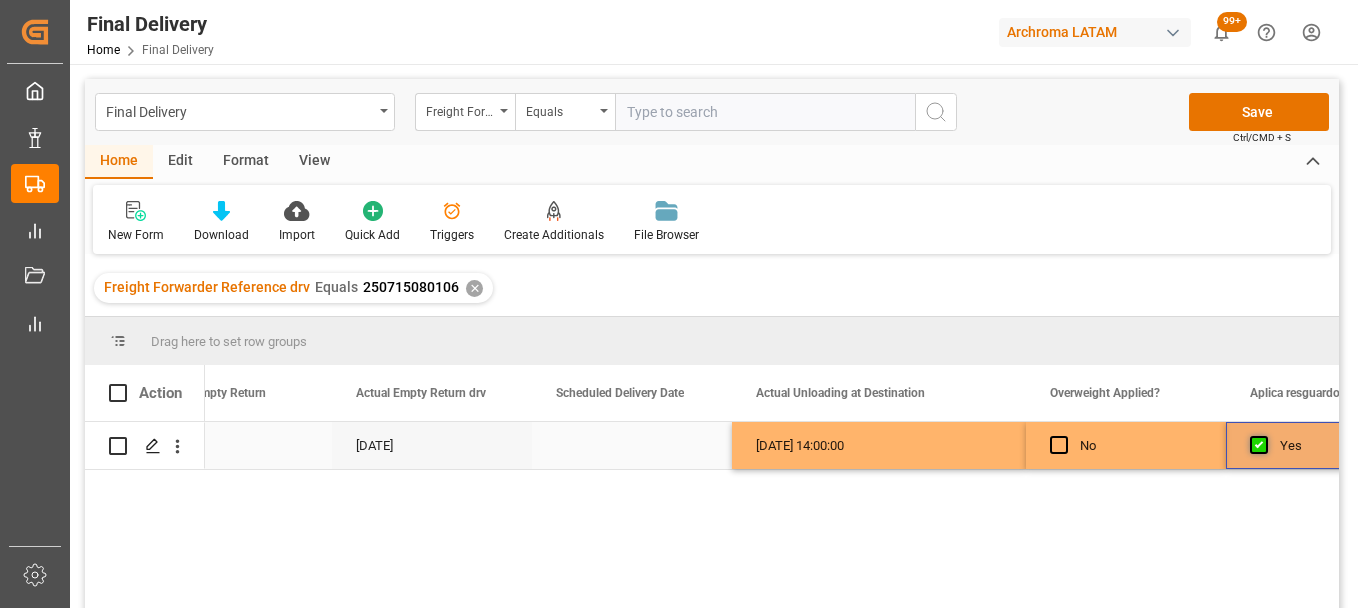 click at bounding box center [1259, 445] 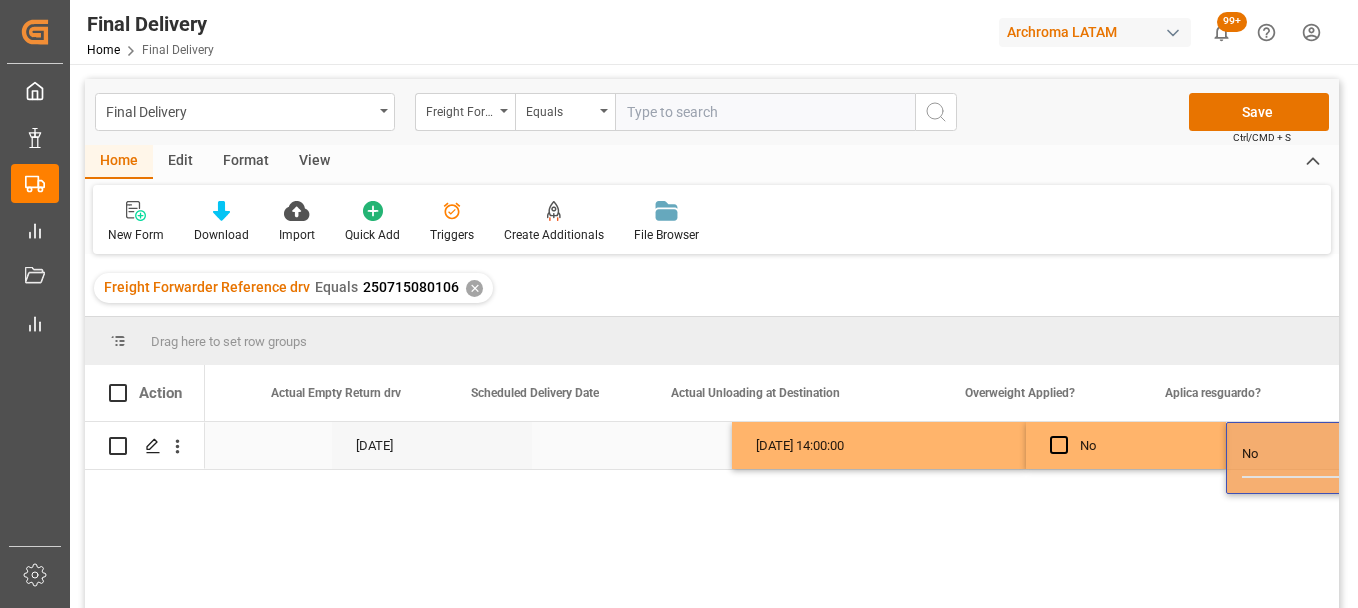 scroll, scrollTop: 0, scrollLeft: 4758, axis: horizontal 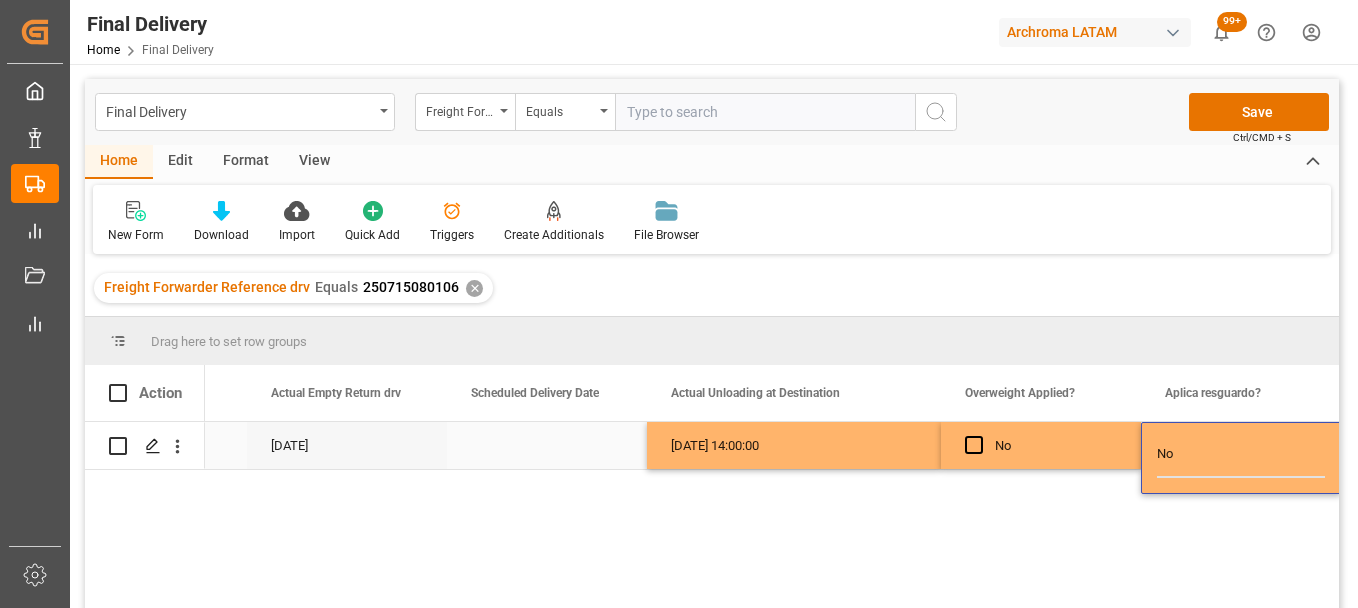 click on "[DATE] 14:00:00" at bounding box center (794, 445) 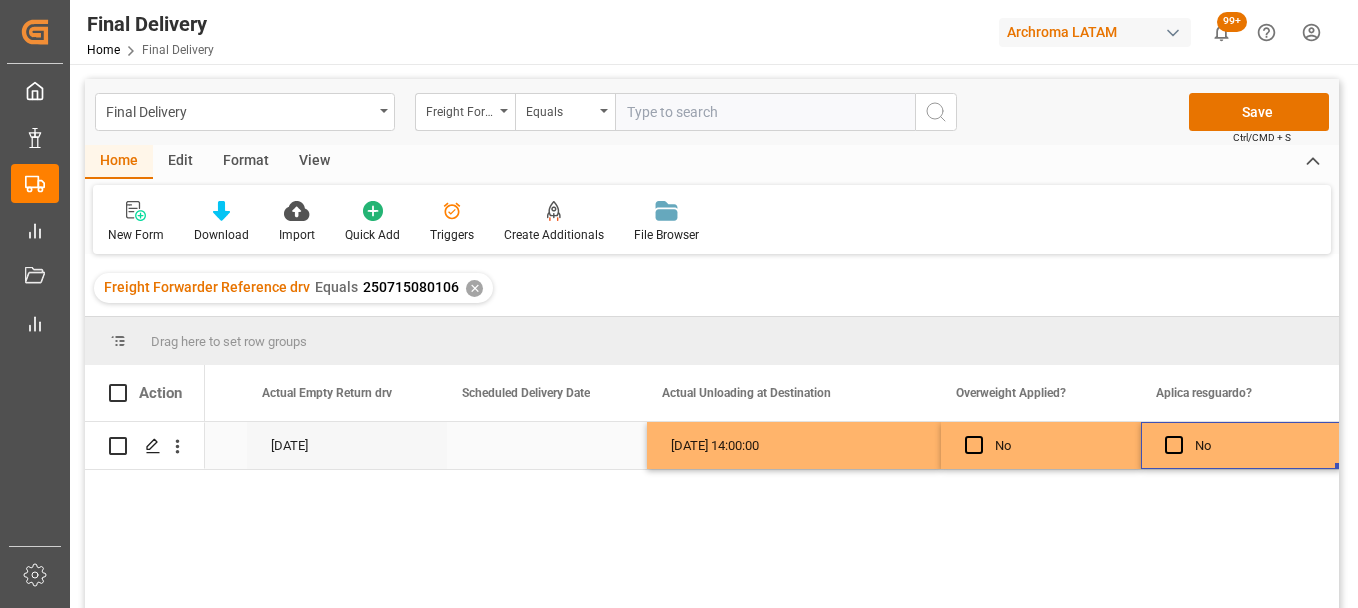 scroll, scrollTop: 0, scrollLeft: 4767, axis: horizontal 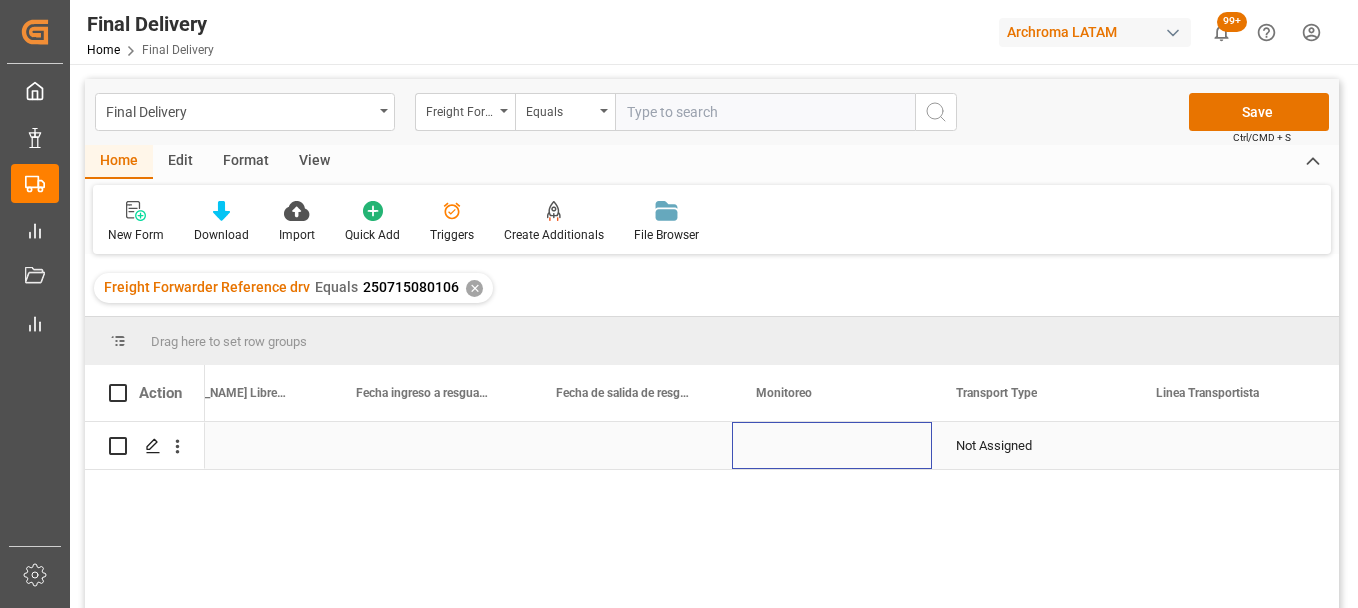 click at bounding box center (832, 445) 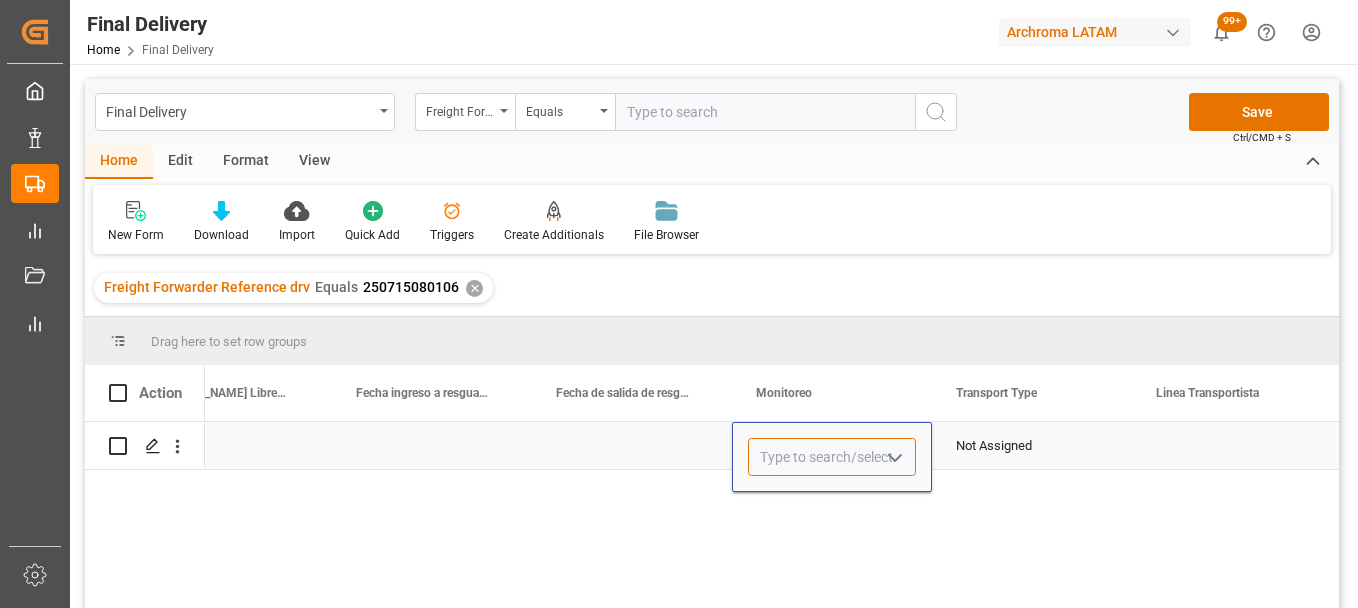 click at bounding box center (832, 457) 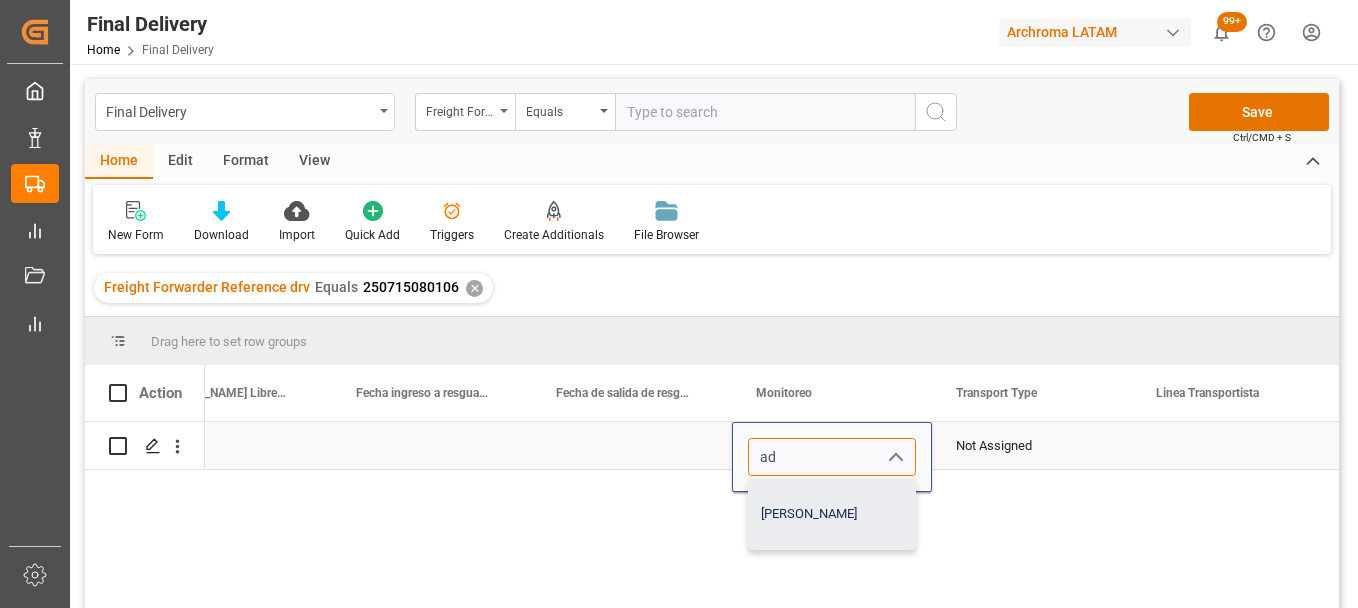 drag, startPoint x: 810, startPoint y: 500, endPoint x: 881, endPoint y: 466, distance: 78.72102 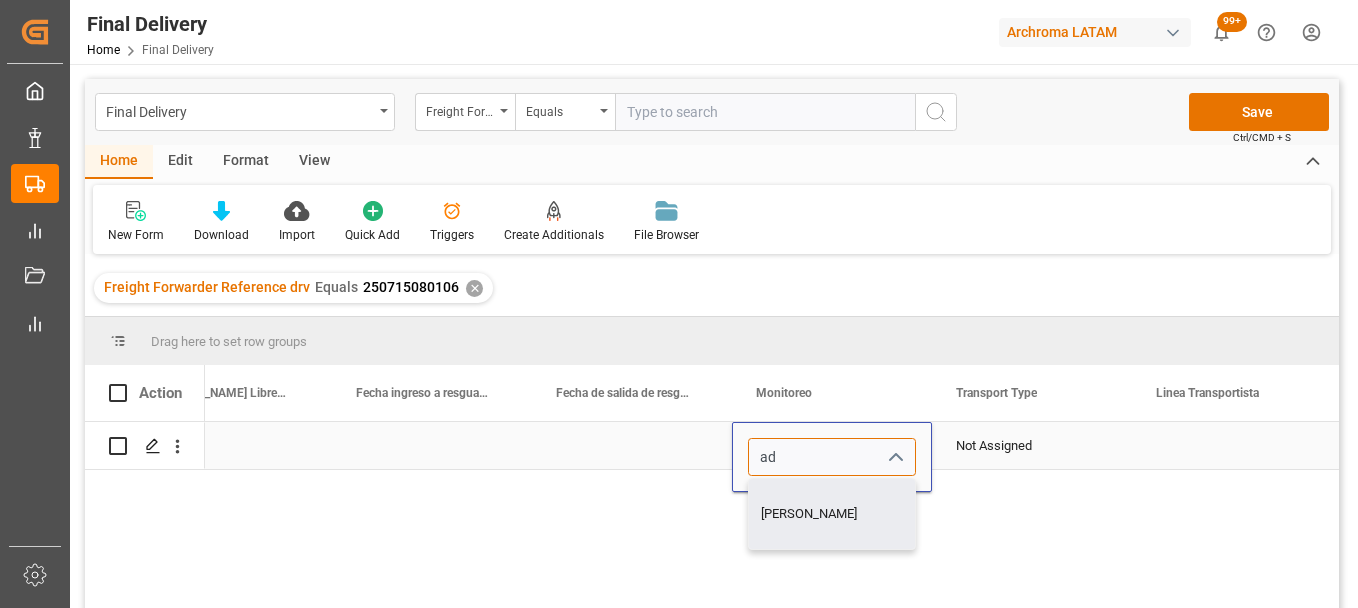 type on "[PERSON_NAME]" 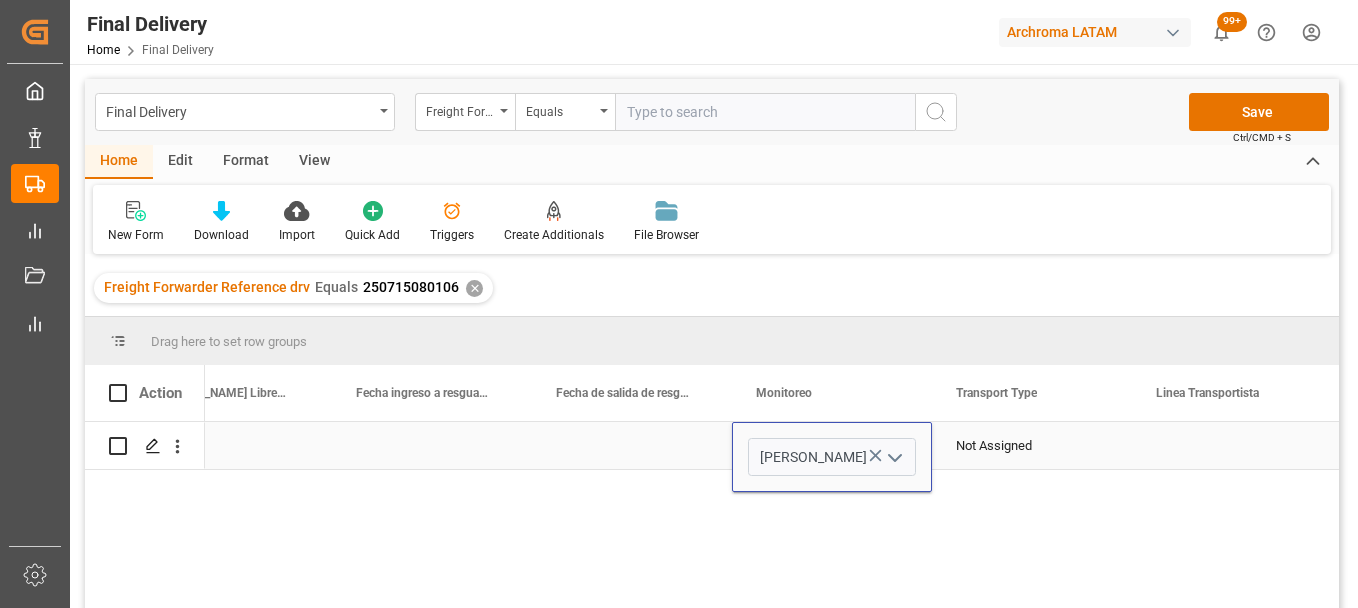click on "Not Assigned" at bounding box center [1032, 446] 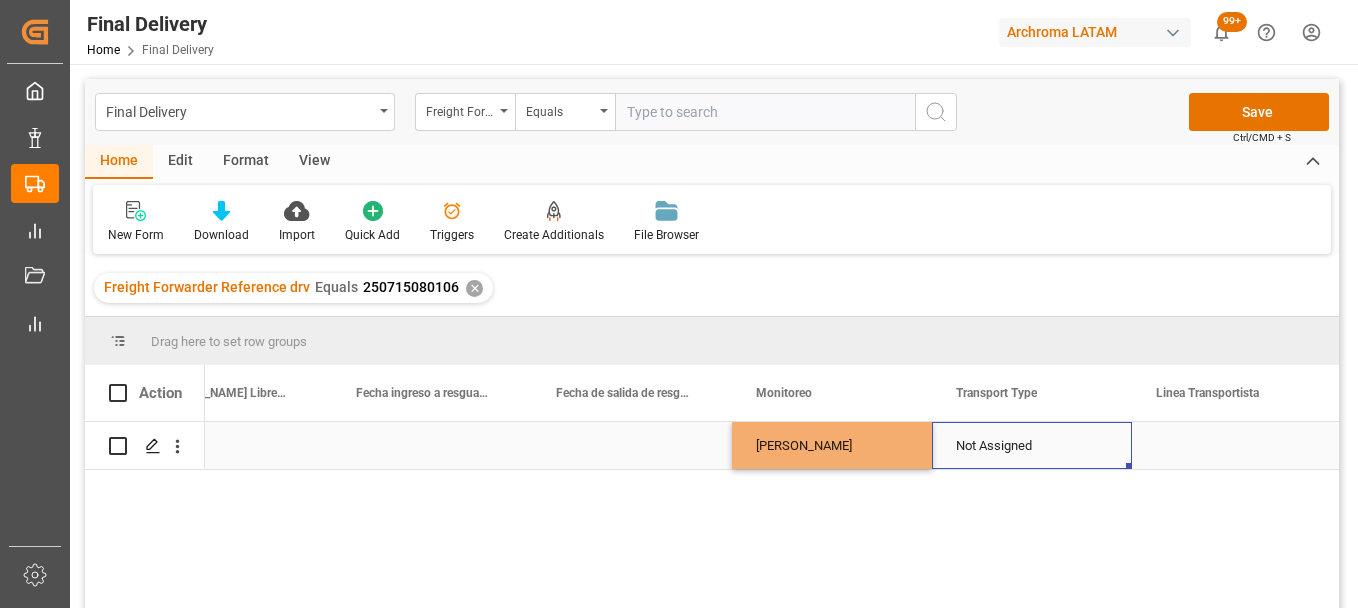 click on "Not Assigned" at bounding box center (1032, 446) 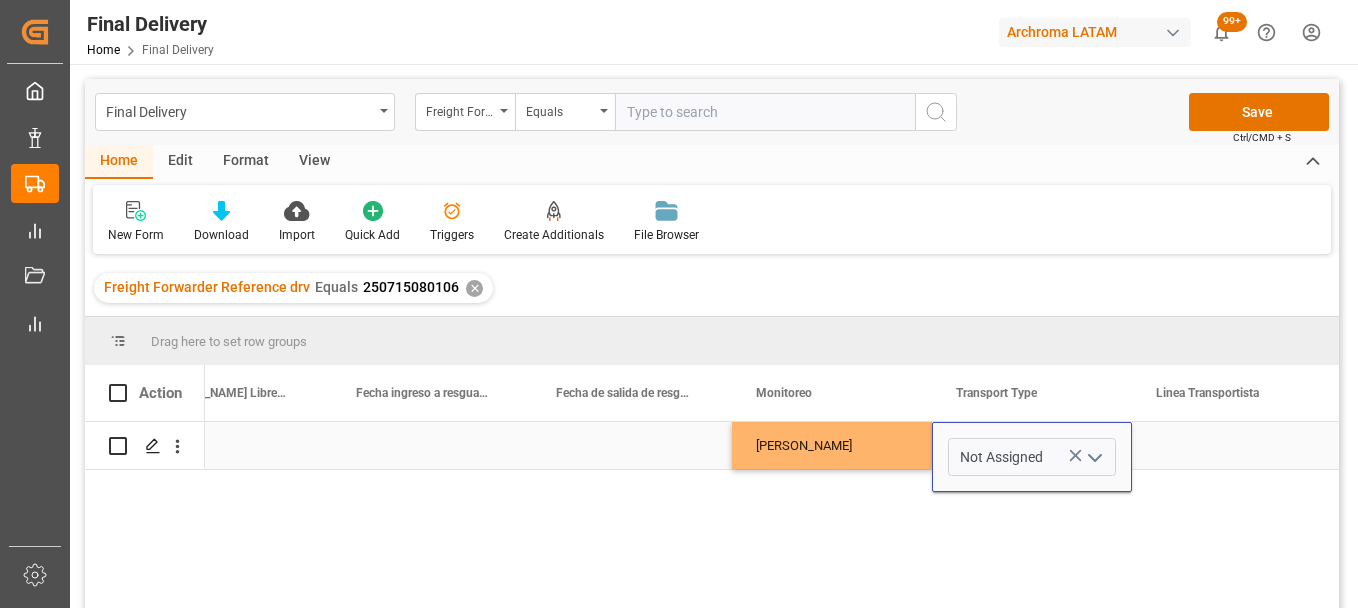 click 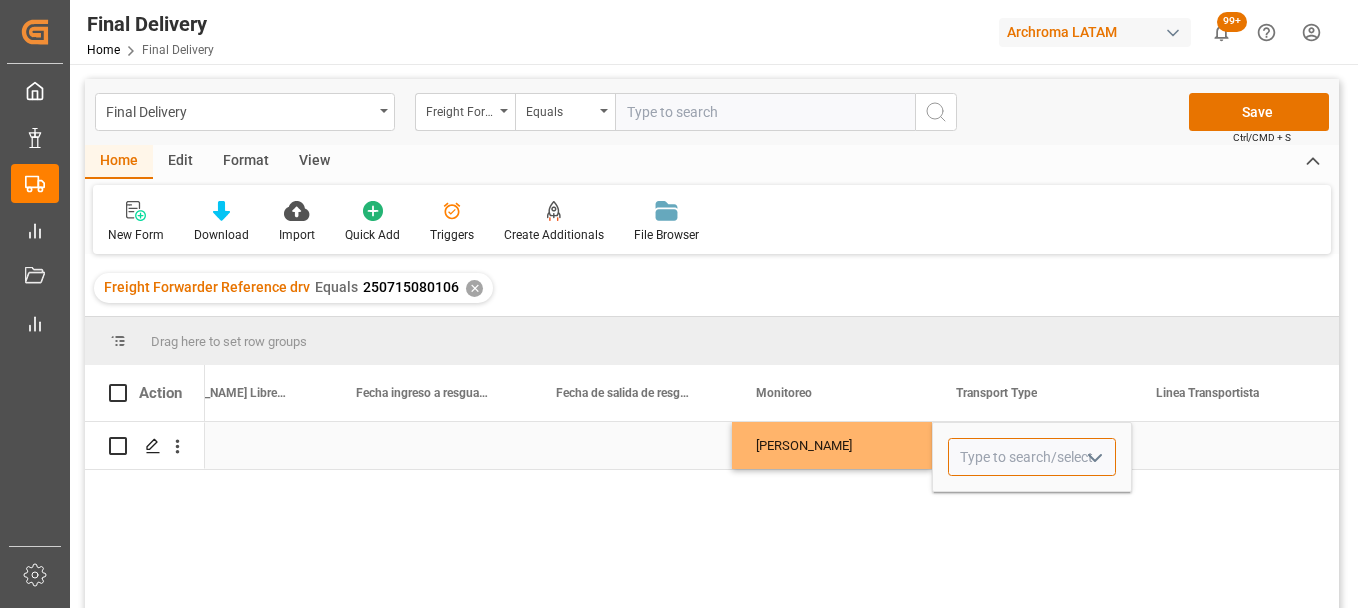 click at bounding box center [1032, 457] 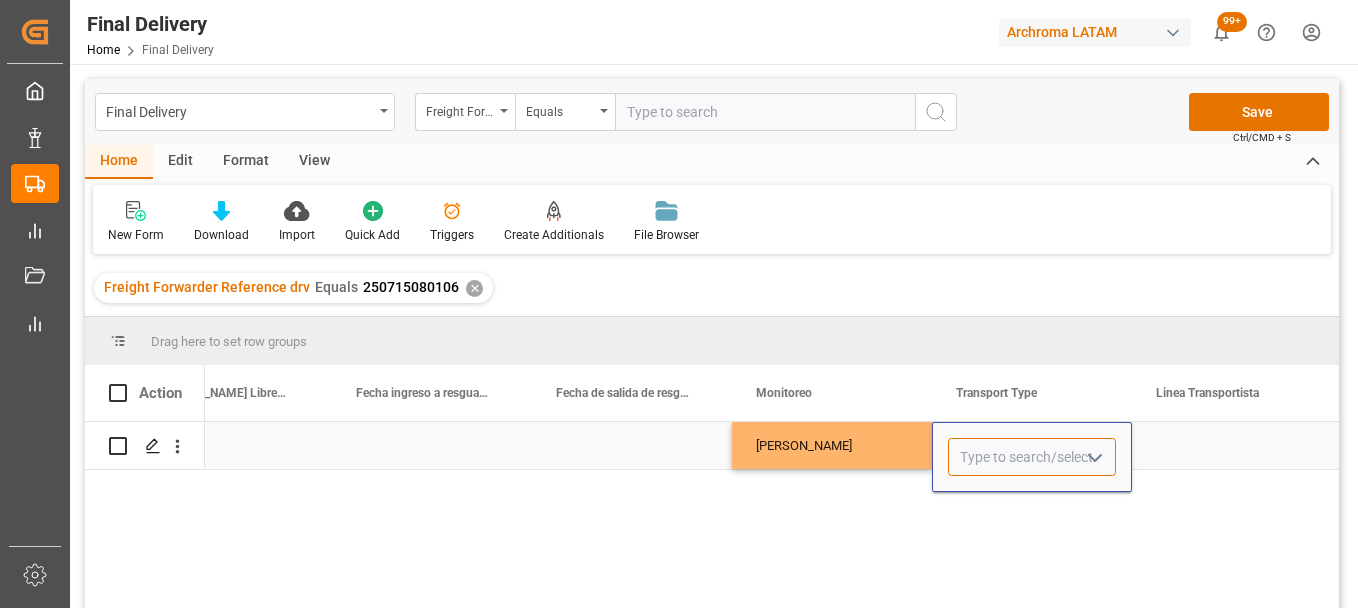 click at bounding box center [1032, 457] 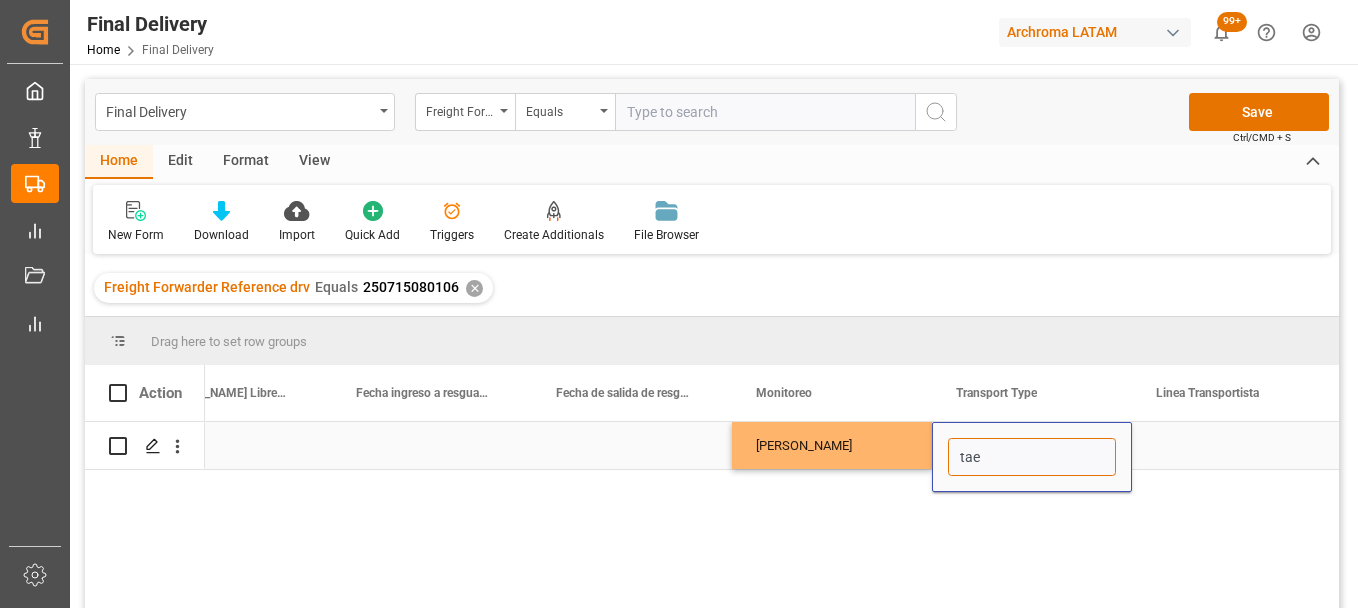 drag, startPoint x: 1008, startPoint y: 450, endPoint x: 943, endPoint y: 451, distance: 65.00769 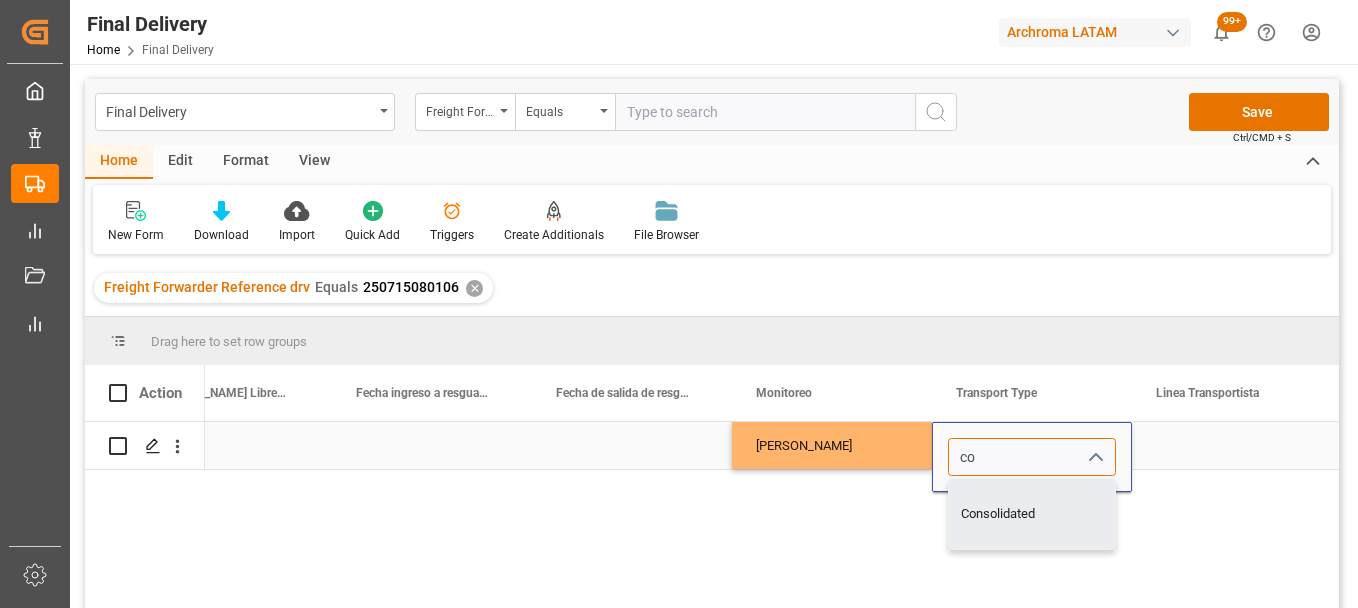 click on "Consolidated" at bounding box center (1032, 514) 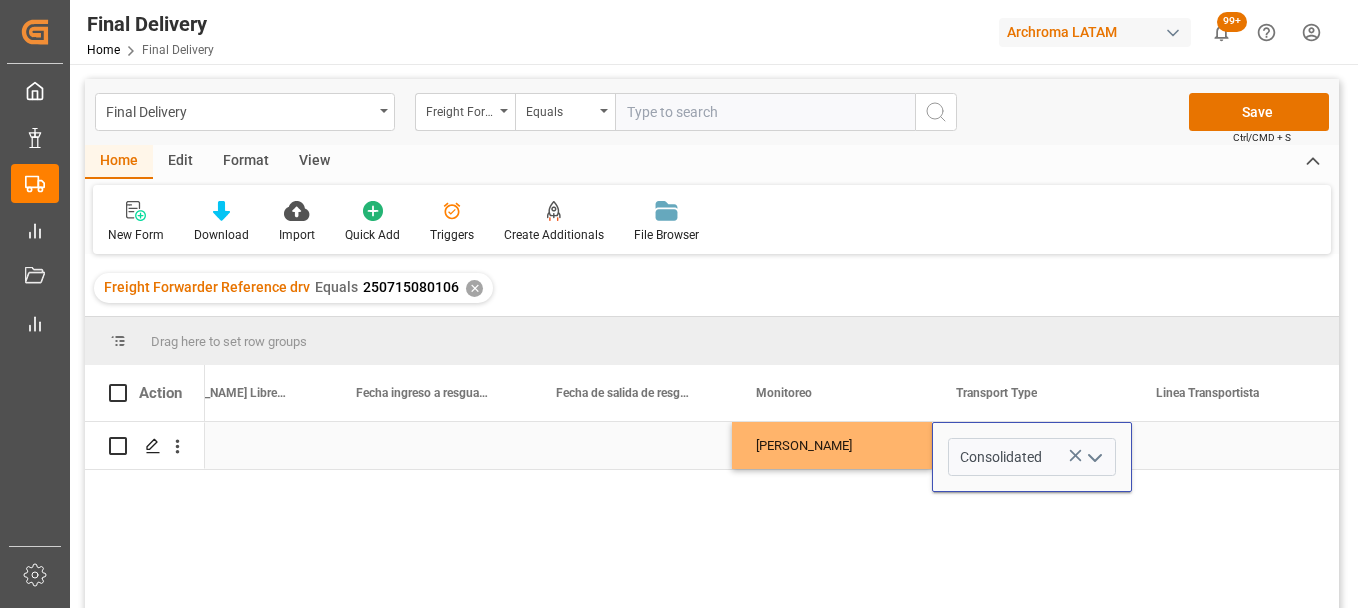 click at bounding box center [1232, 445] 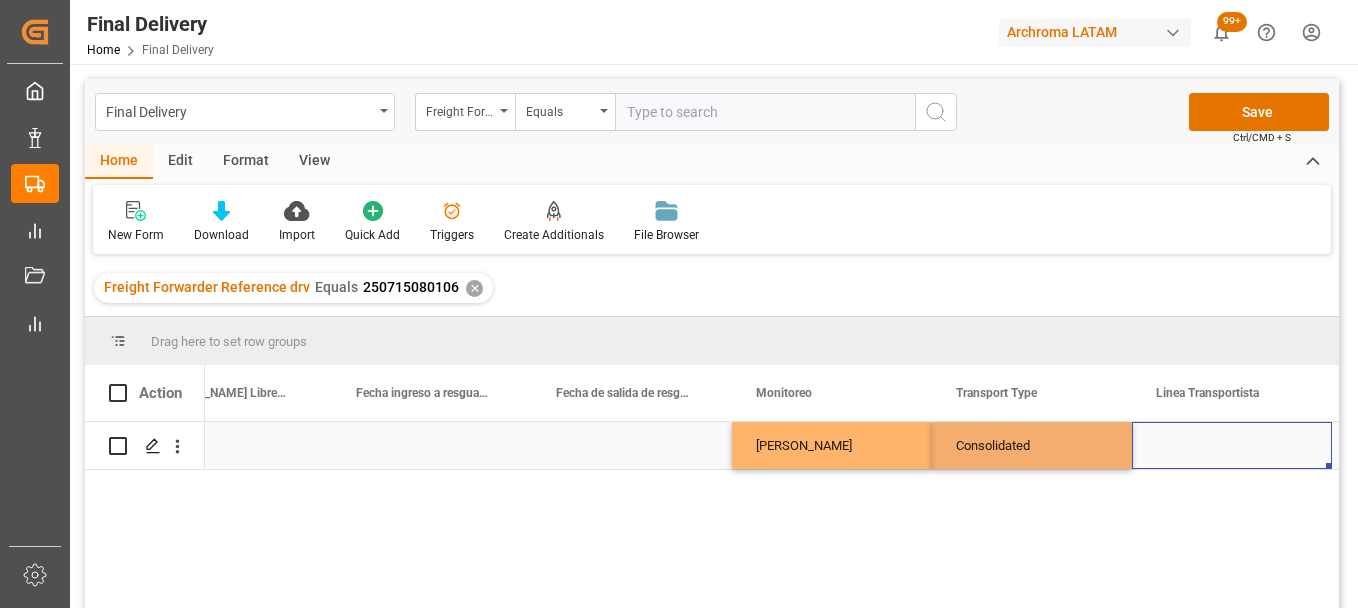 click at bounding box center (1232, 445) 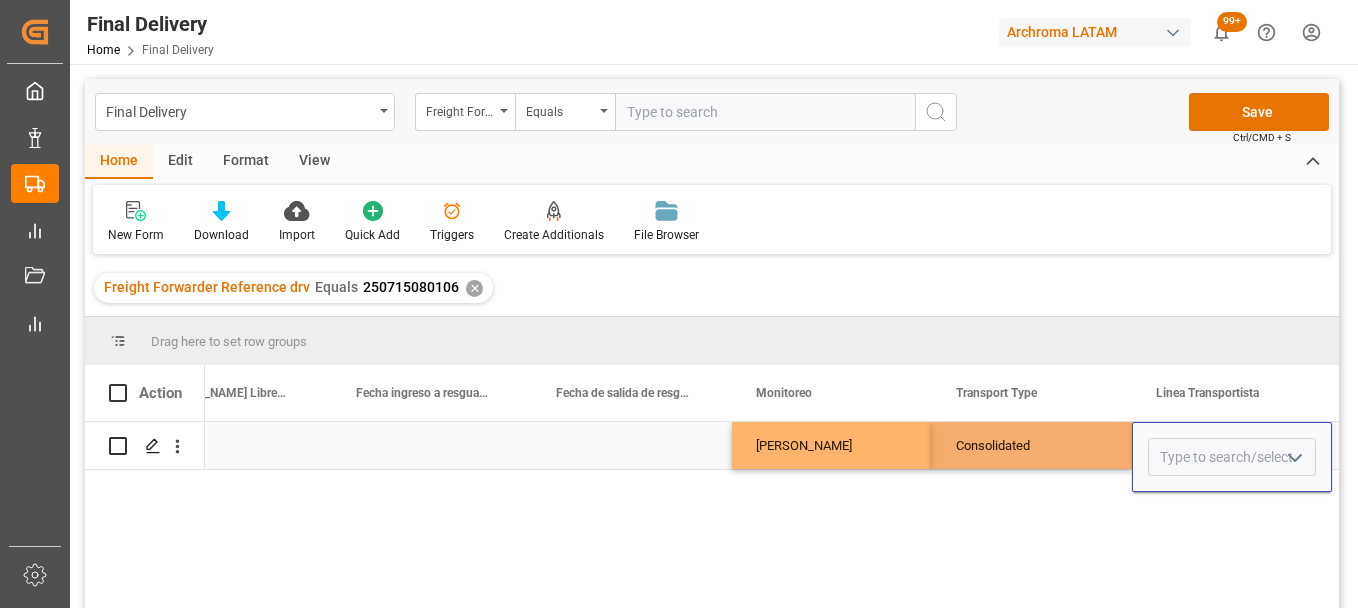 click at bounding box center [1232, 457] 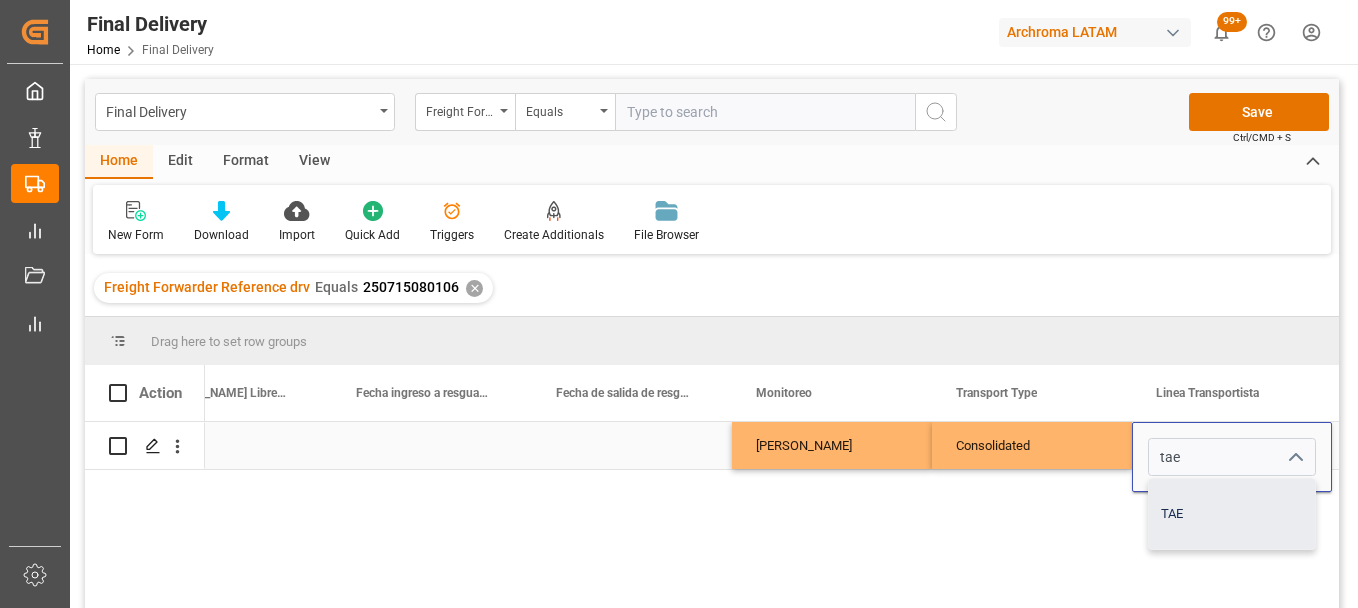 click on "TAE" at bounding box center (1232, 514) 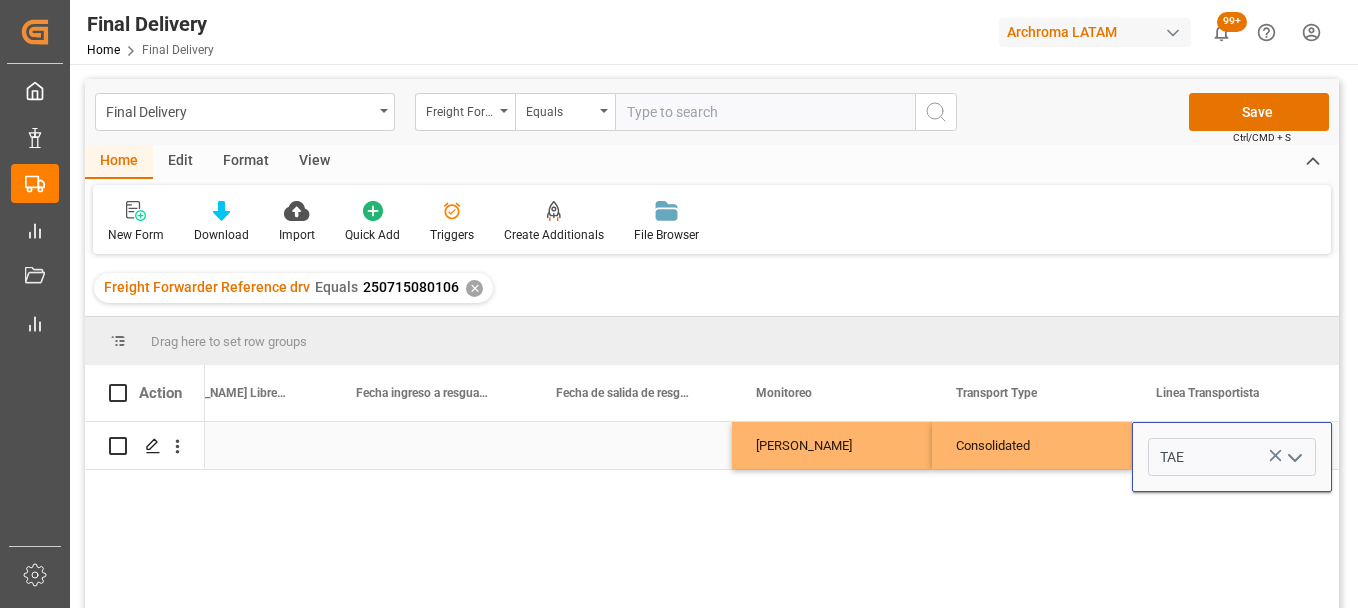 click on "Consolidated" at bounding box center (1032, 446) 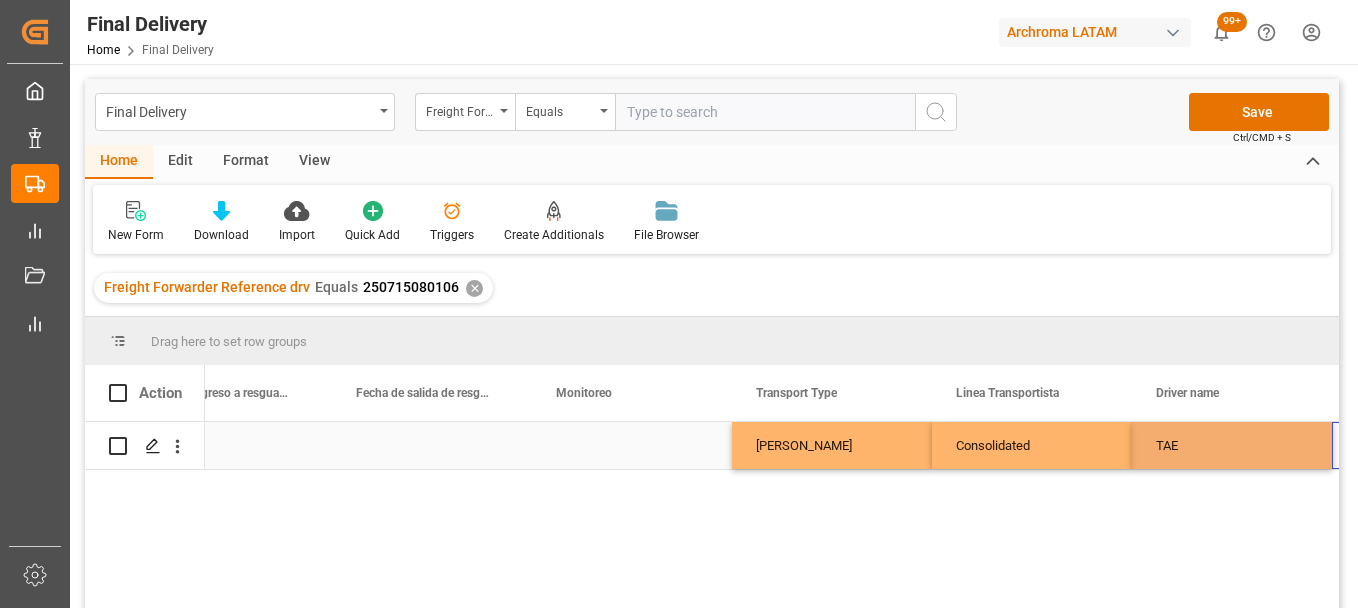 scroll, scrollTop: 0, scrollLeft: 6167, axis: horizontal 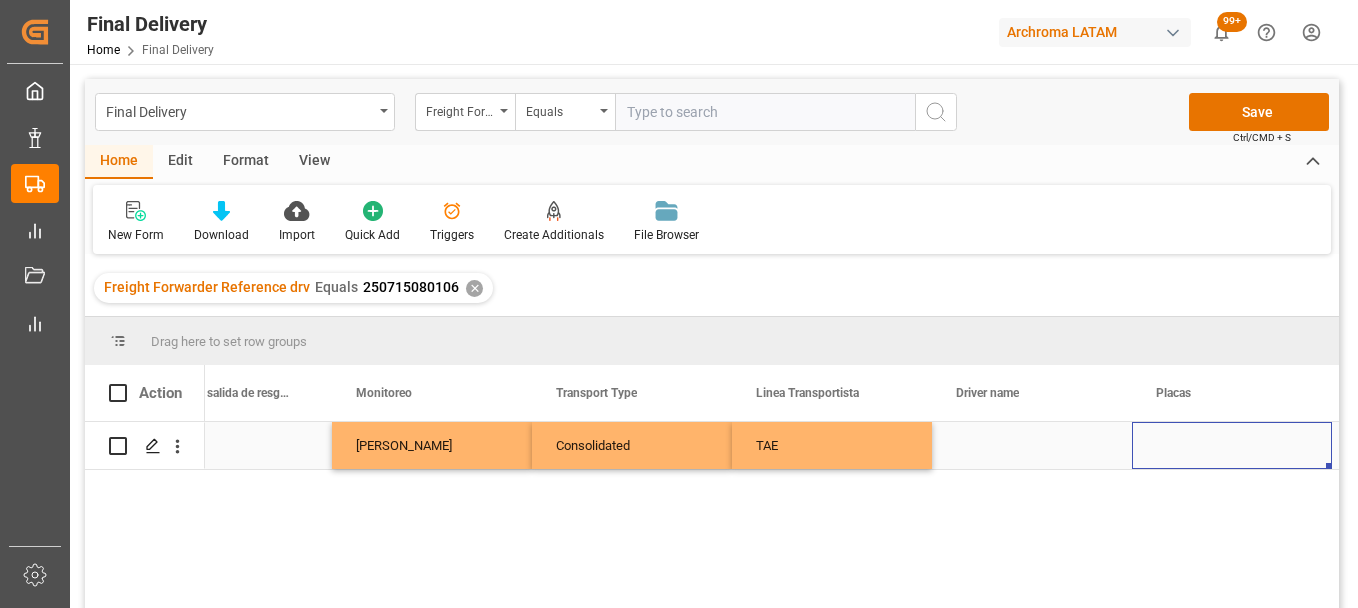 click at bounding box center (1032, 445) 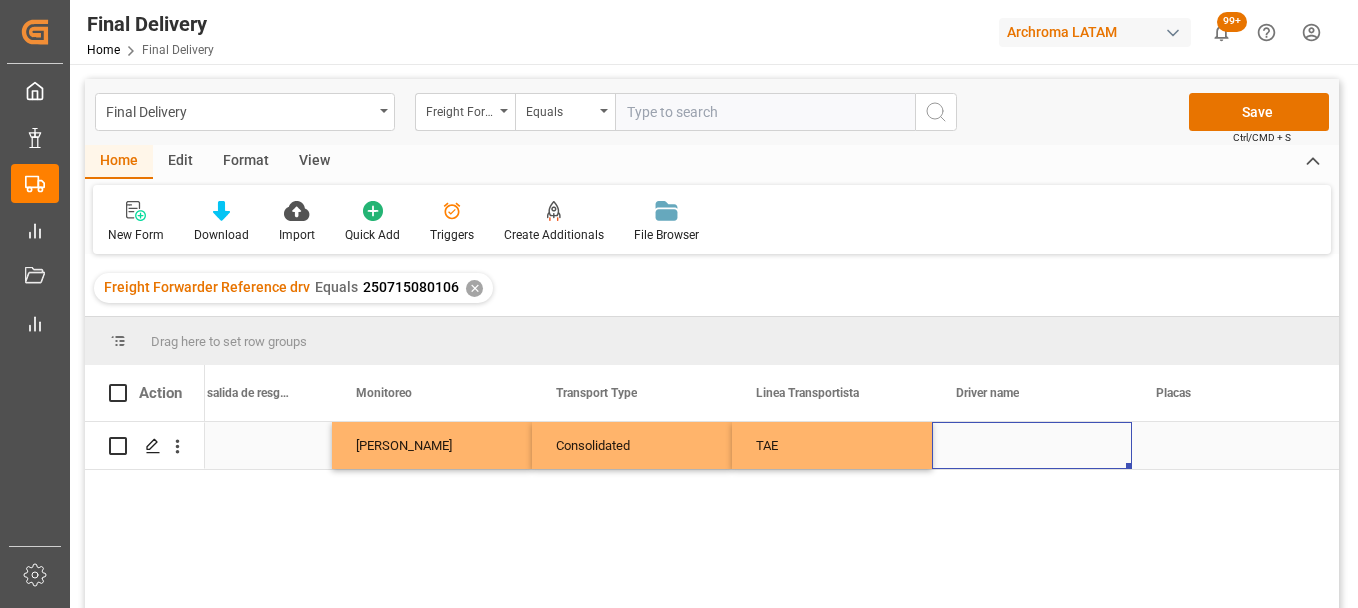 click at bounding box center [1032, 445] 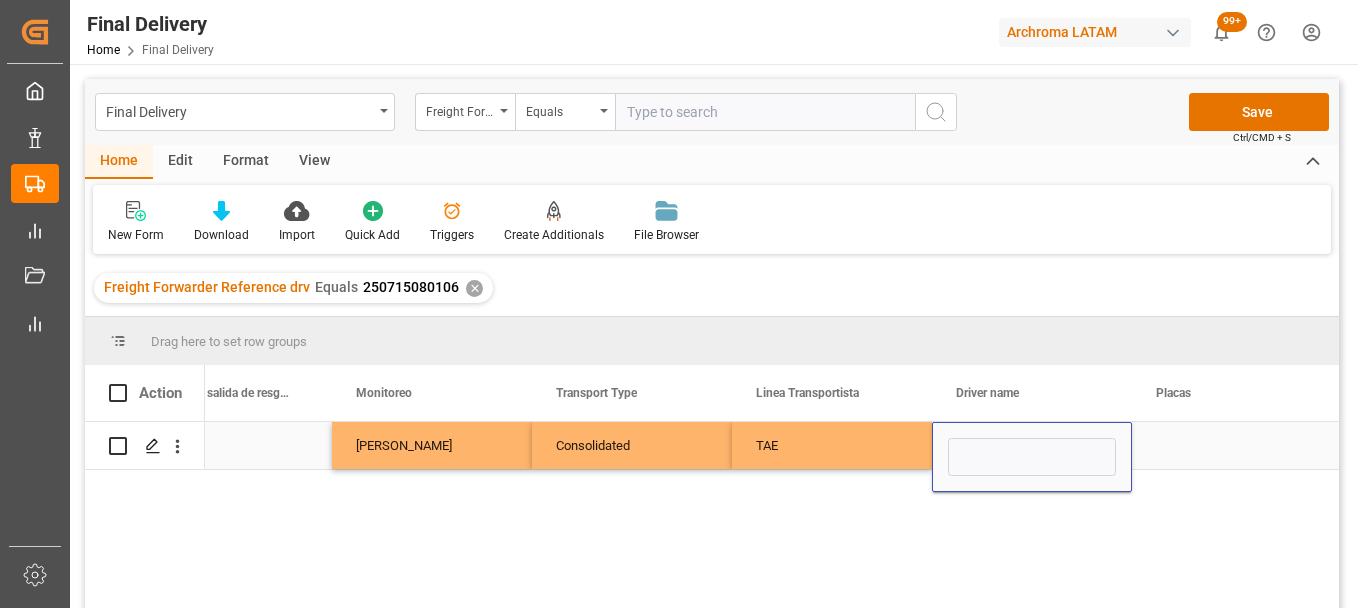 type on "[PERSON_NAME] [PERSON_NAME]" 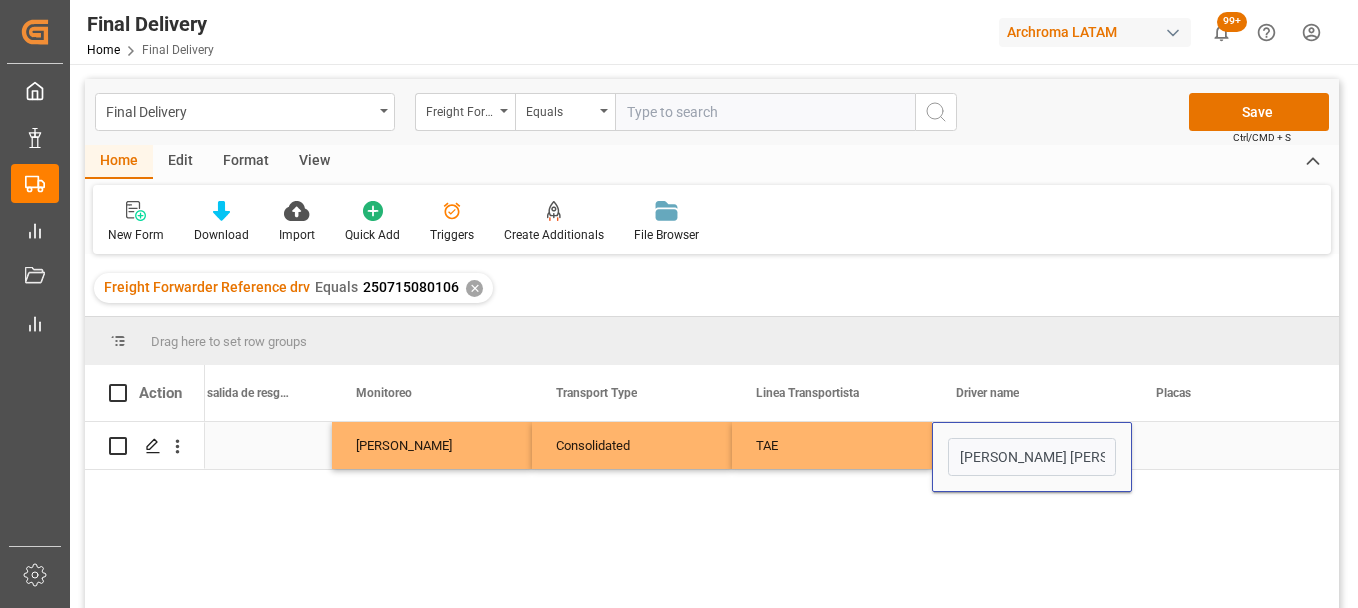scroll, scrollTop: 0, scrollLeft: 95, axis: horizontal 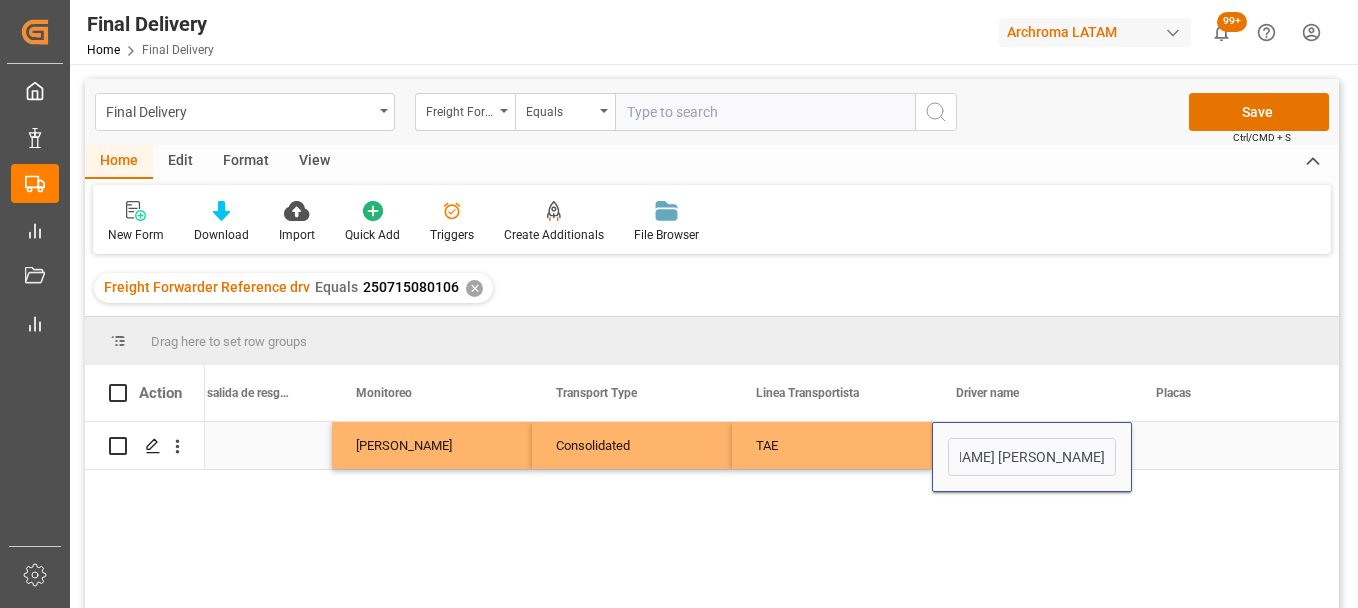 click at bounding box center (1232, 445) 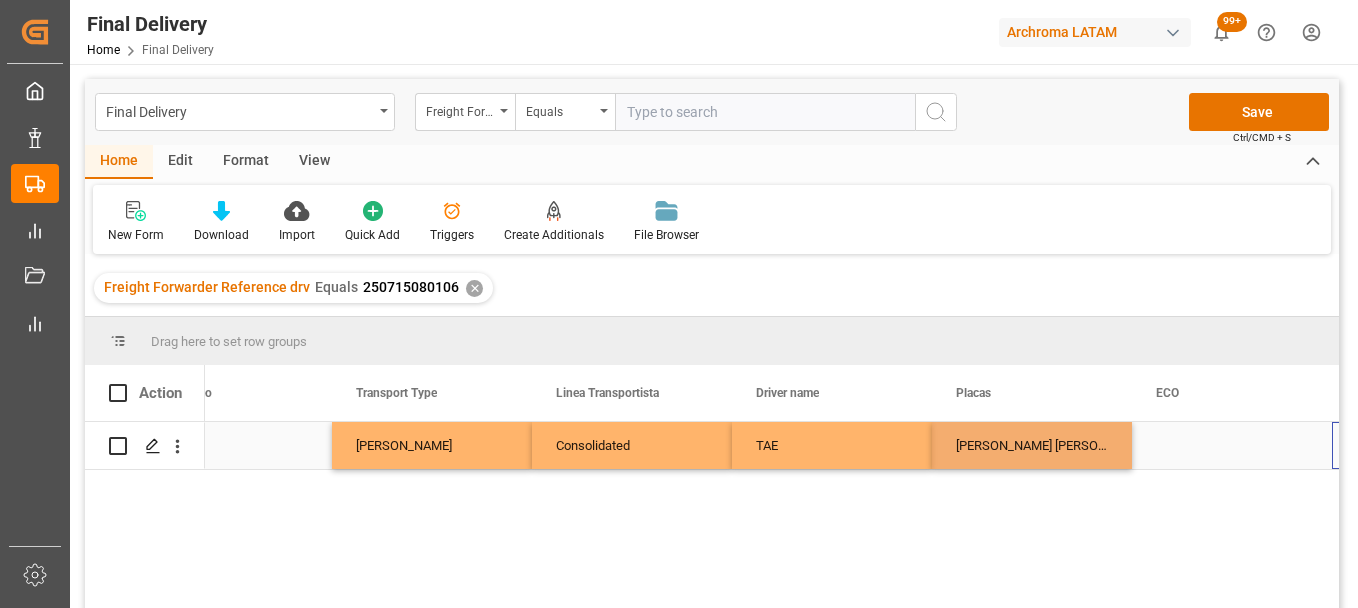 scroll, scrollTop: 0, scrollLeft: 6567, axis: horizontal 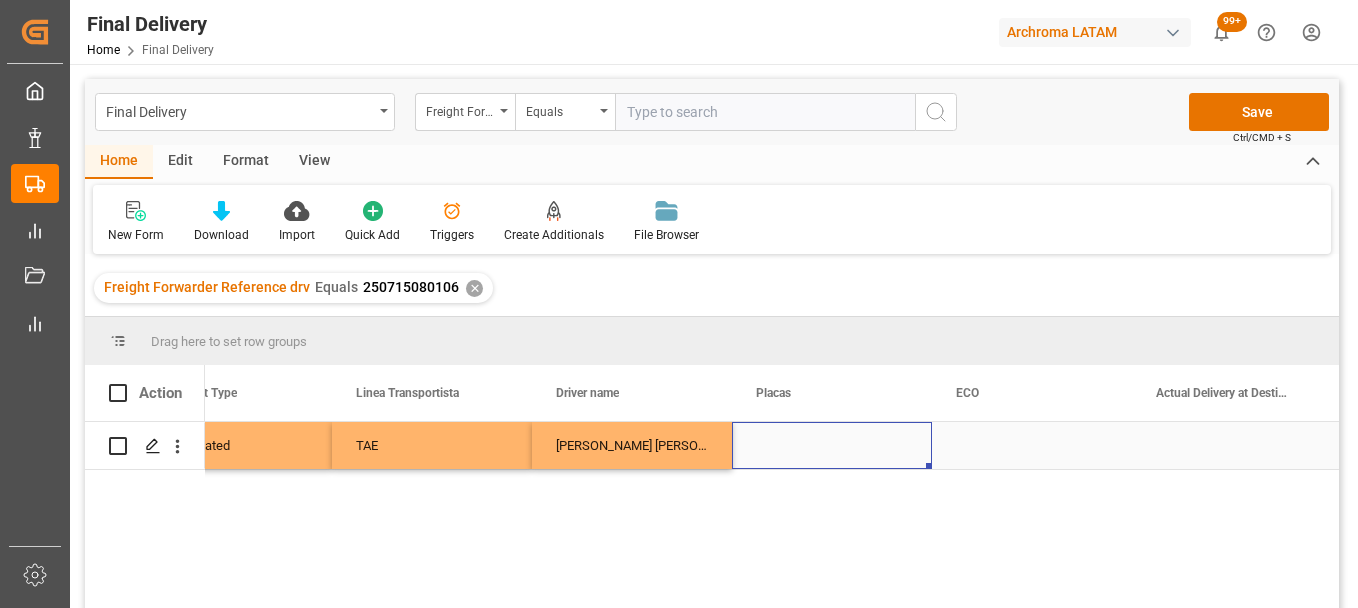 click at bounding box center [832, 445] 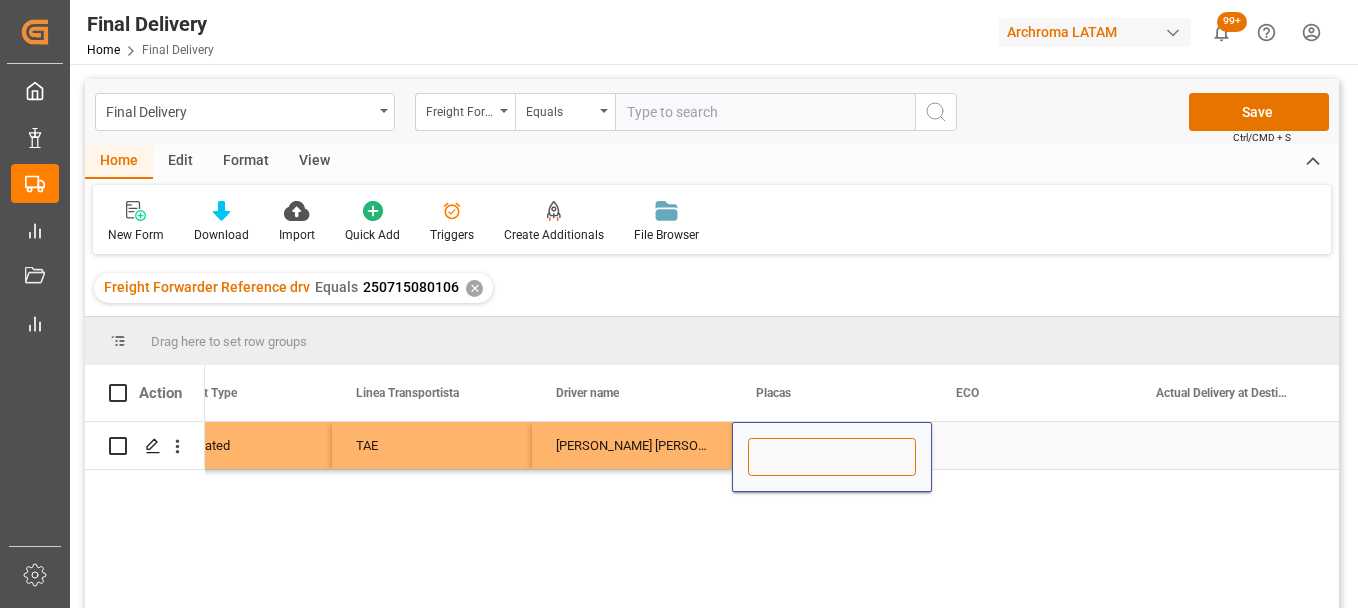click at bounding box center (832, 457) 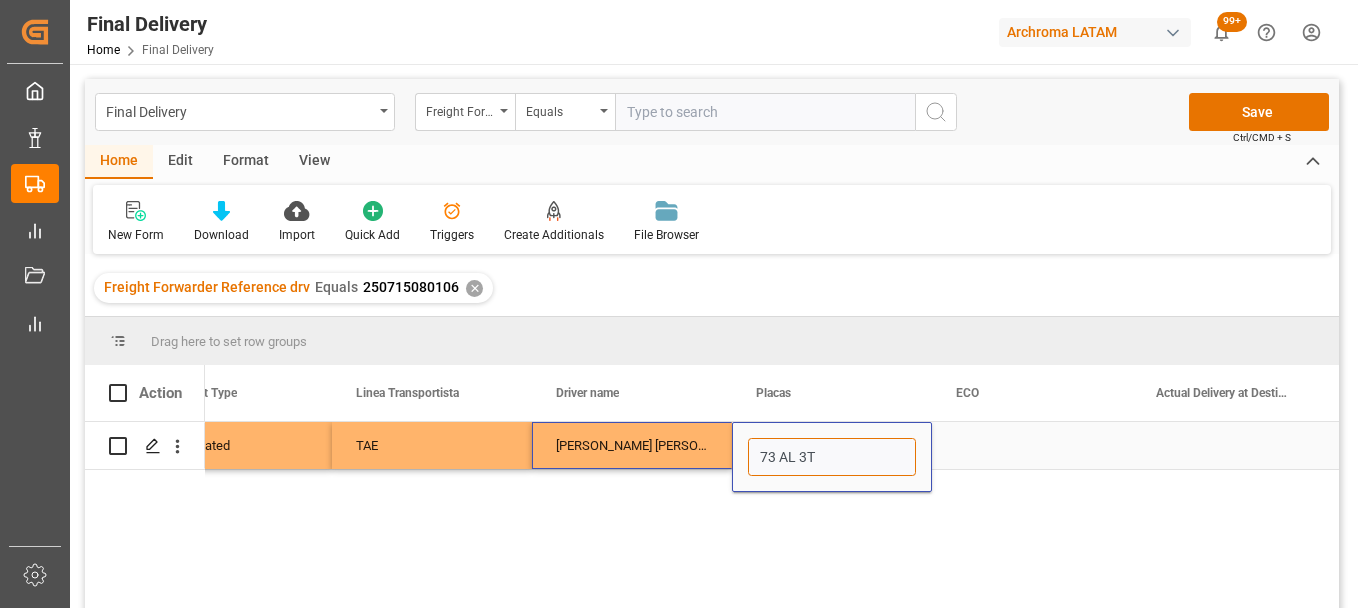 drag, startPoint x: 775, startPoint y: 455, endPoint x: 731, endPoint y: 454, distance: 44.011364 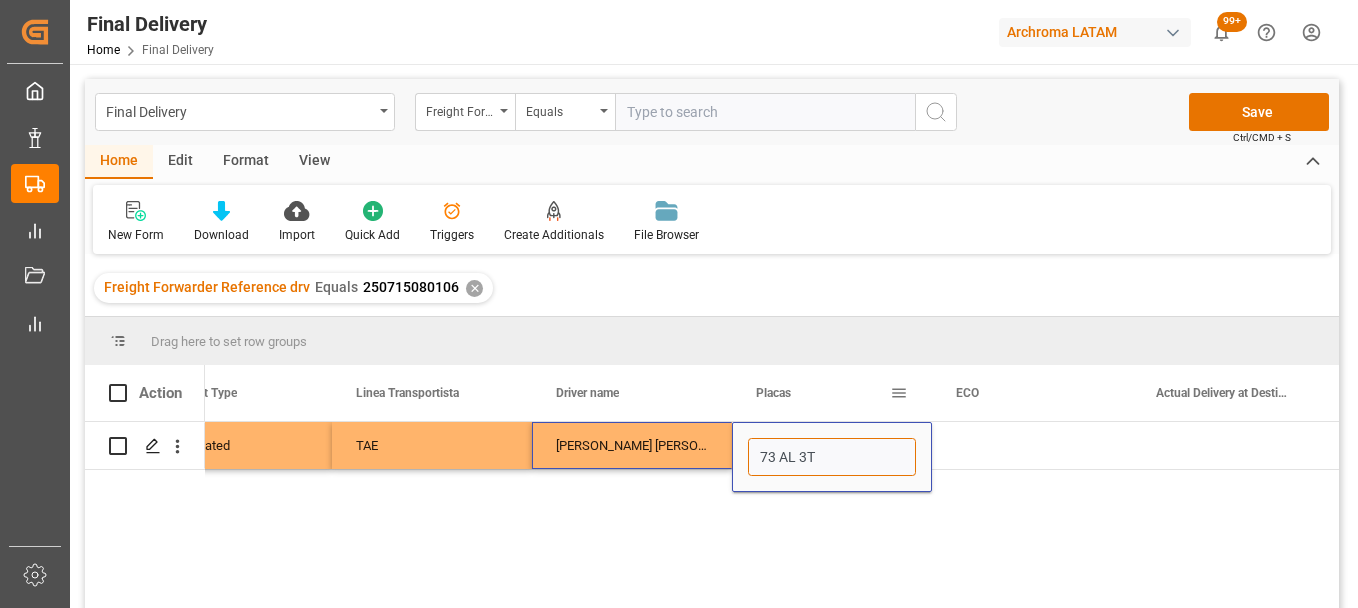 type on "73 AL 3T" 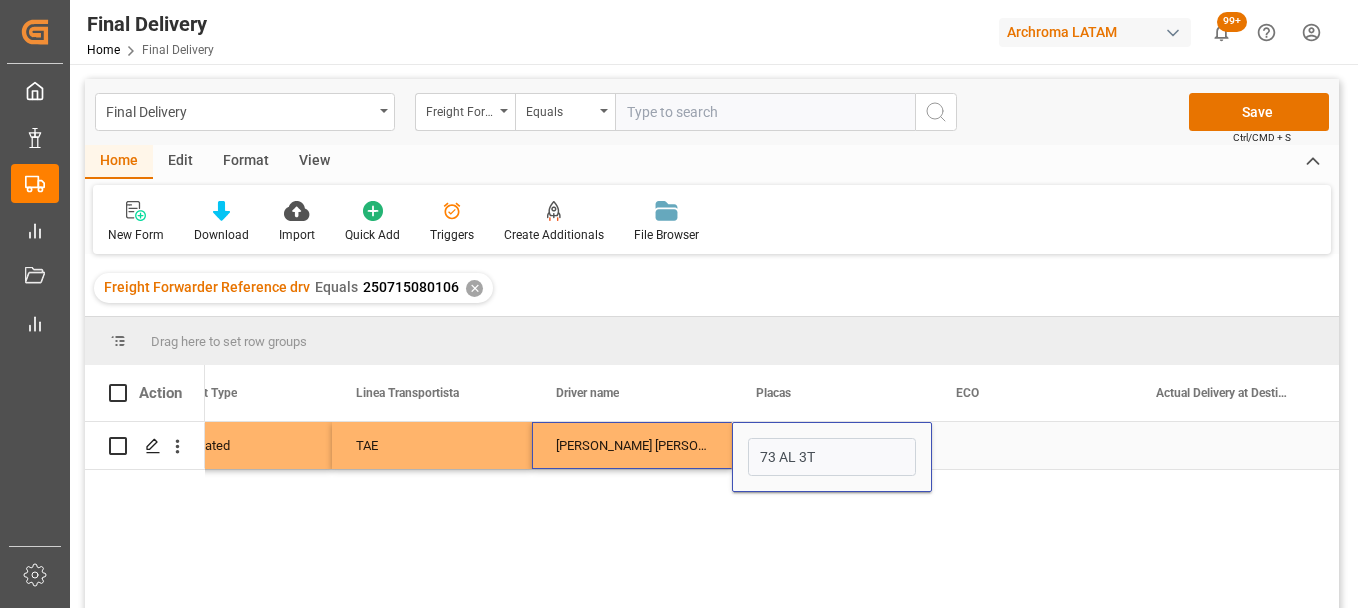 click at bounding box center [1032, 445] 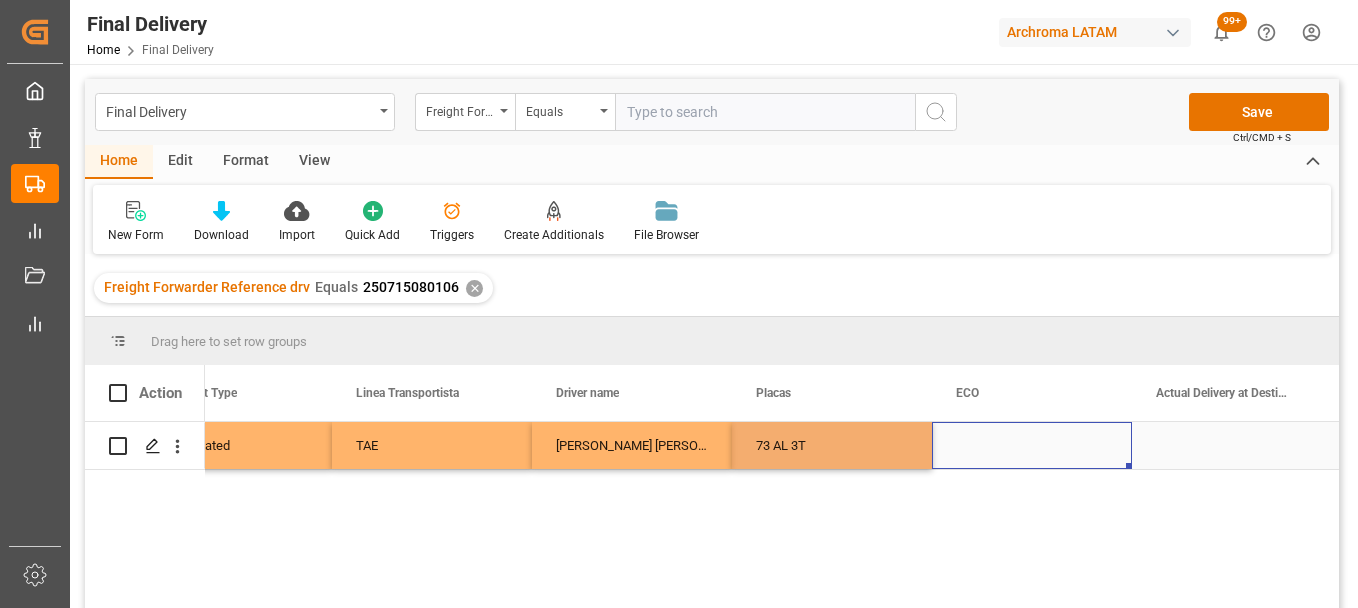 click at bounding box center (1032, 445) 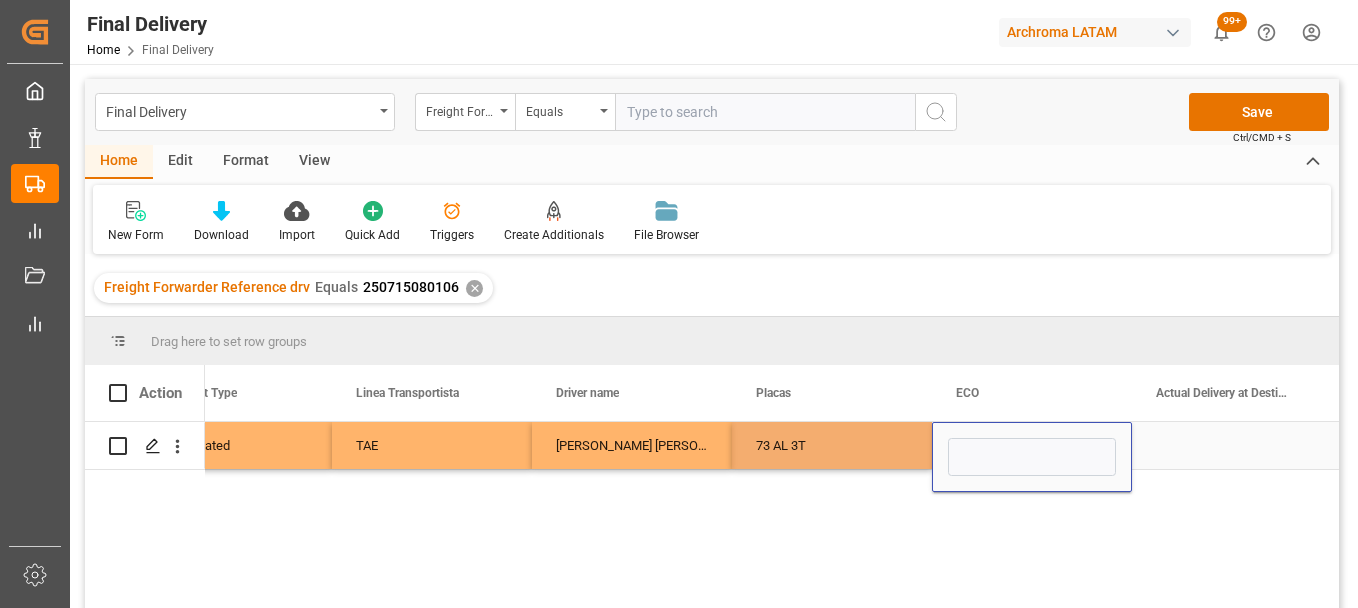 click at bounding box center [1032, 457] 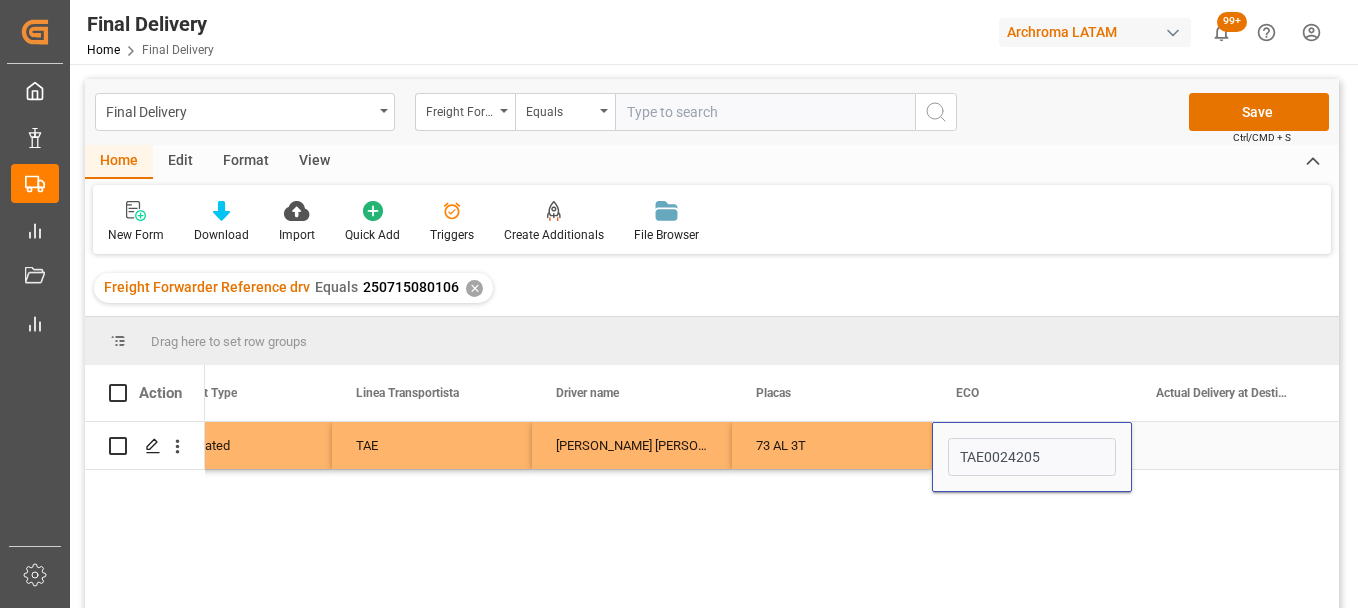 click at bounding box center [1232, 445] 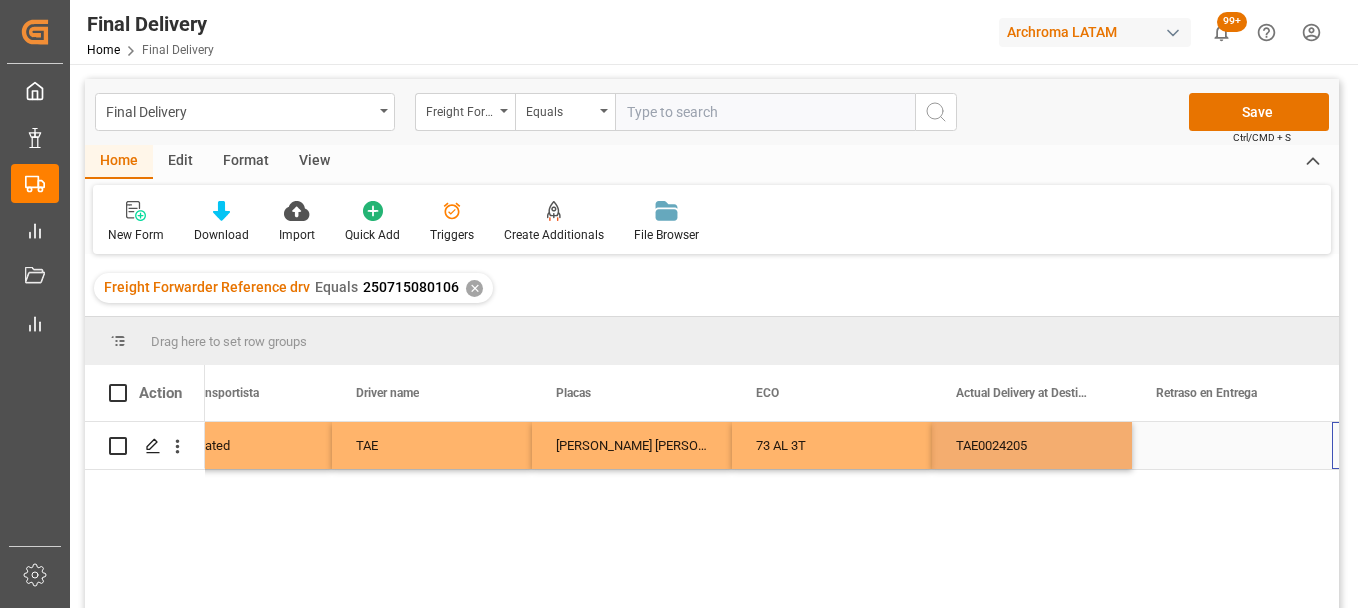 scroll, scrollTop: 0, scrollLeft: 6967, axis: horizontal 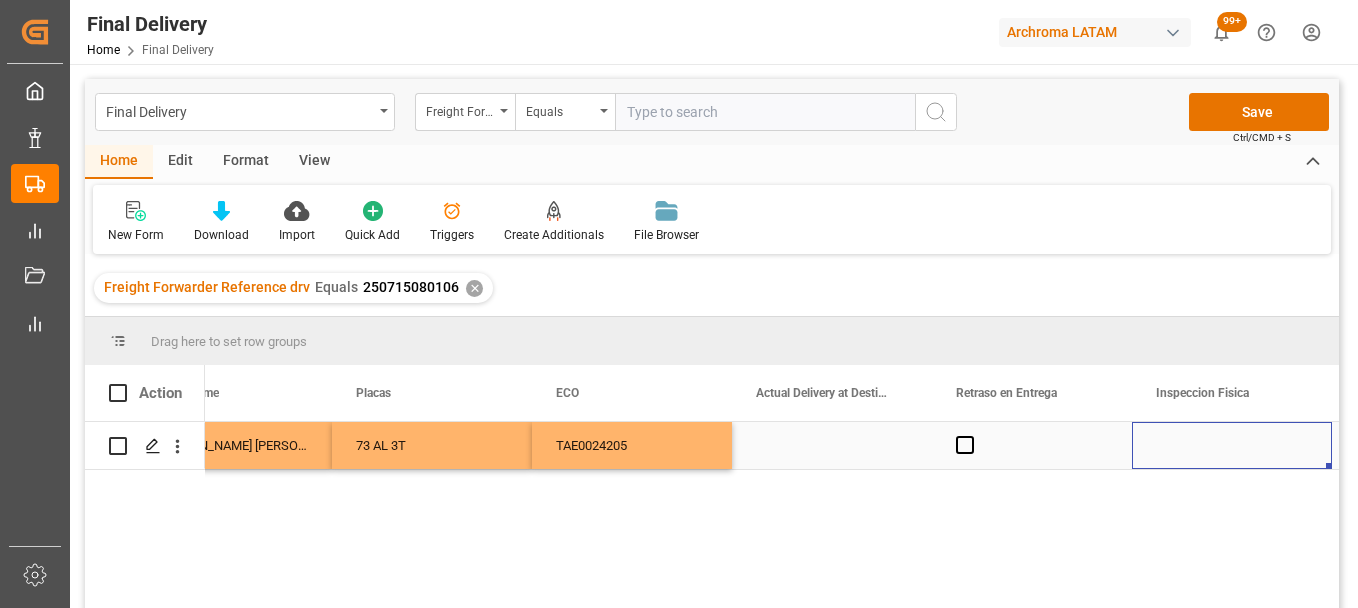 click at bounding box center (832, 445) 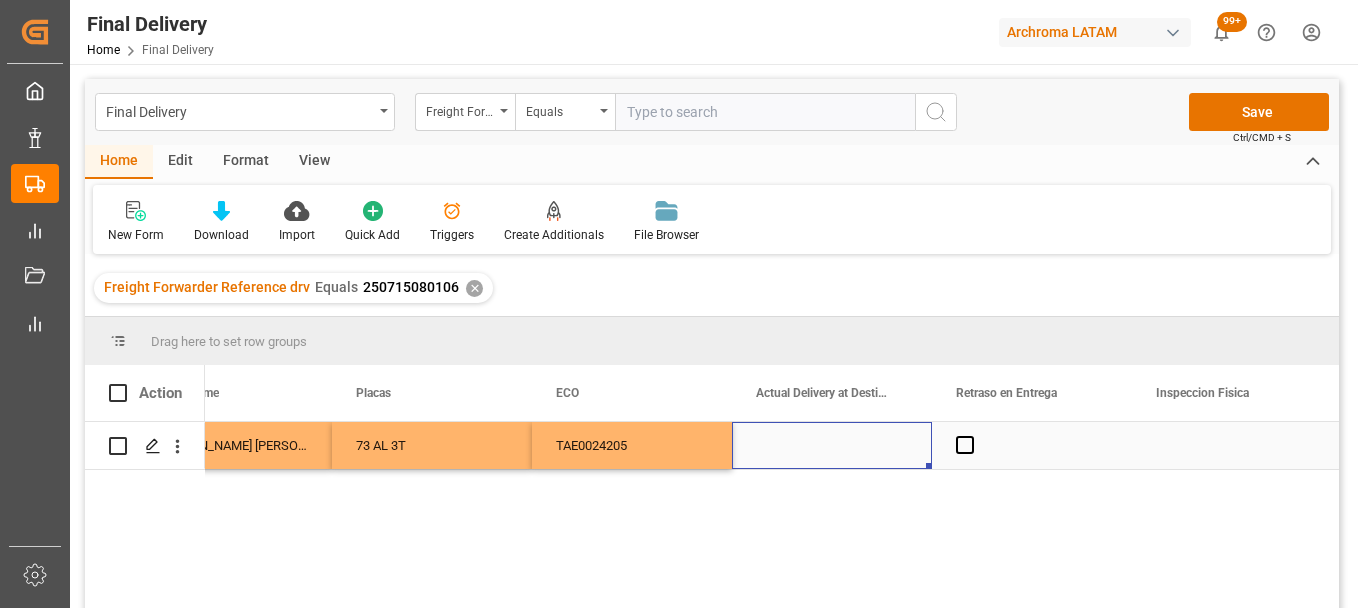 click at bounding box center (832, 445) 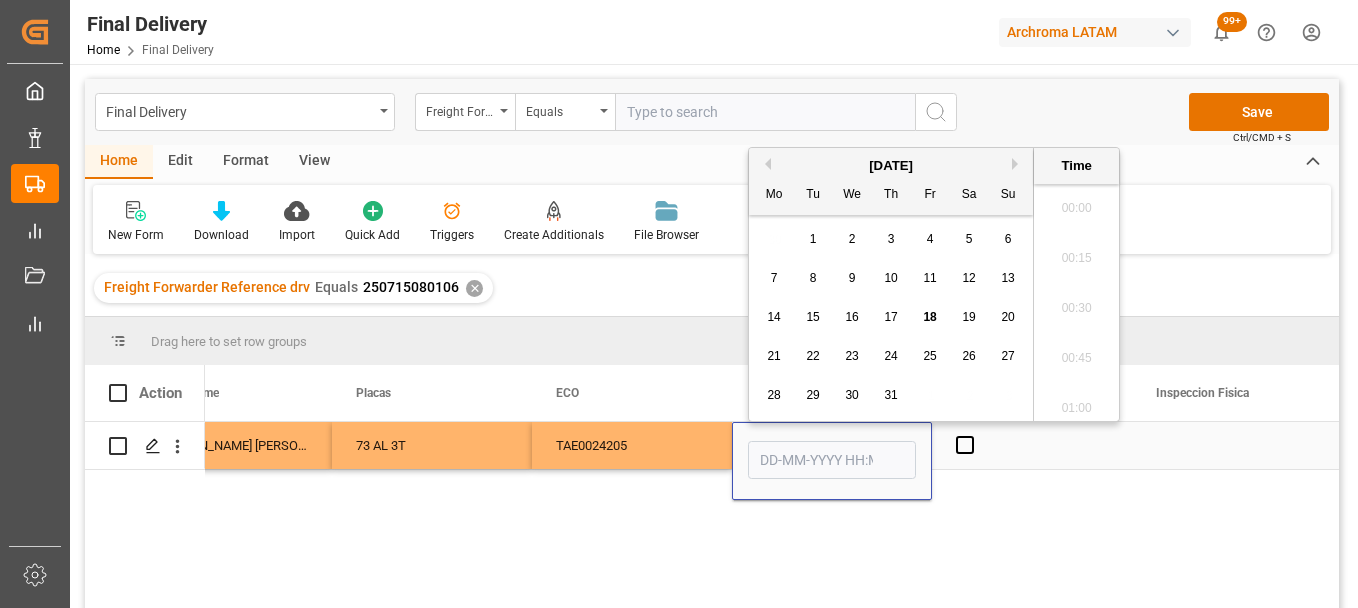 scroll, scrollTop: 1957, scrollLeft: 0, axis: vertical 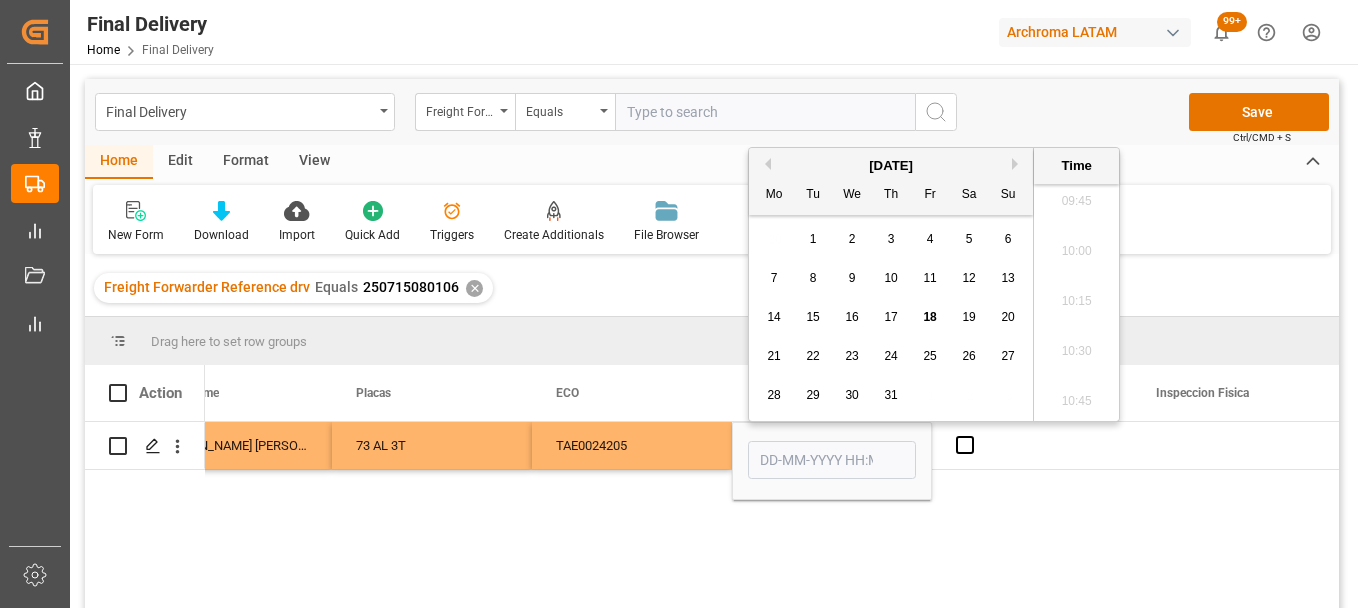 click on "15" at bounding box center (813, 318) 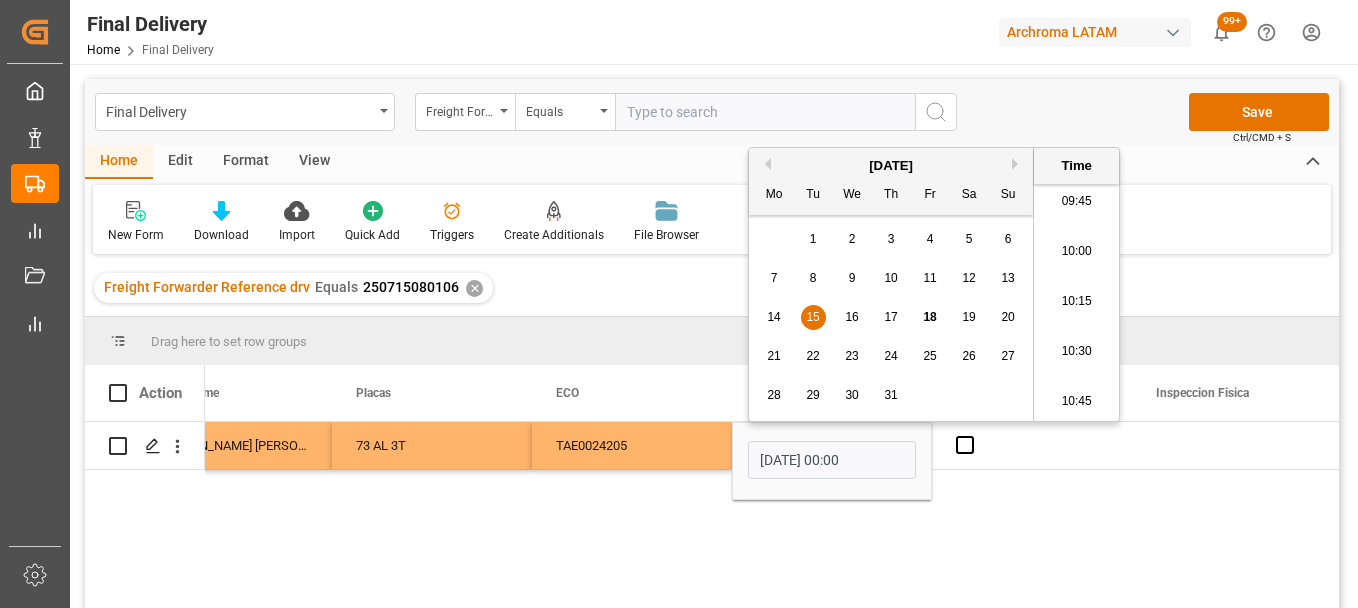click on "10:30" at bounding box center [1076, 352] 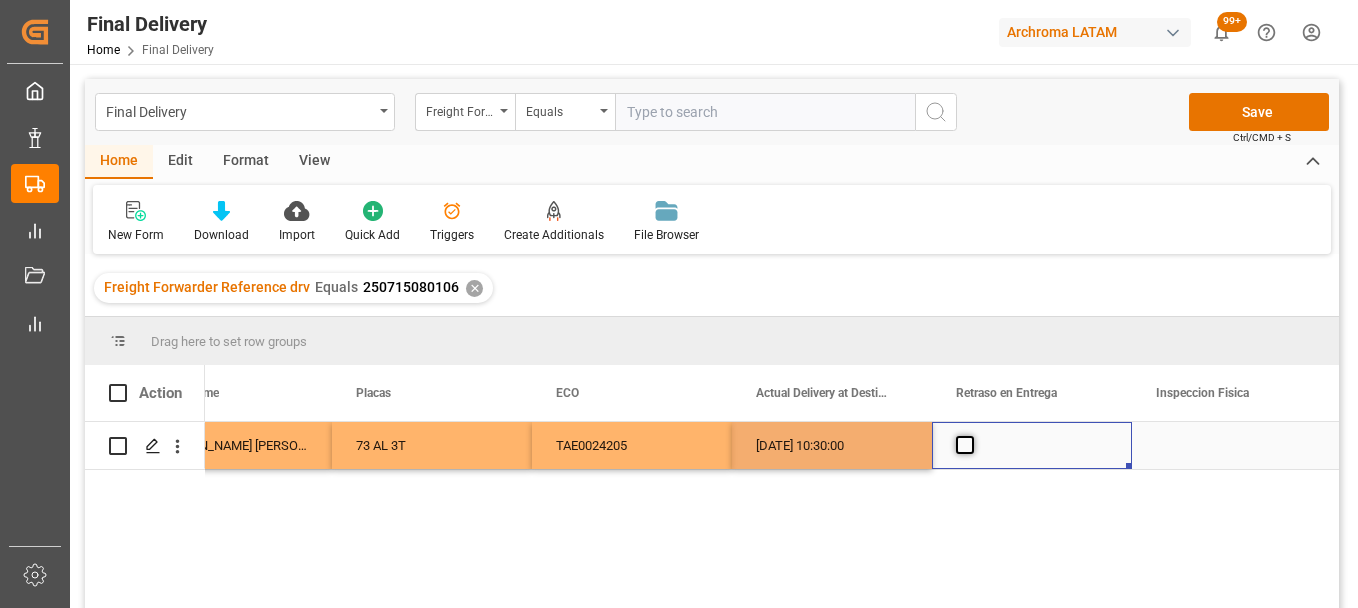 click at bounding box center (965, 445) 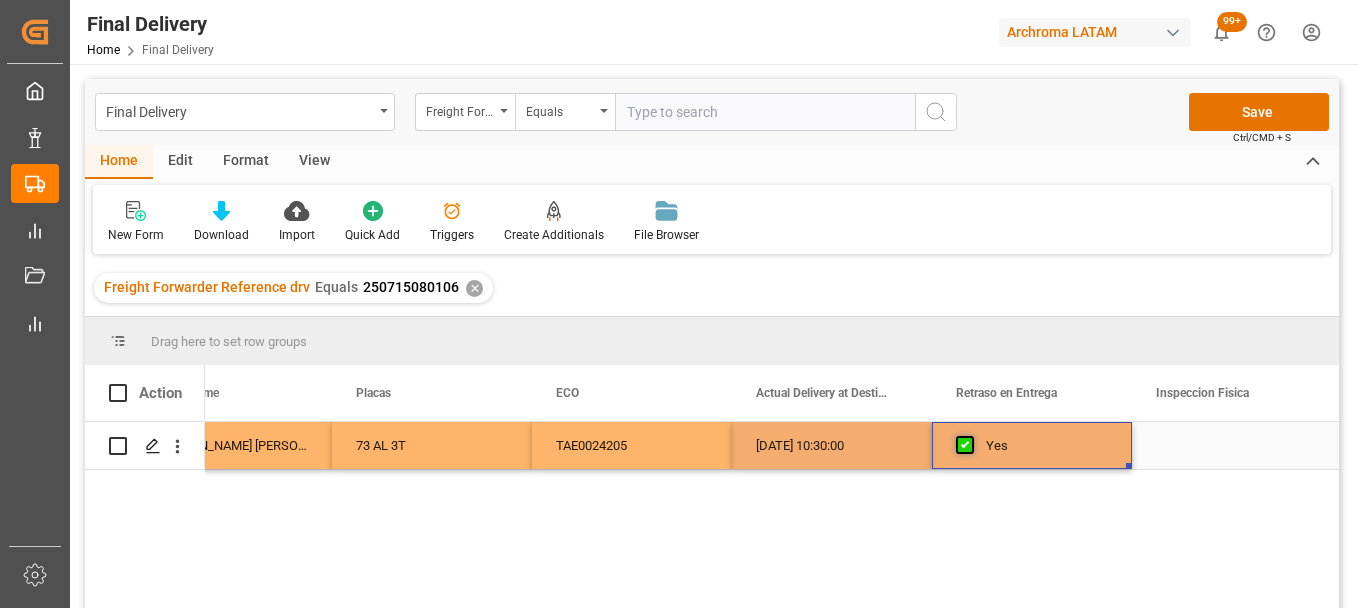 click at bounding box center (965, 445) 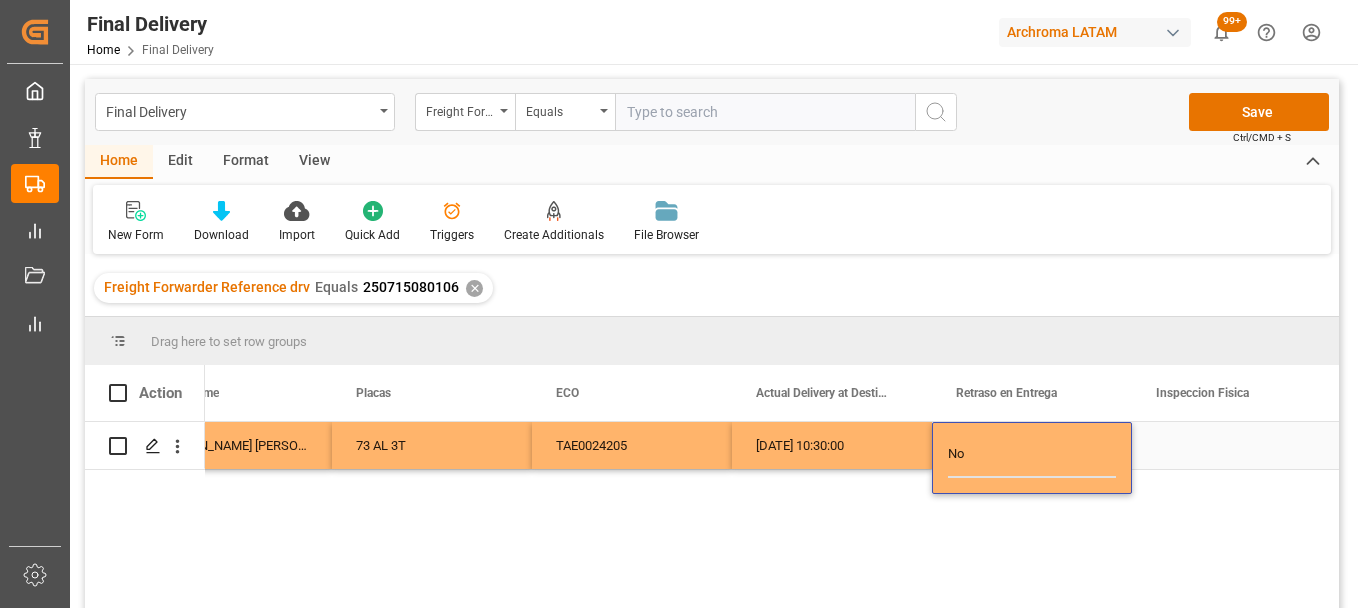 click at bounding box center (1232, 445) 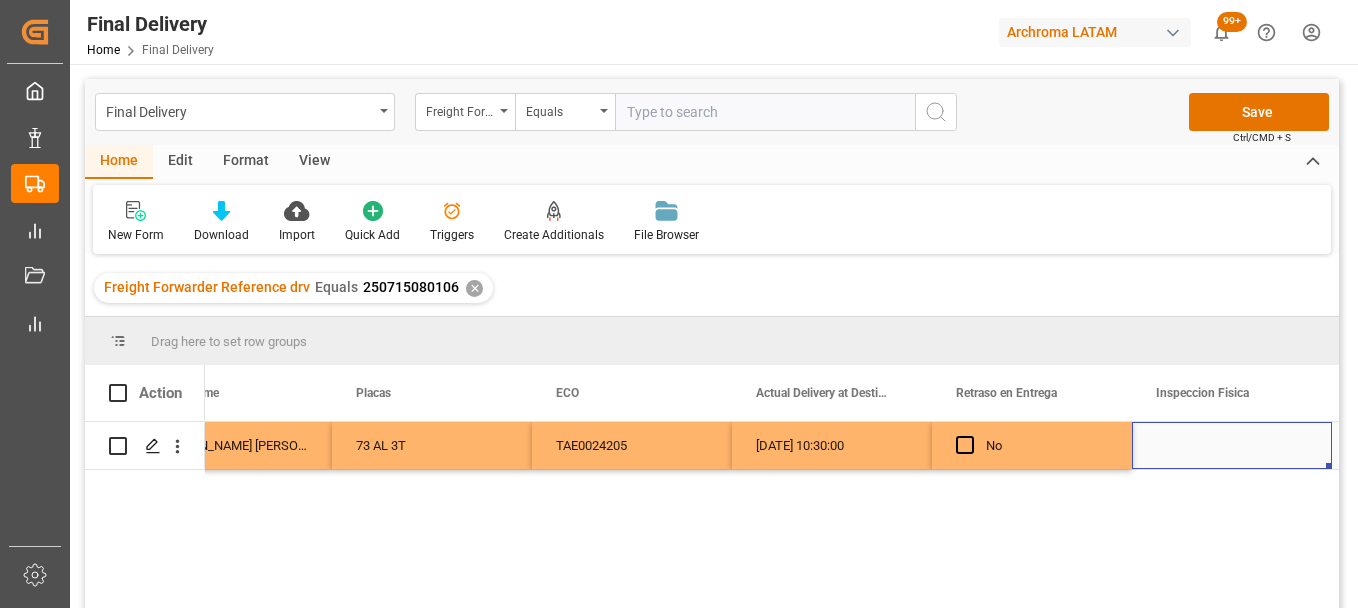 scroll, scrollTop: 0, scrollLeft: 7367, axis: horizontal 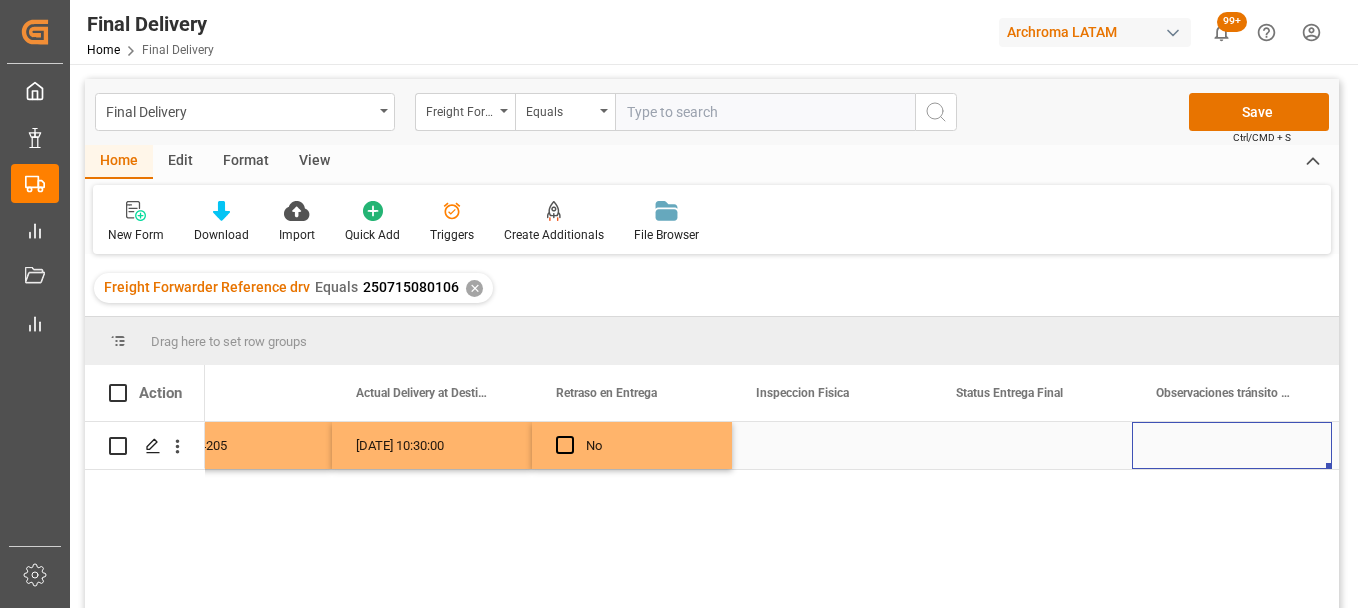click at bounding box center [1032, 445] 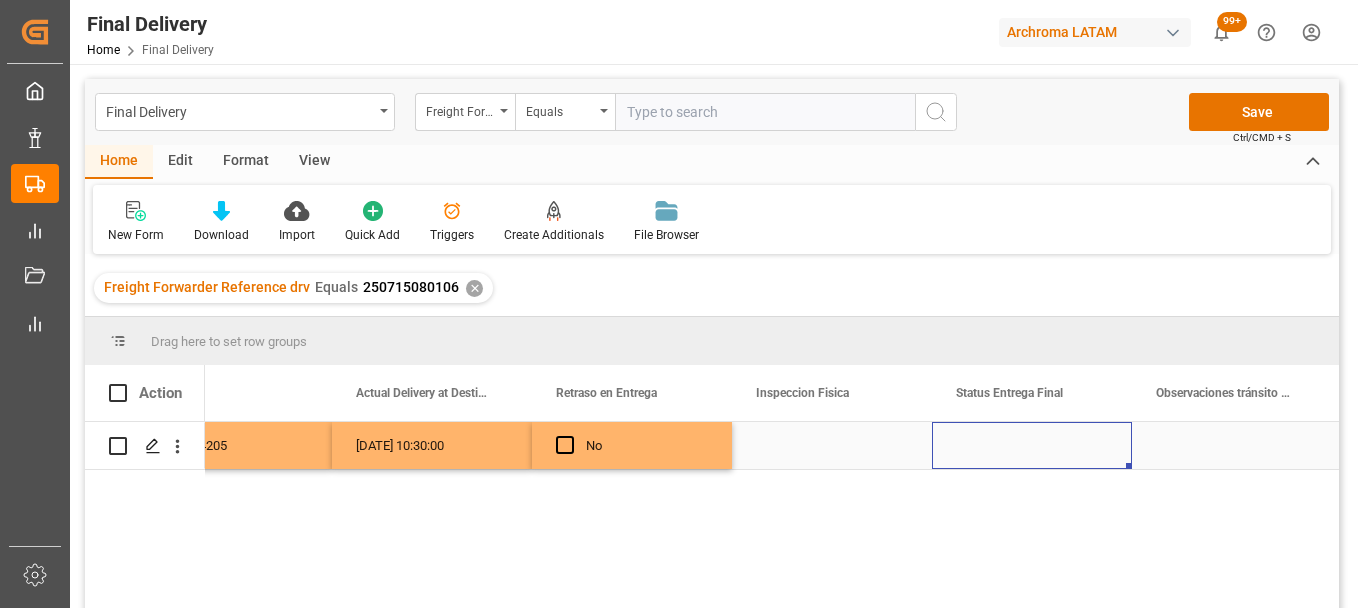 click at bounding box center [1032, 445] 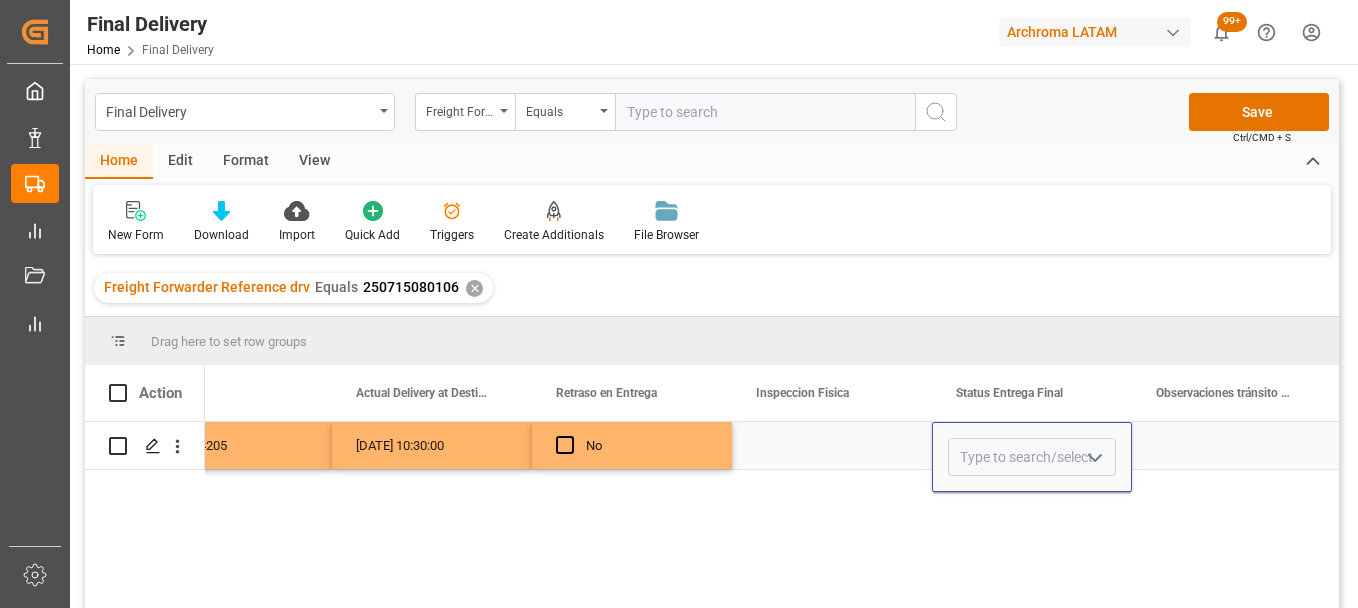 click at bounding box center (1032, 457) 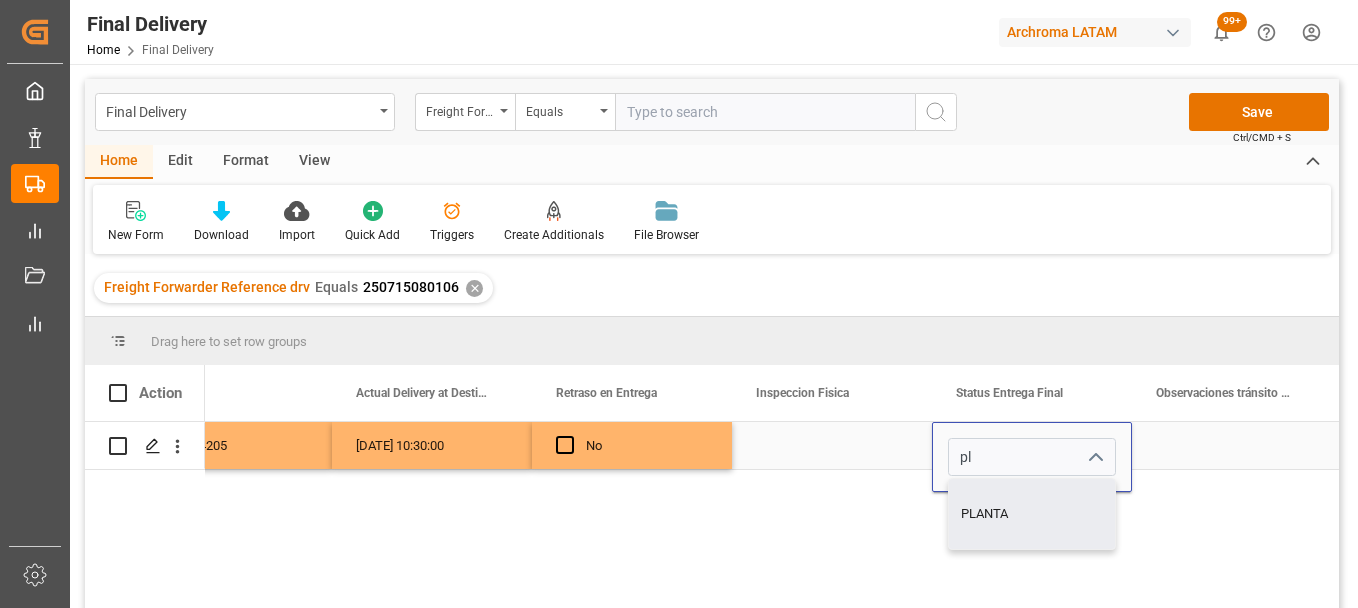 click on "PLANTA" at bounding box center (1032, 514) 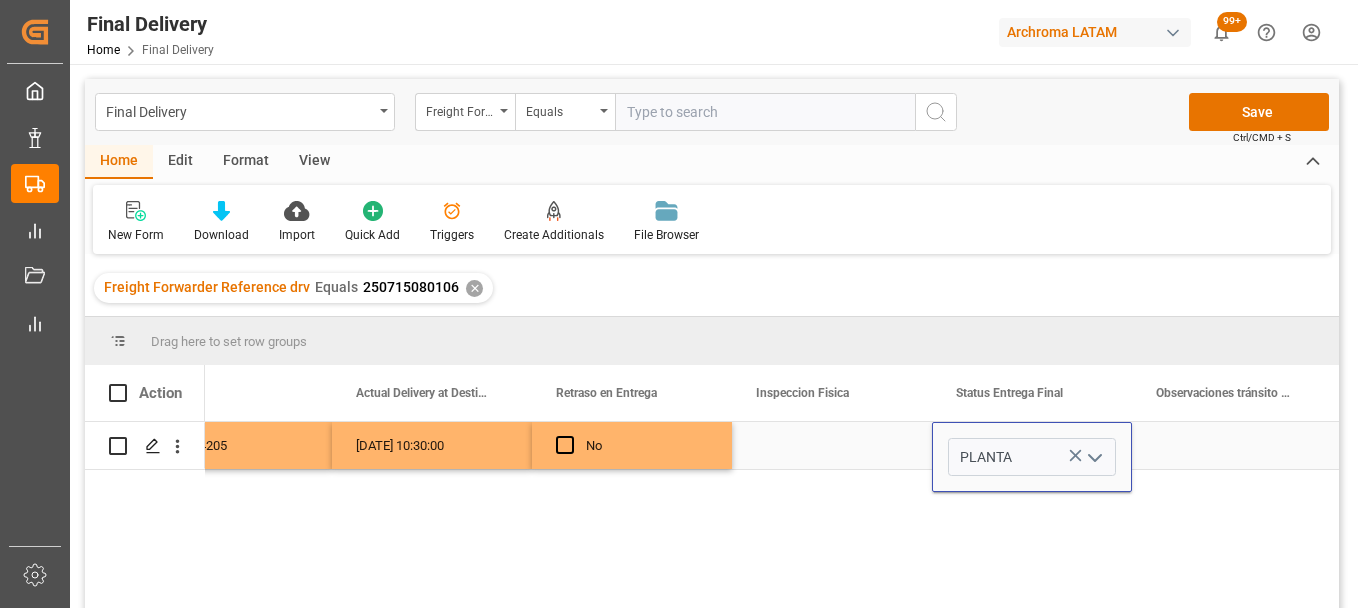 click at bounding box center [1232, 445] 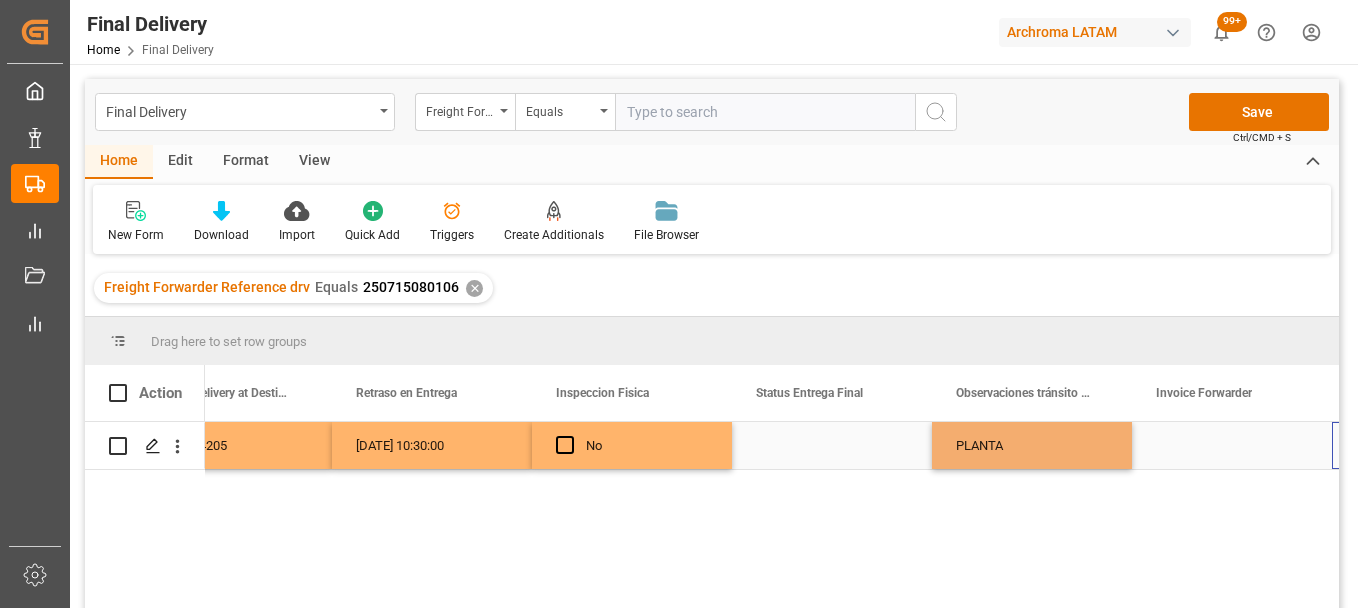 scroll, scrollTop: 0, scrollLeft: 7767, axis: horizontal 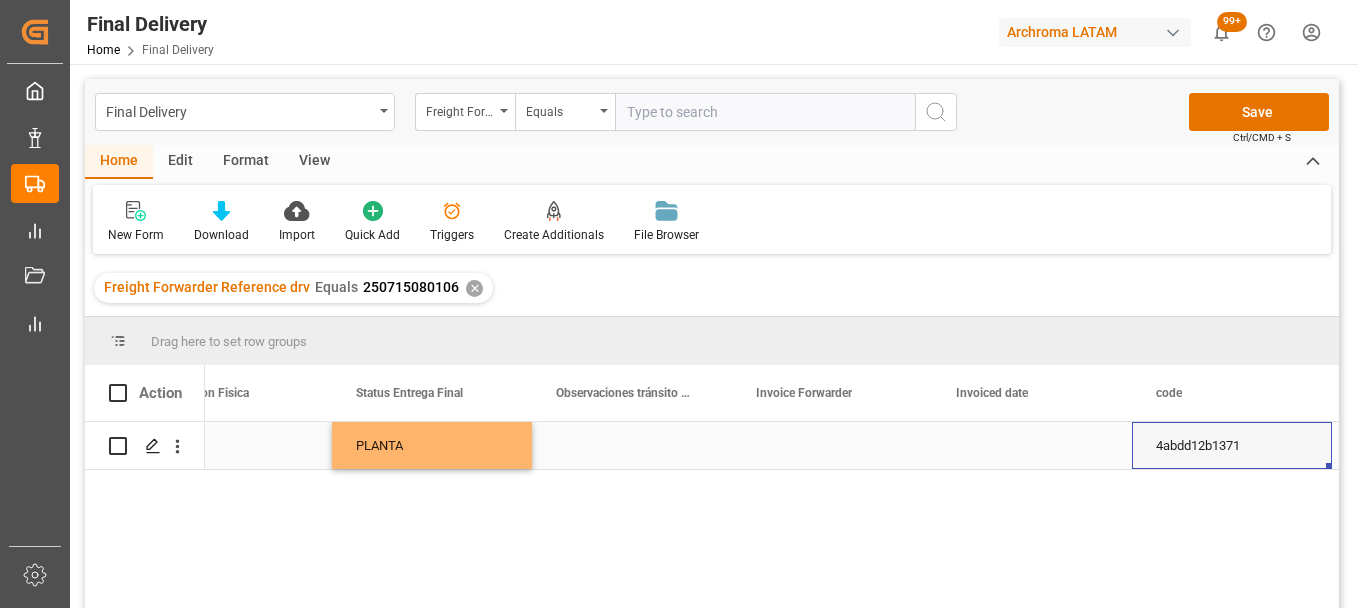 click at bounding box center (832, 445) 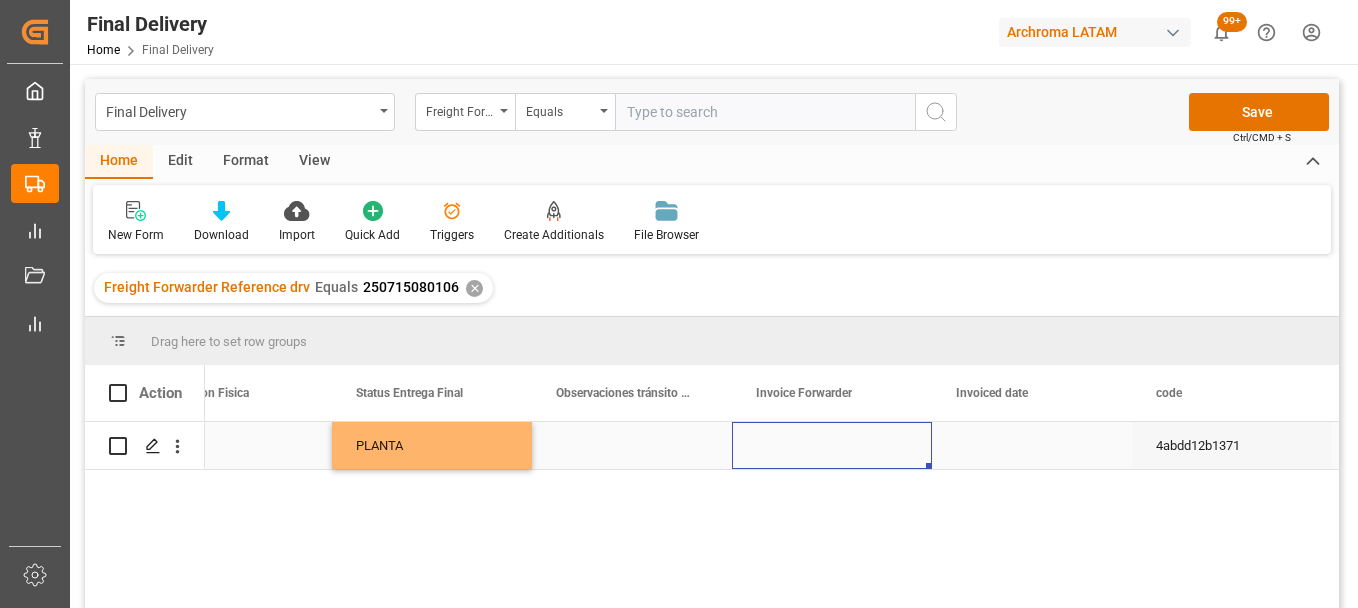 click at bounding box center [832, 445] 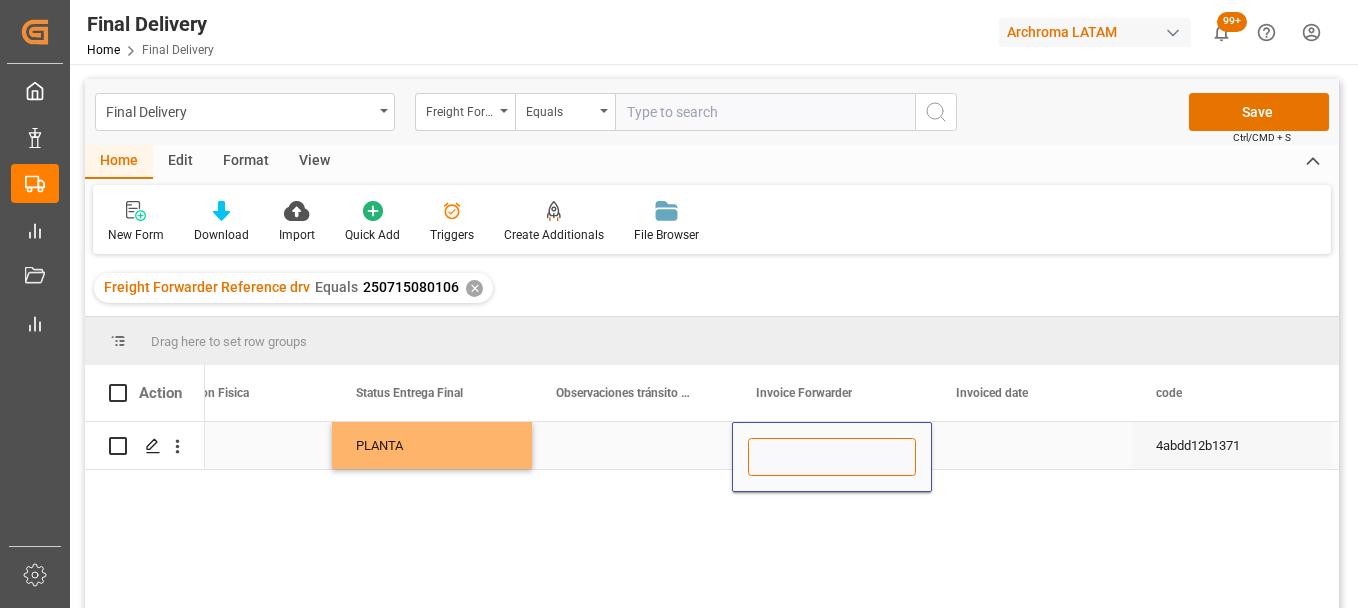 click at bounding box center [832, 457] 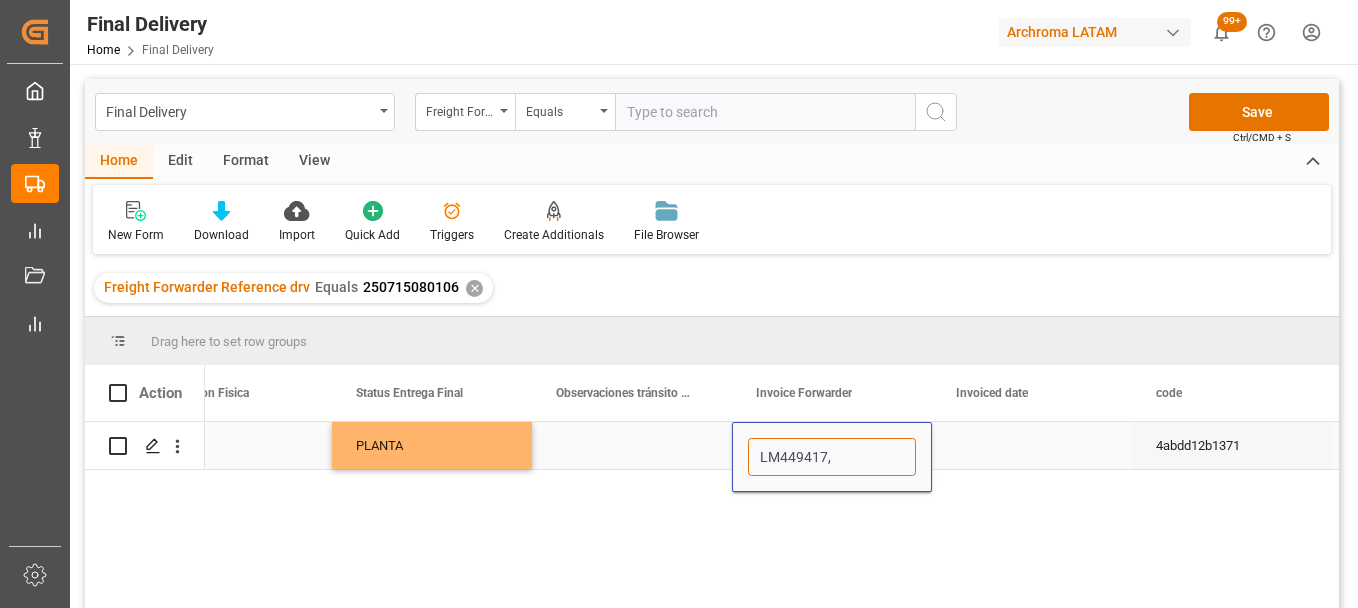 paste on "LM449416" 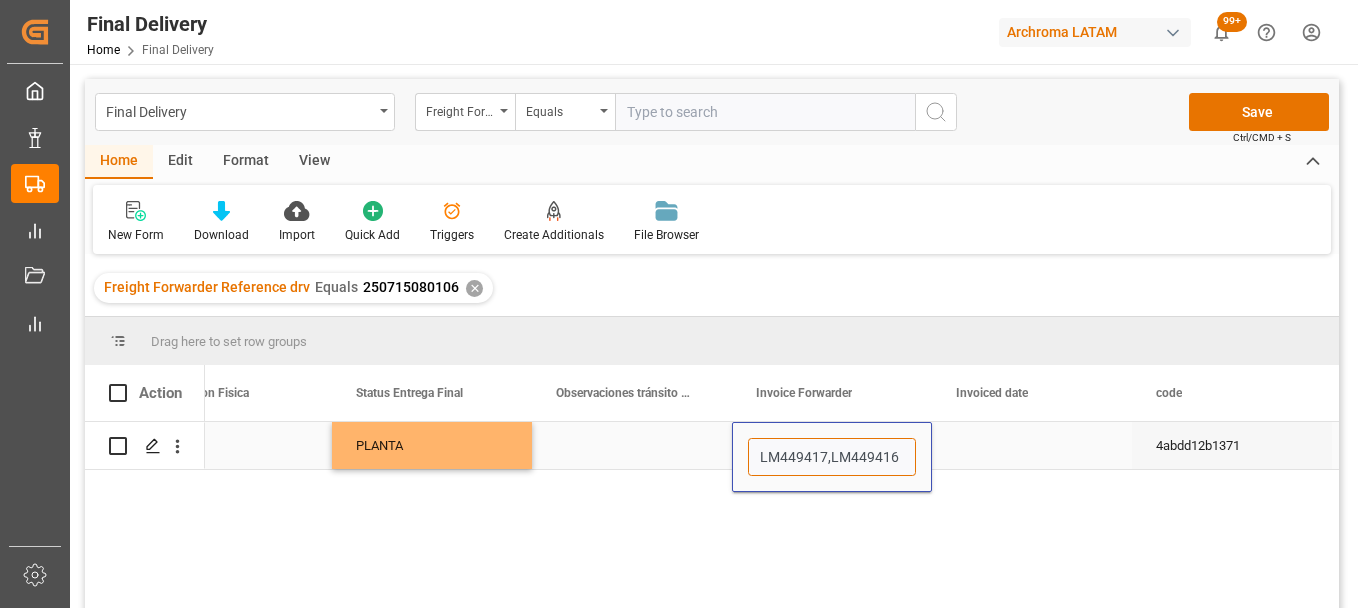 type on "LM449417,LM449416" 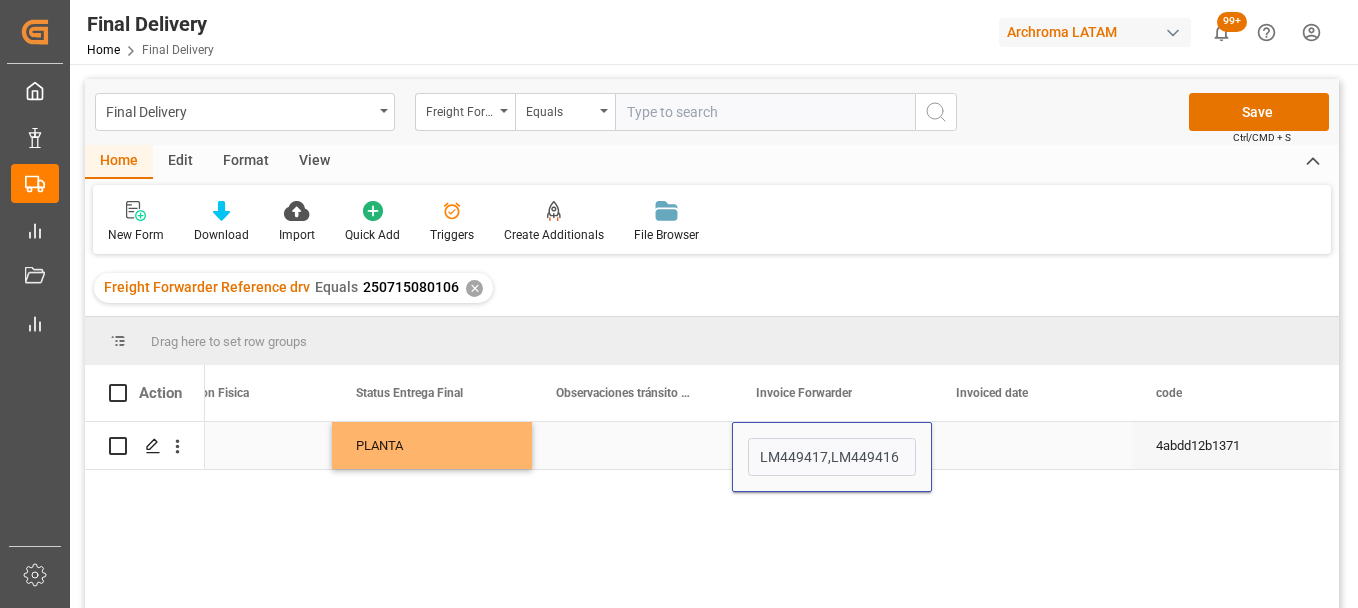 click at bounding box center (1032, 445) 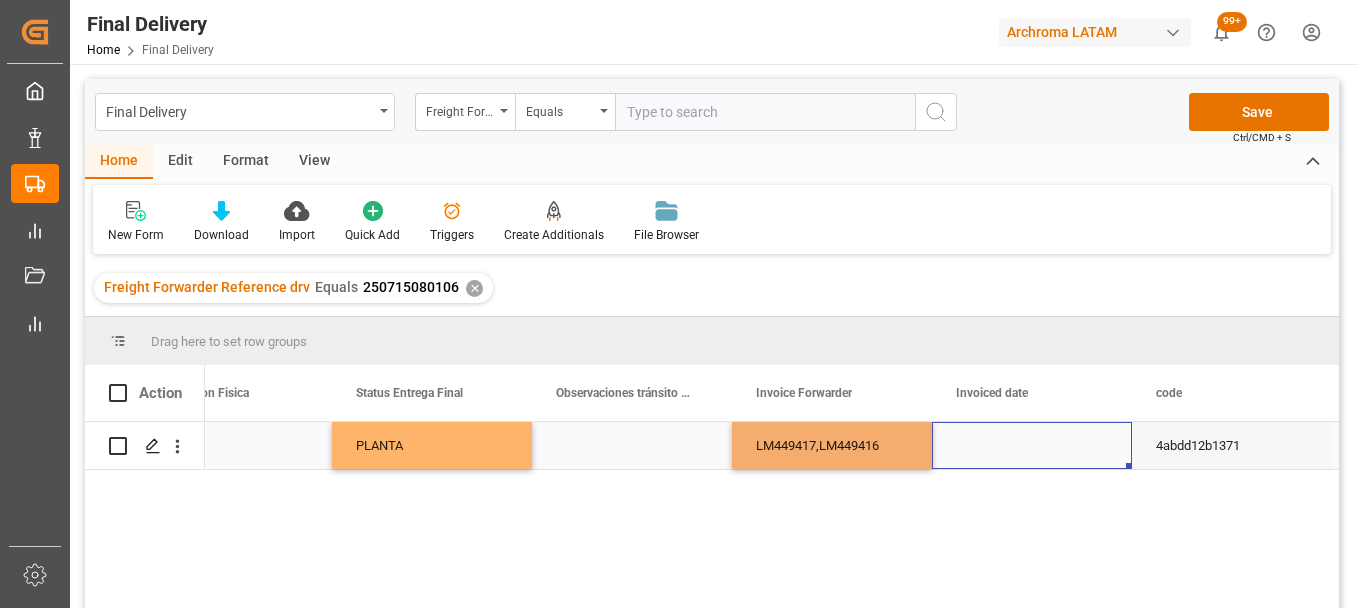 click at bounding box center (1032, 445) 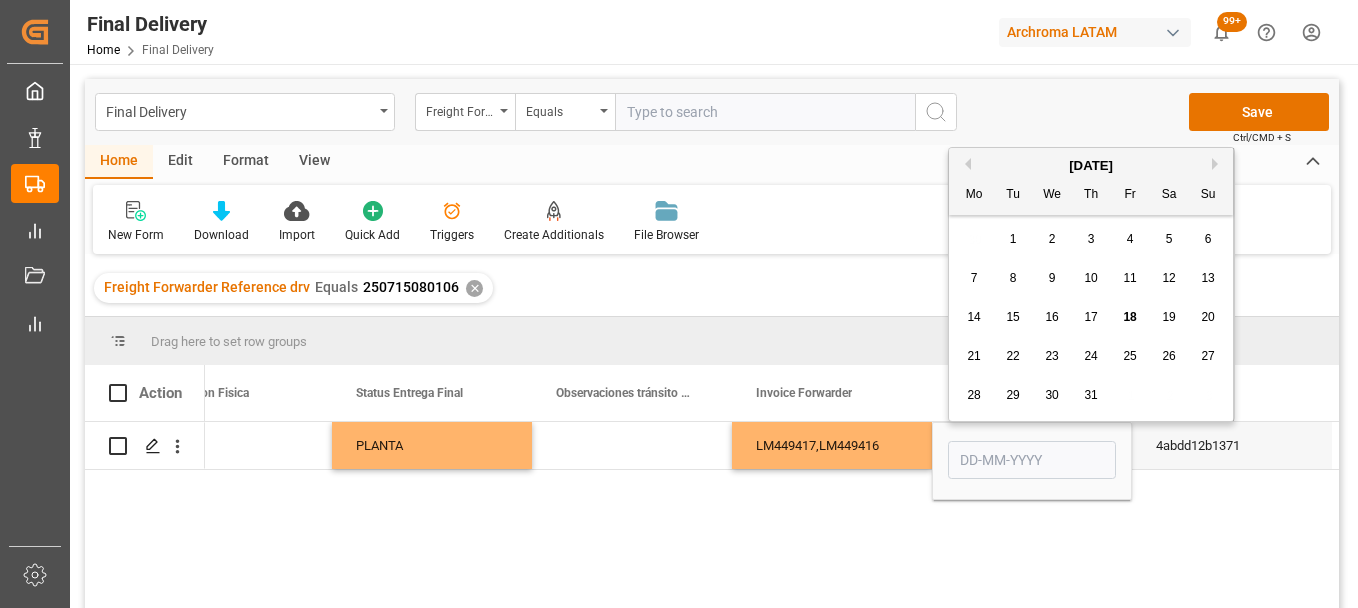 click on "17" at bounding box center [1090, 317] 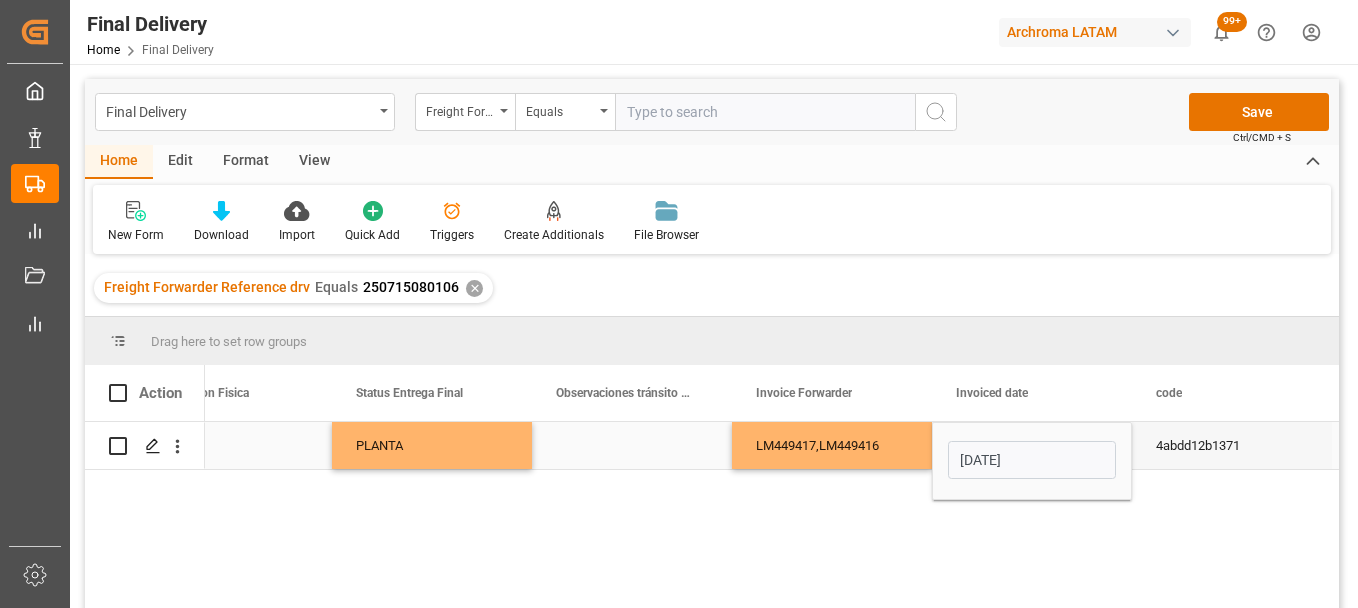 click on "LM449417,LM449416" at bounding box center [832, 445] 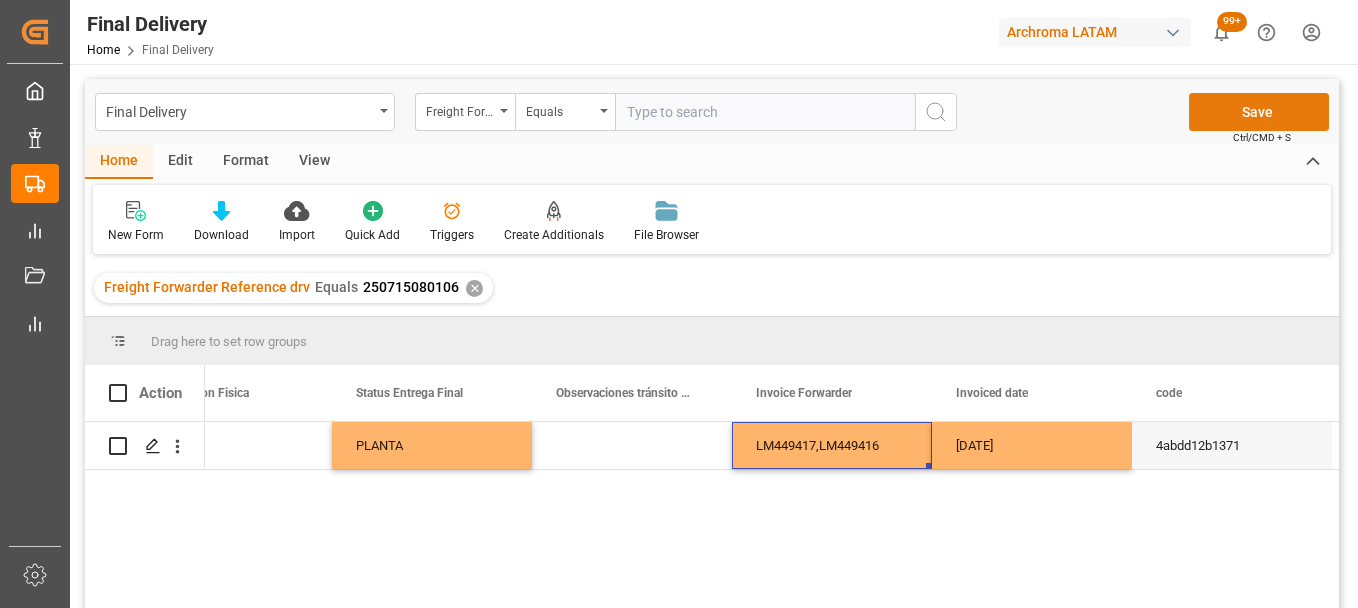 click on "Save" at bounding box center [1259, 112] 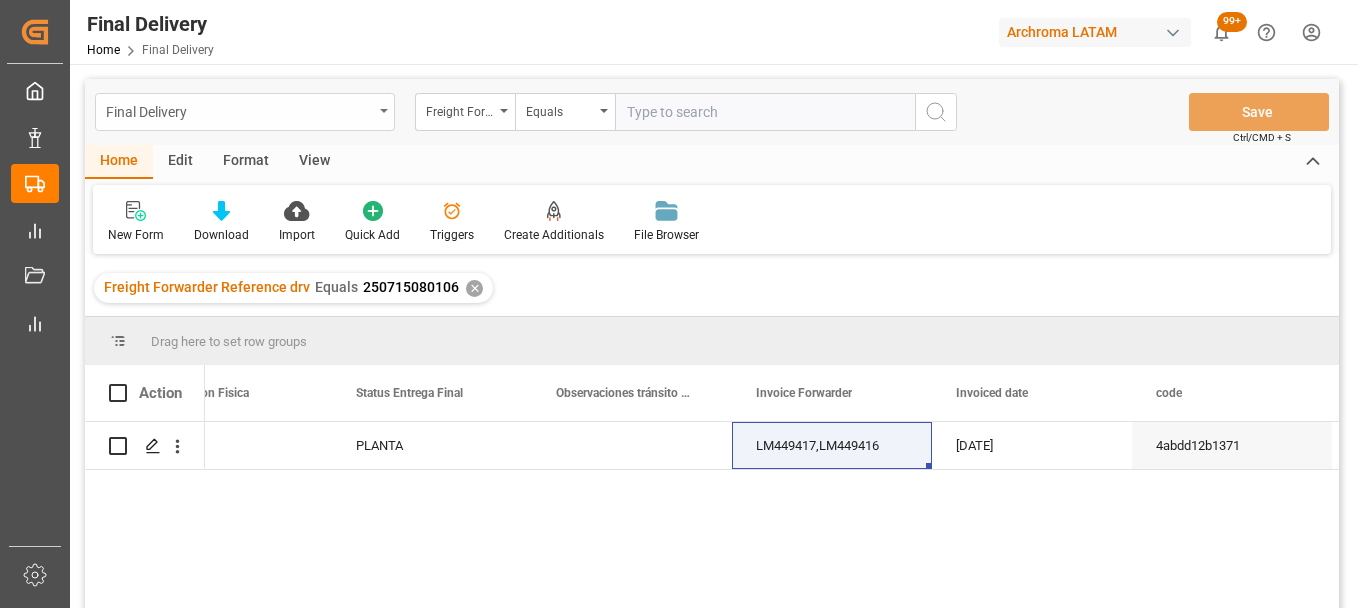 click on "Final Delivery" at bounding box center [245, 112] 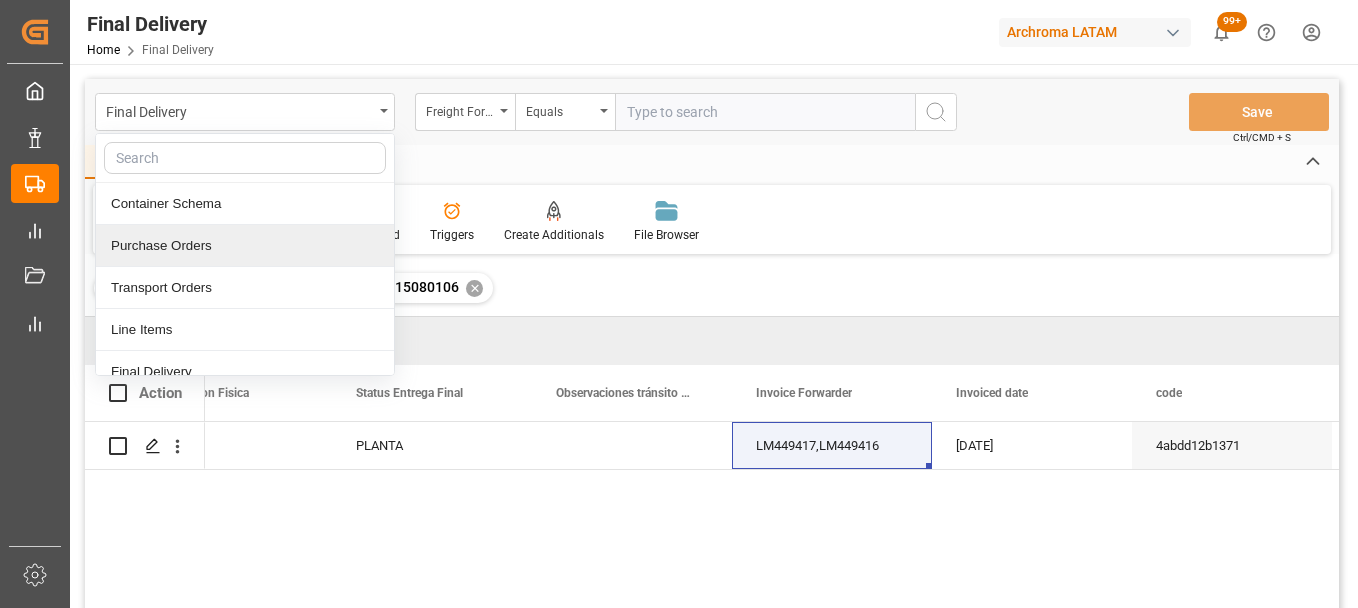 click on "Purchase Orders" at bounding box center (245, 246) 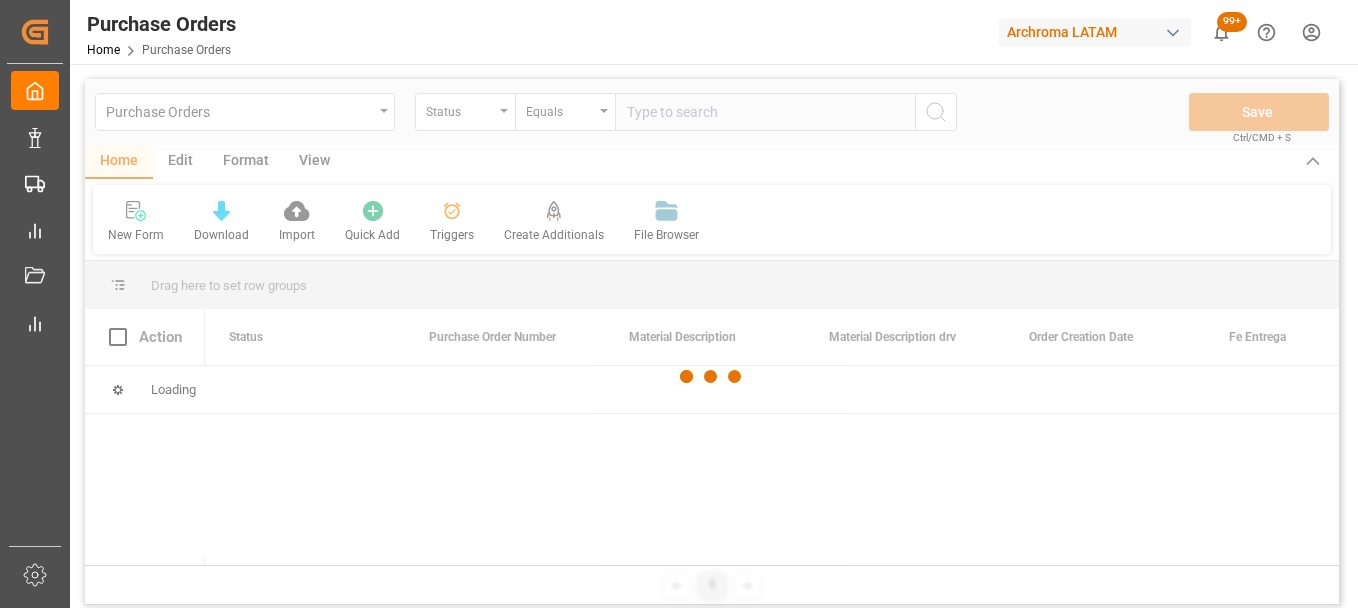 scroll, scrollTop: 0, scrollLeft: 0, axis: both 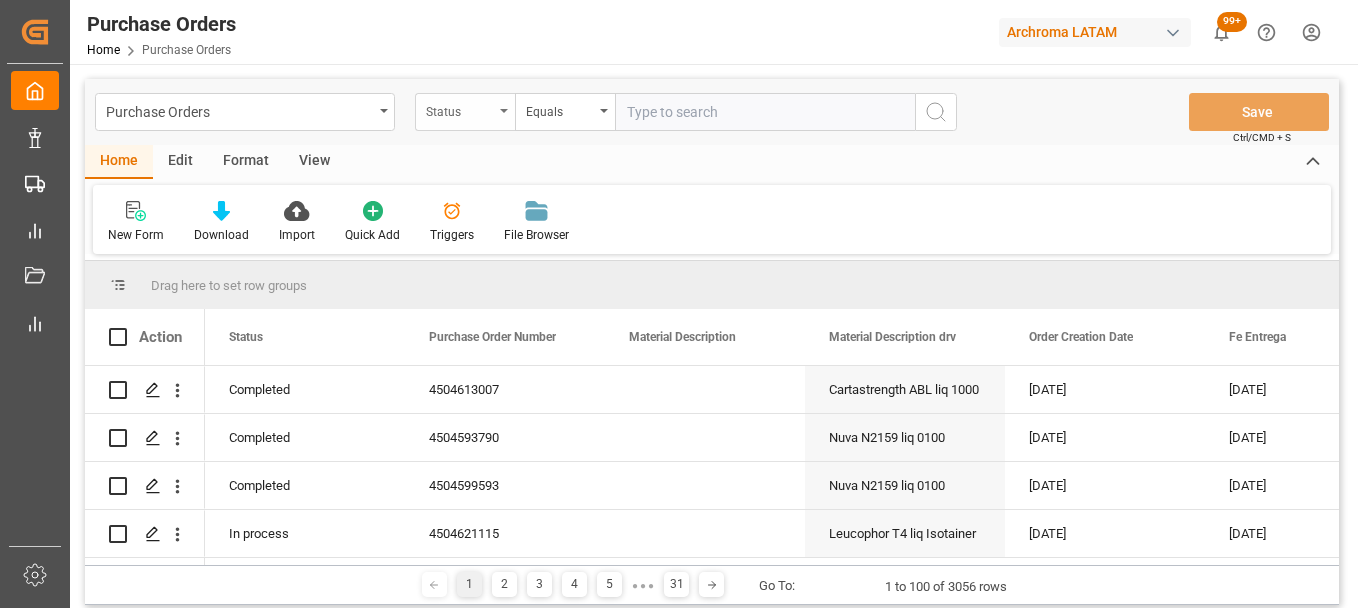 click on "Status" at bounding box center [465, 112] 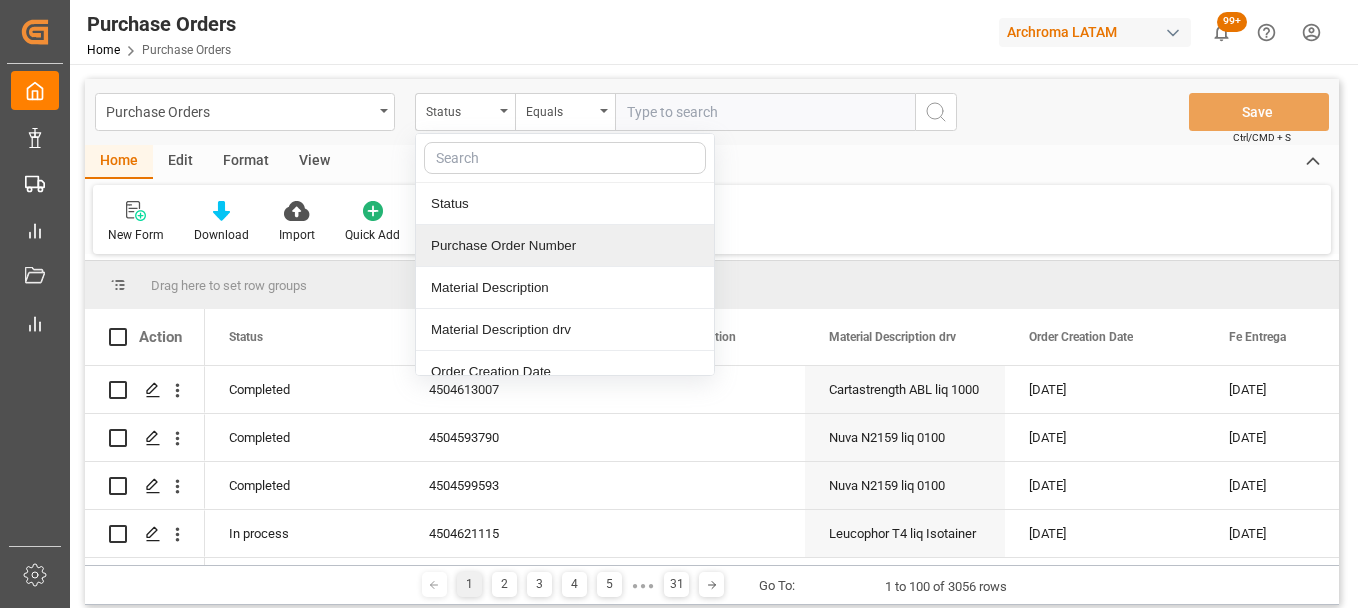 click on "Purchase Order Number" at bounding box center (565, 246) 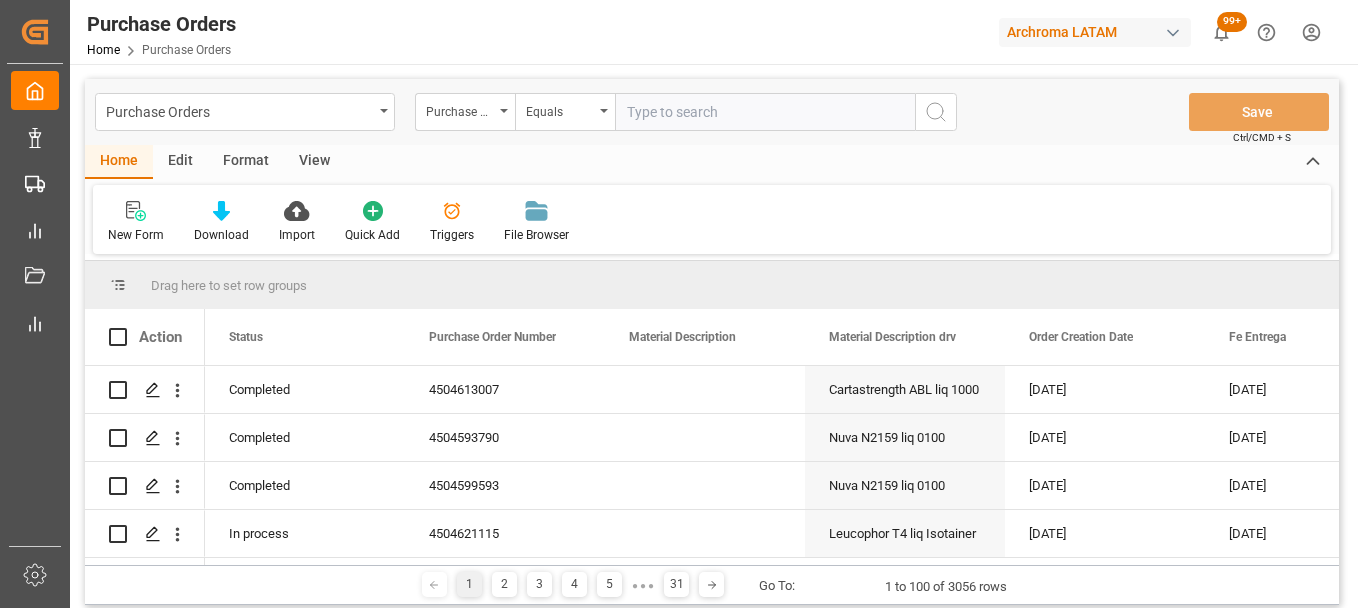 click at bounding box center [765, 112] 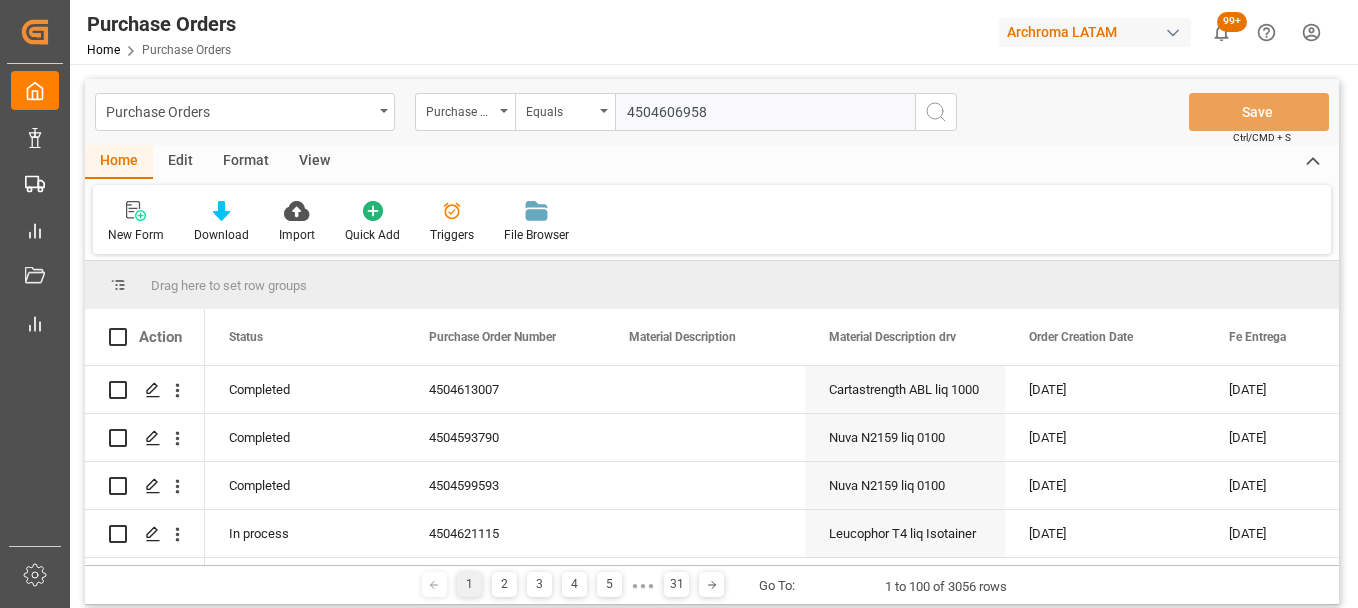 type 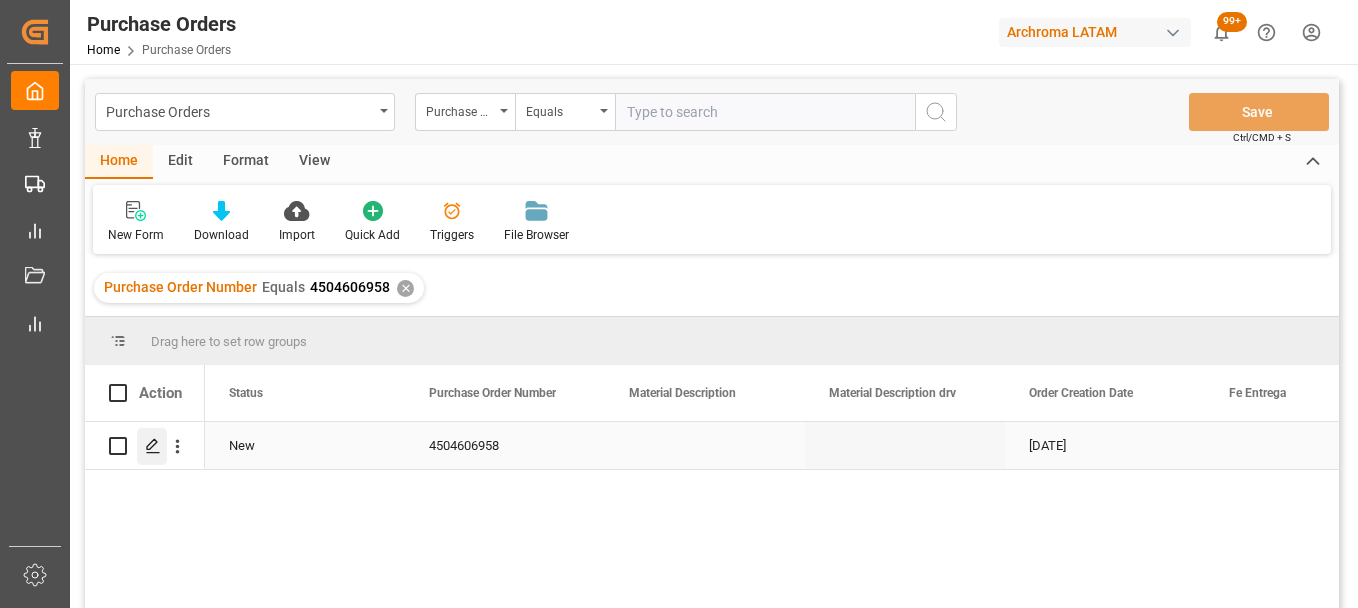click 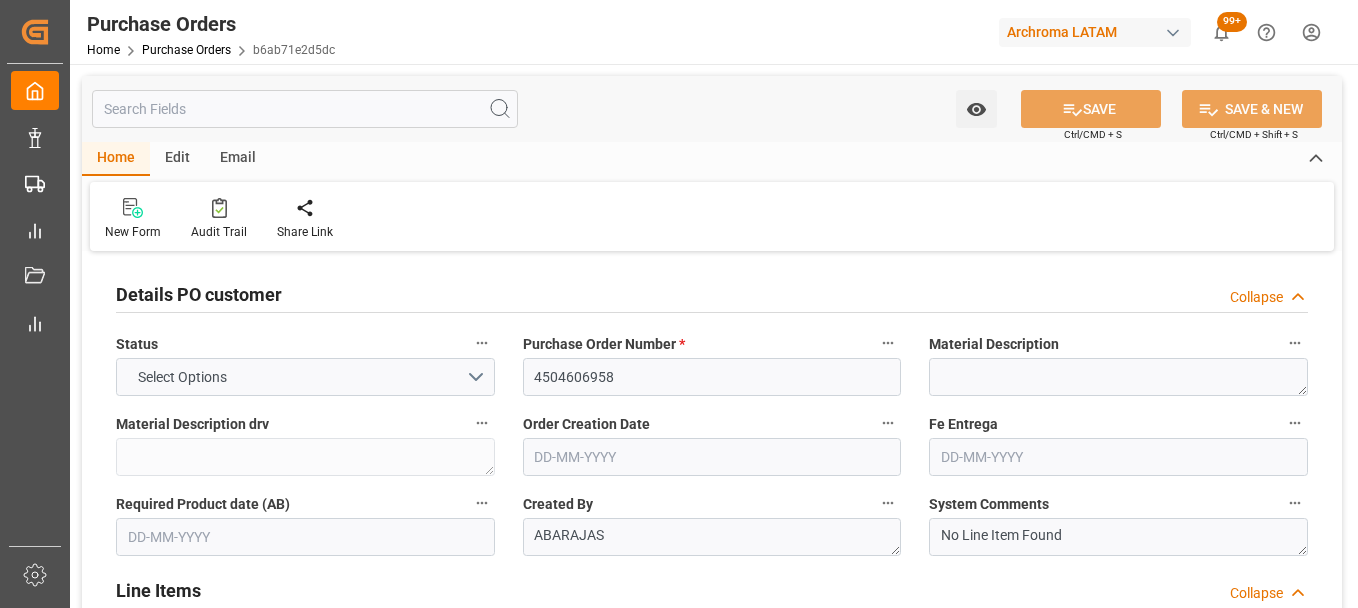 type on "0" 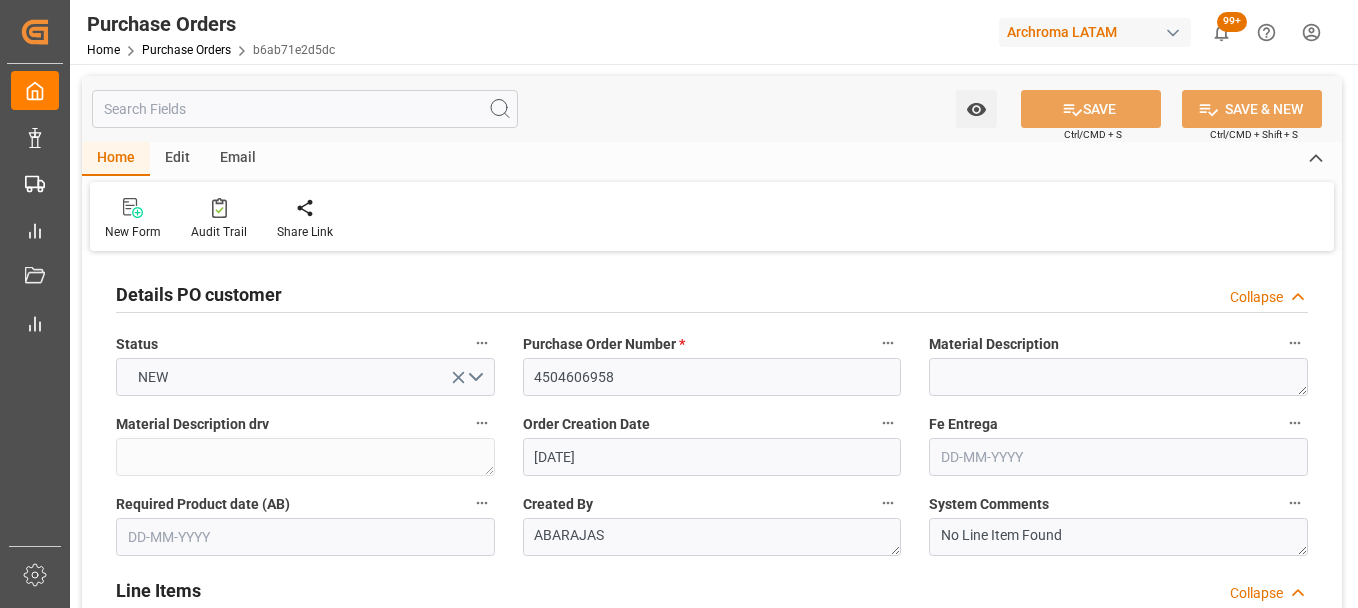 type on "[DATE]" 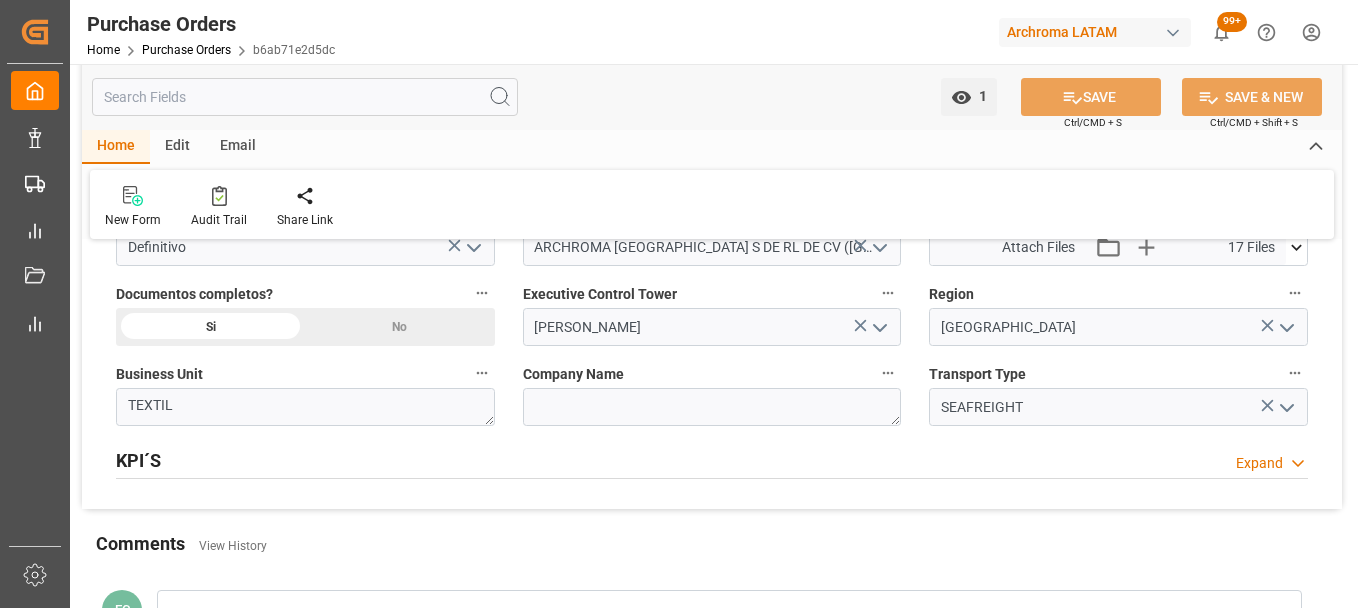 scroll, scrollTop: 1400, scrollLeft: 0, axis: vertical 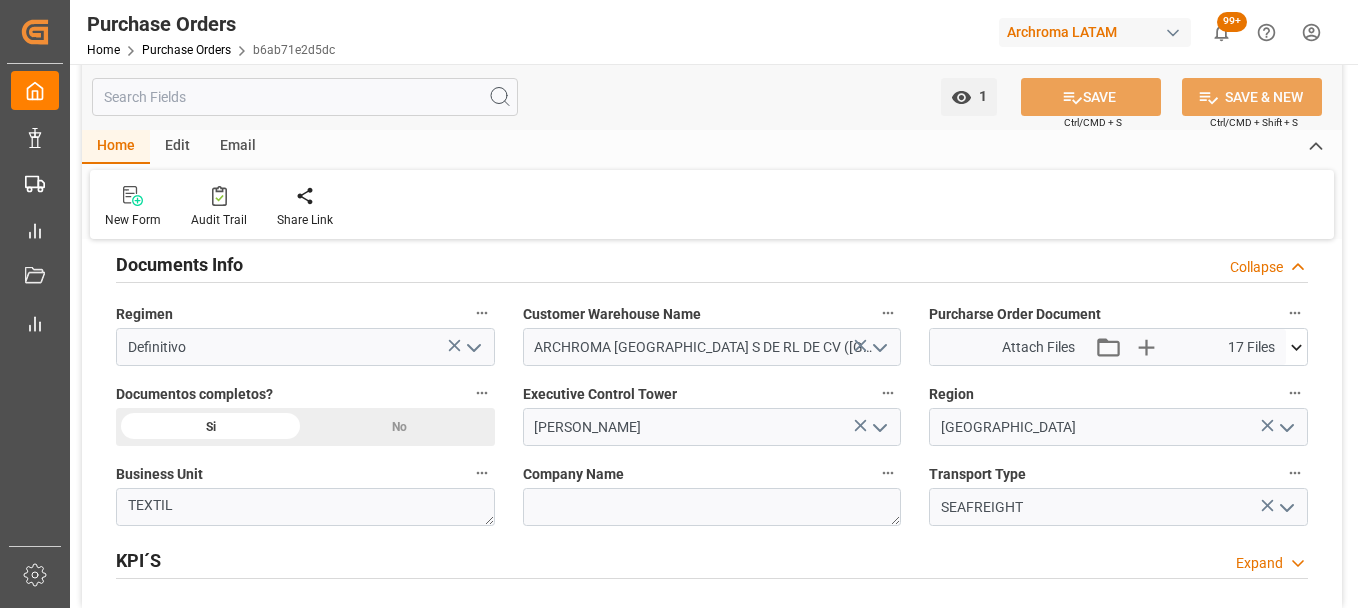 click 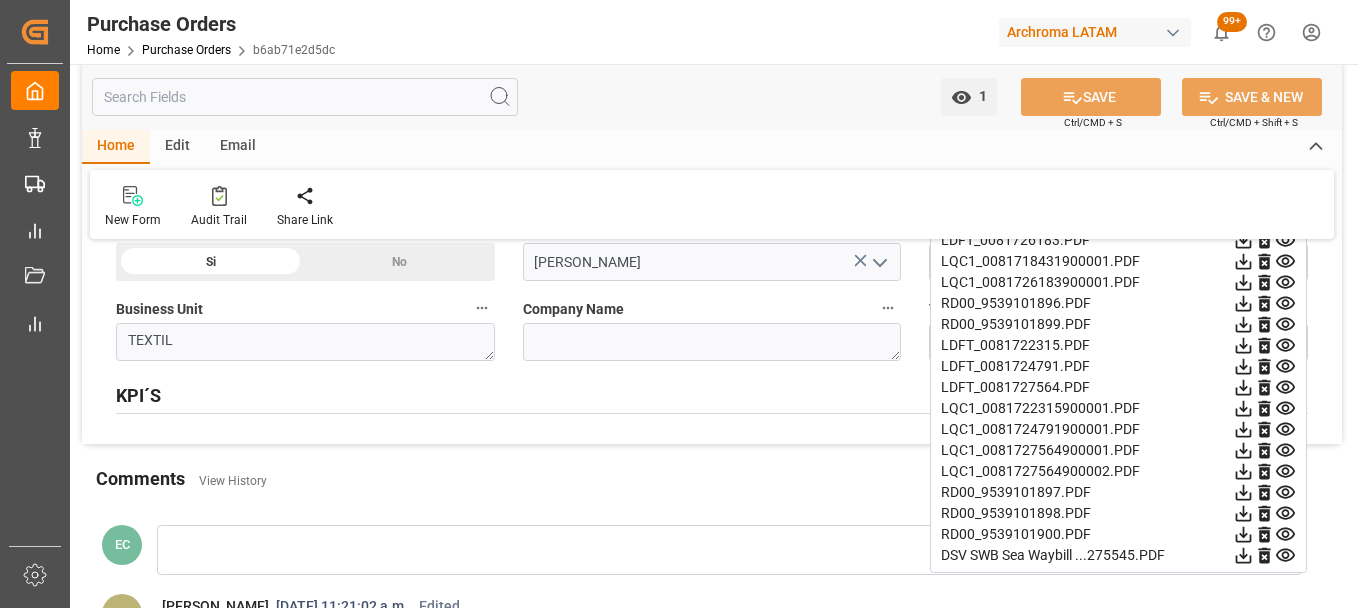 scroll, scrollTop: 1600, scrollLeft: 0, axis: vertical 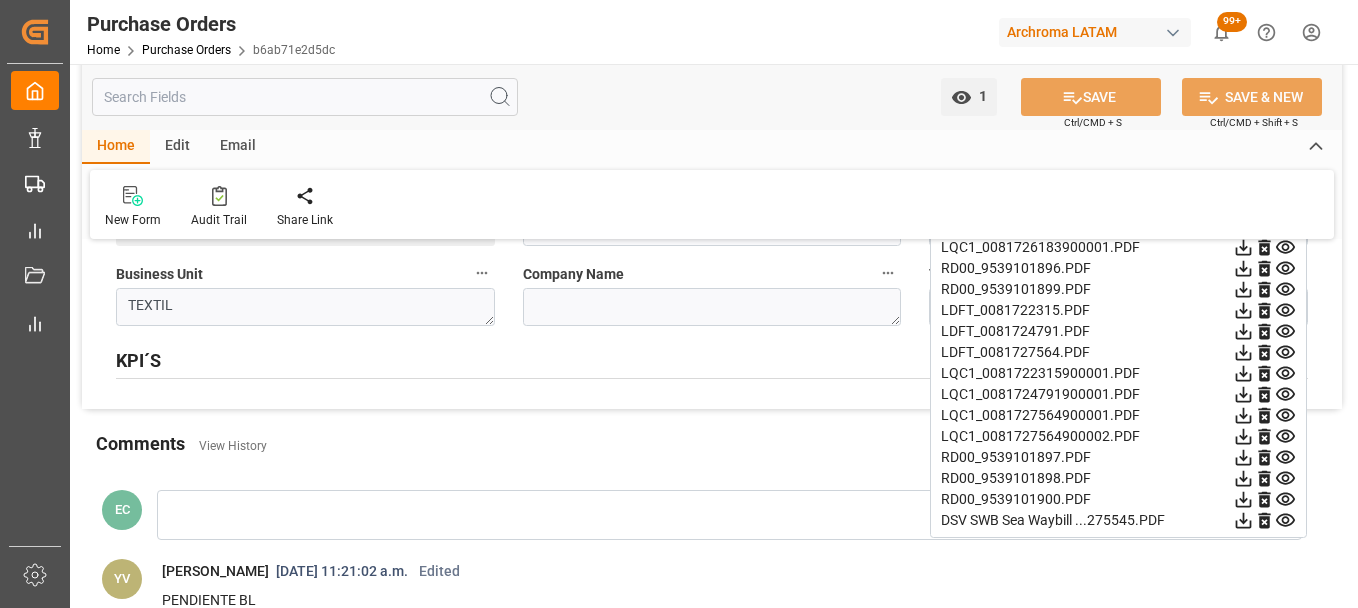 click 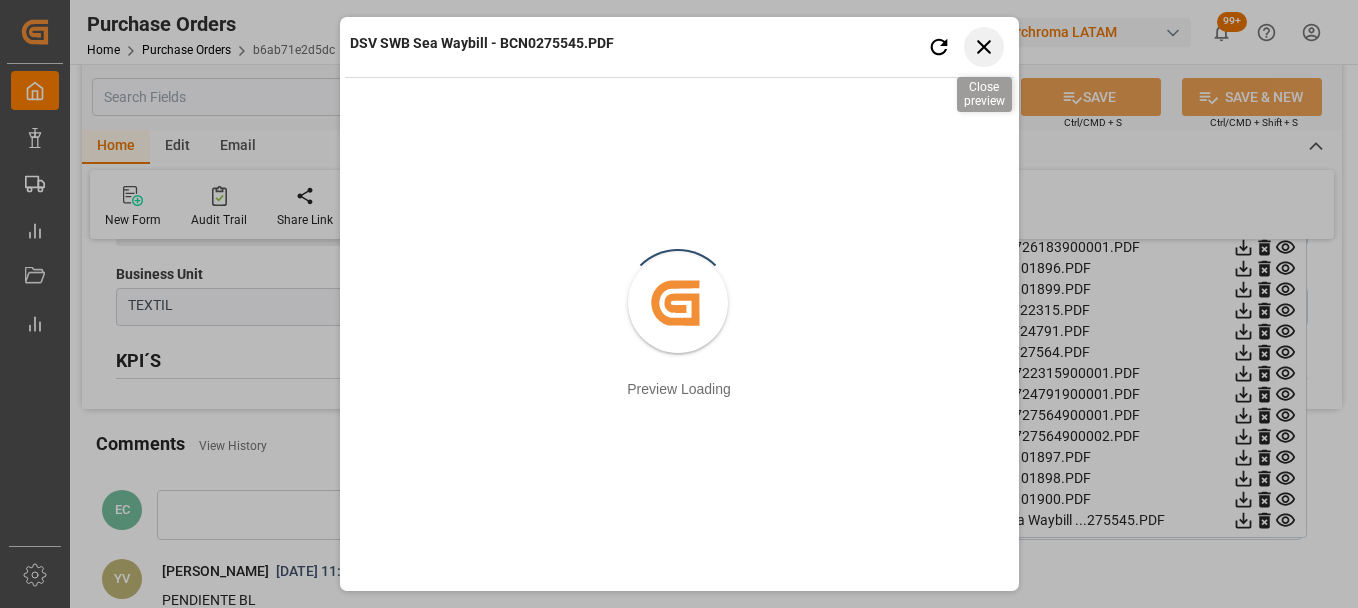 click 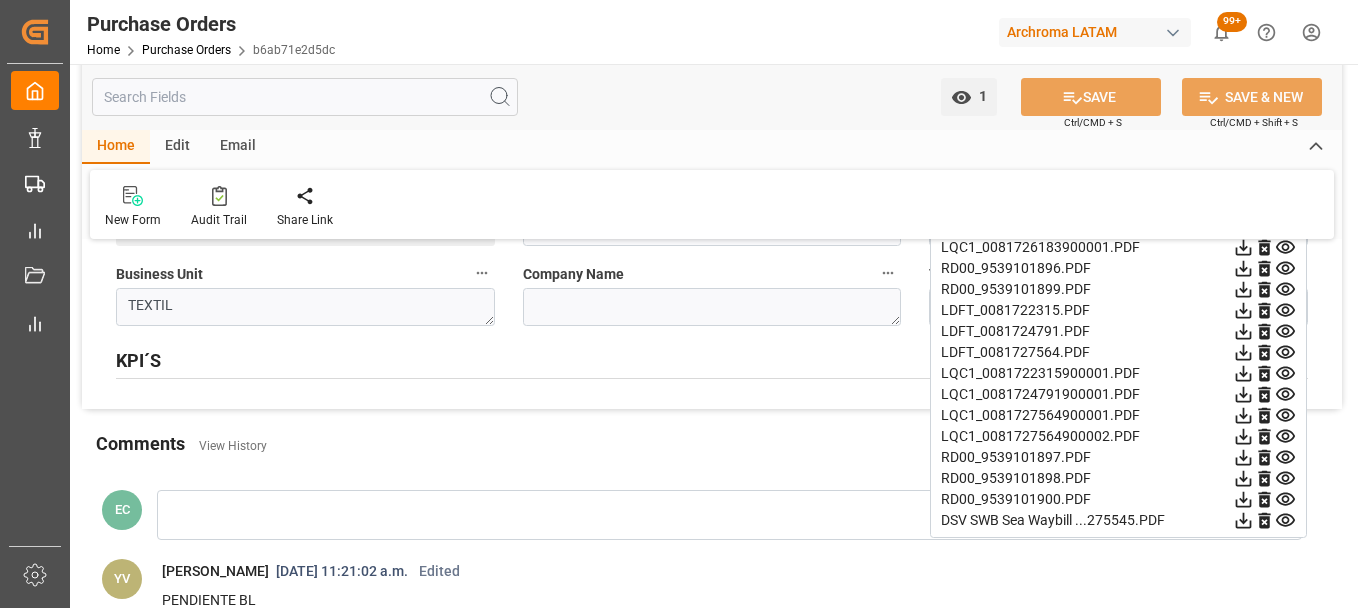 click 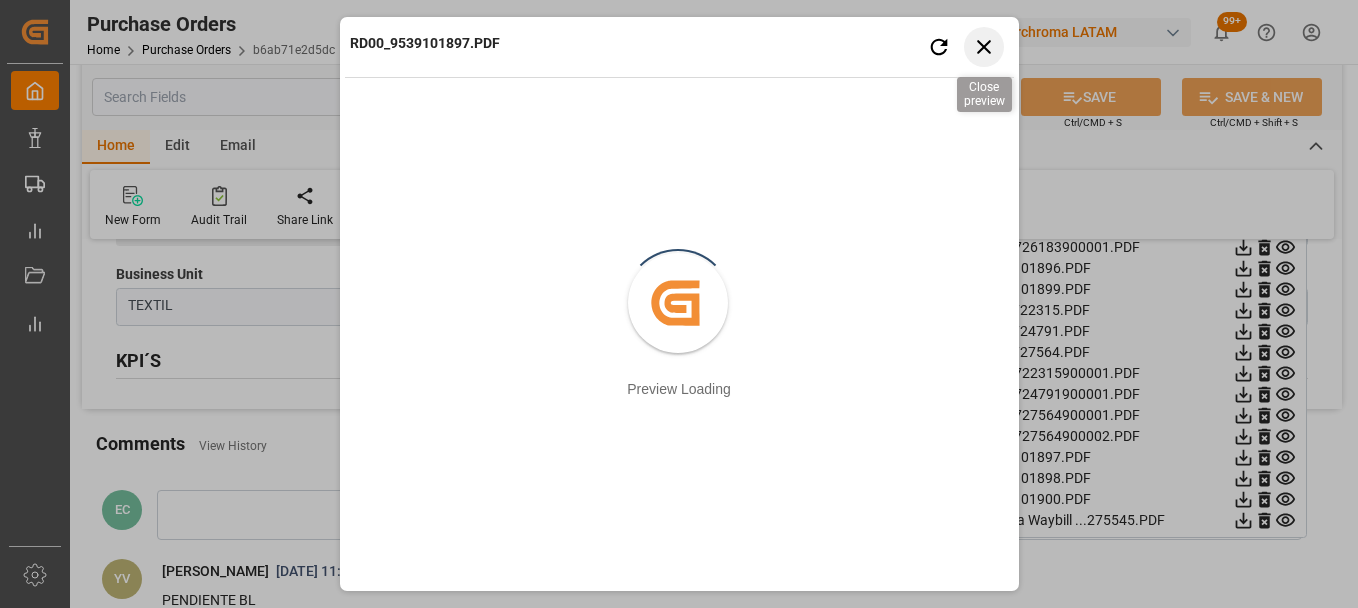 click 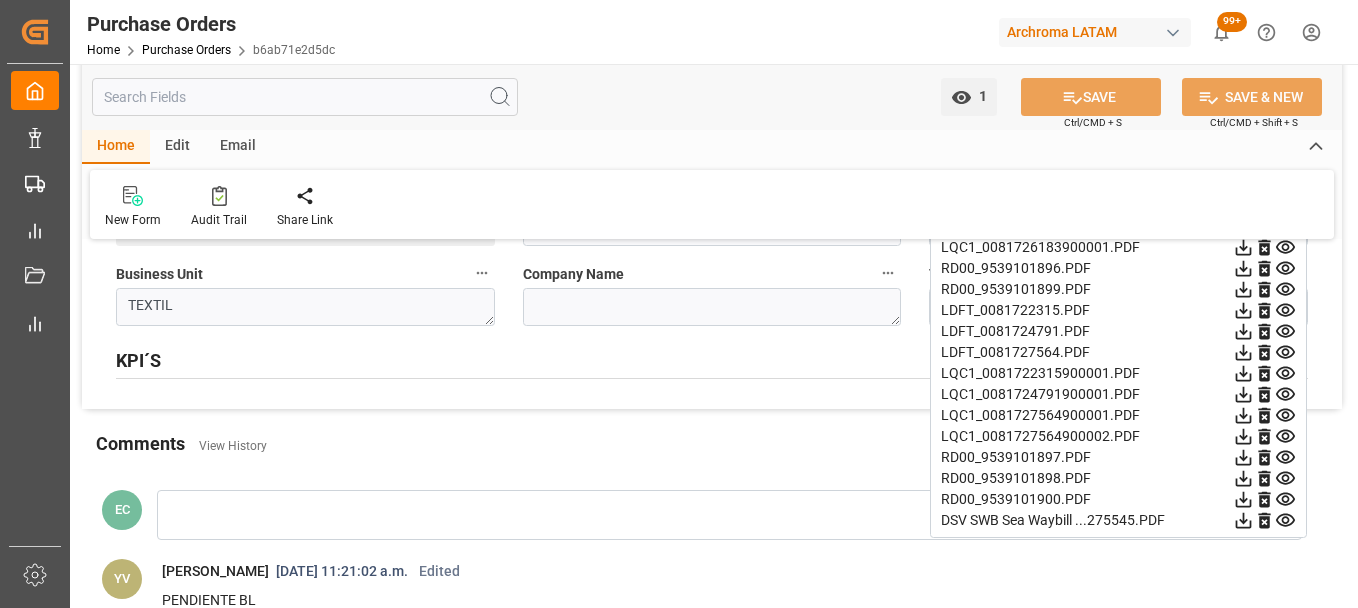 click 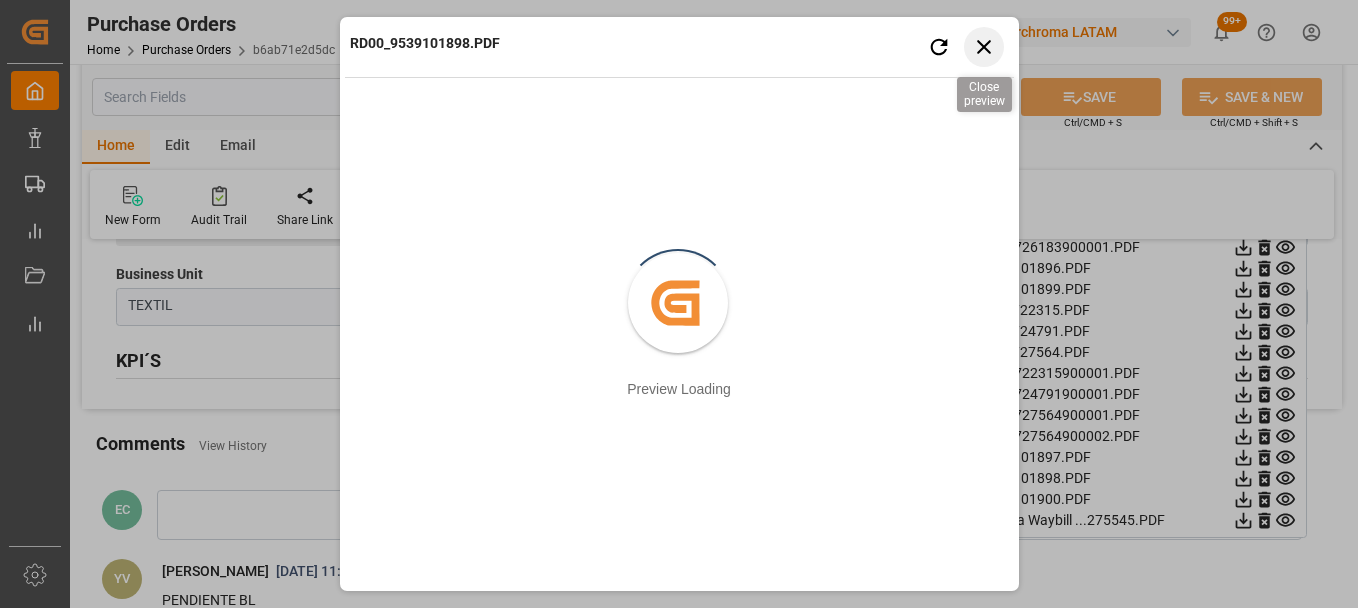 click 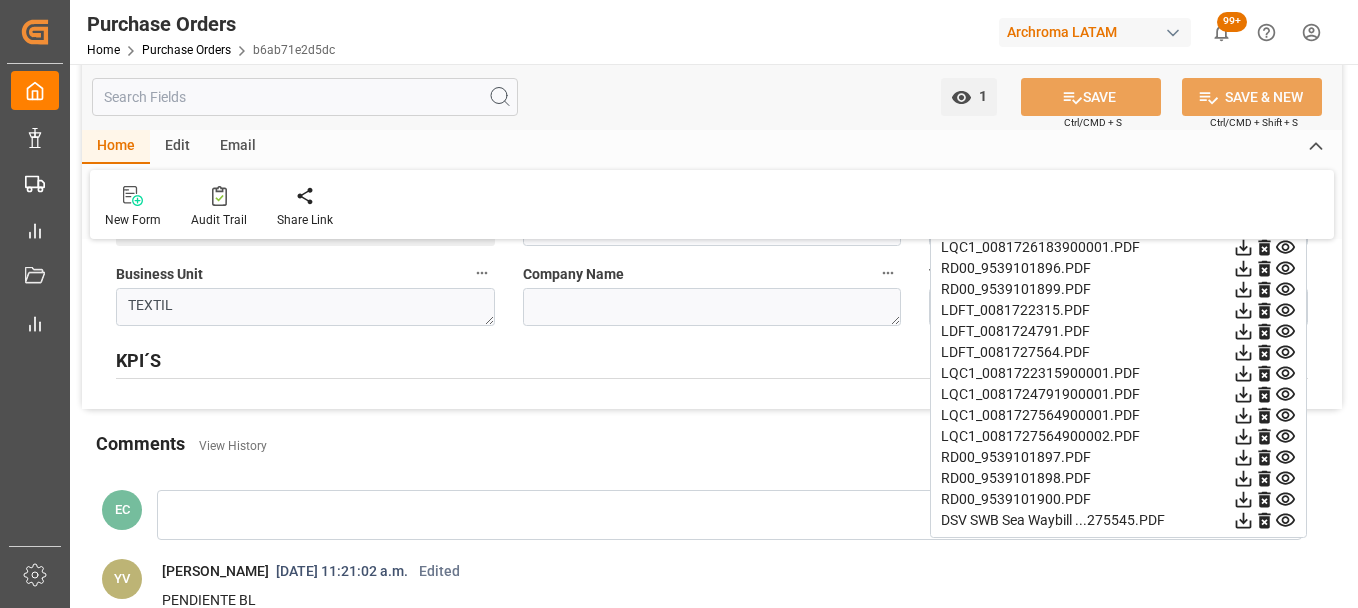 click 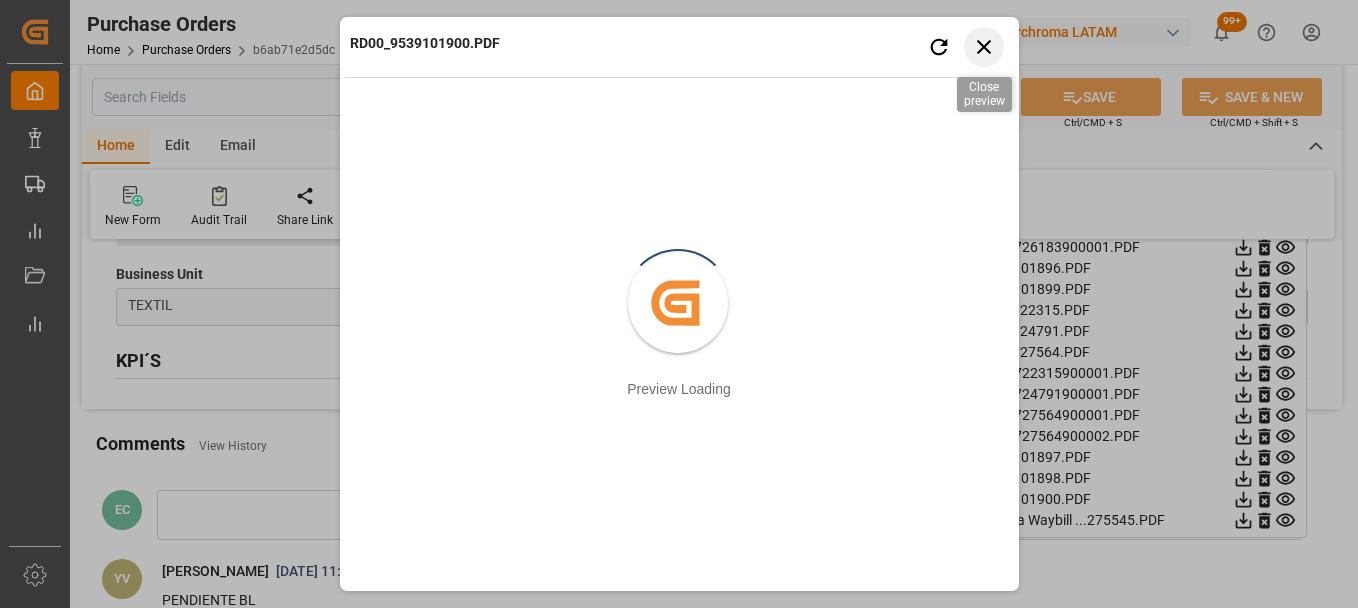 click 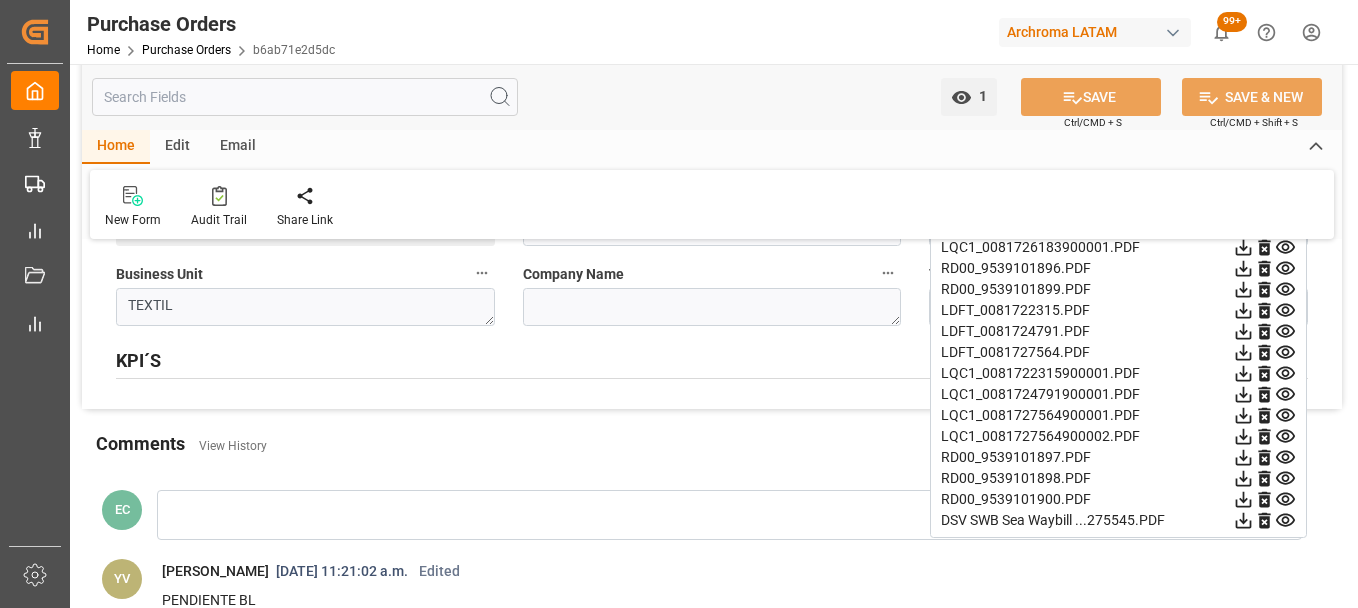 scroll, scrollTop: 1500, scrollLeft: 0, axis: vertical 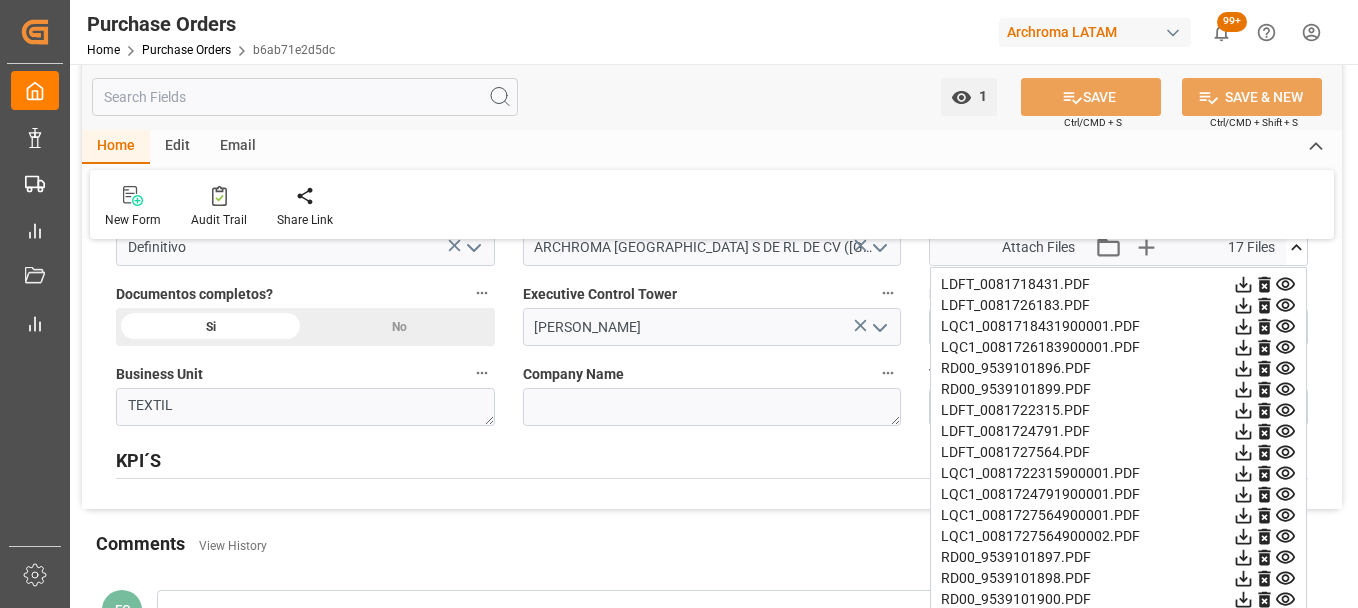 click 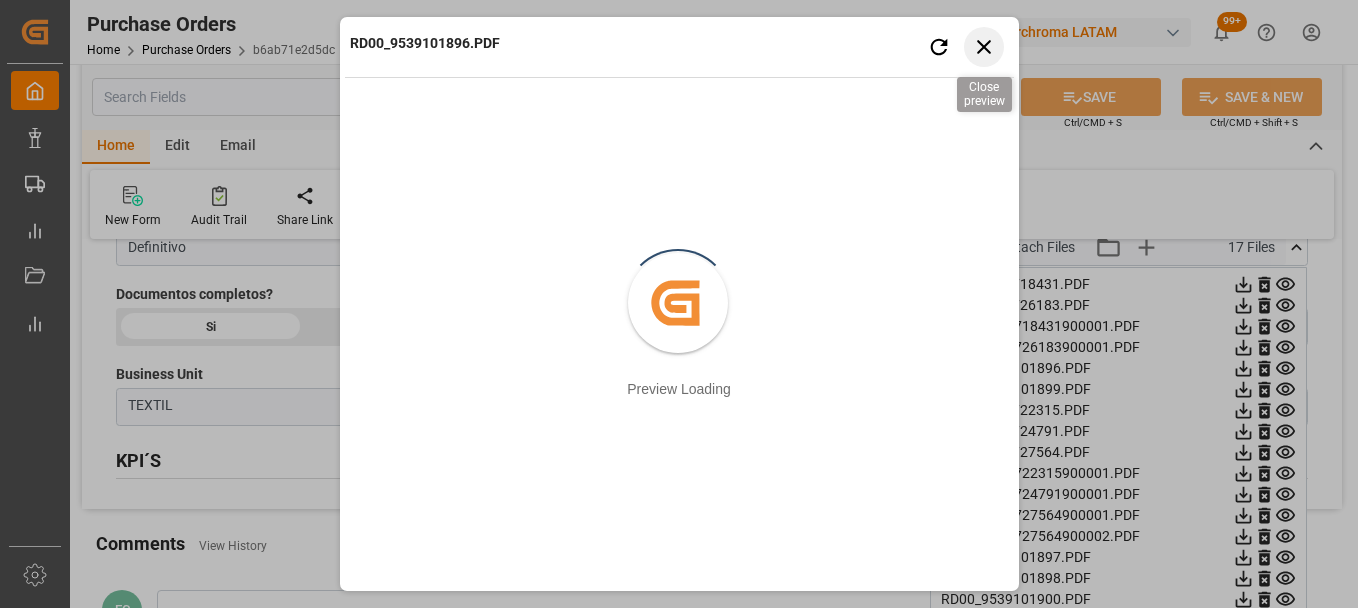 click 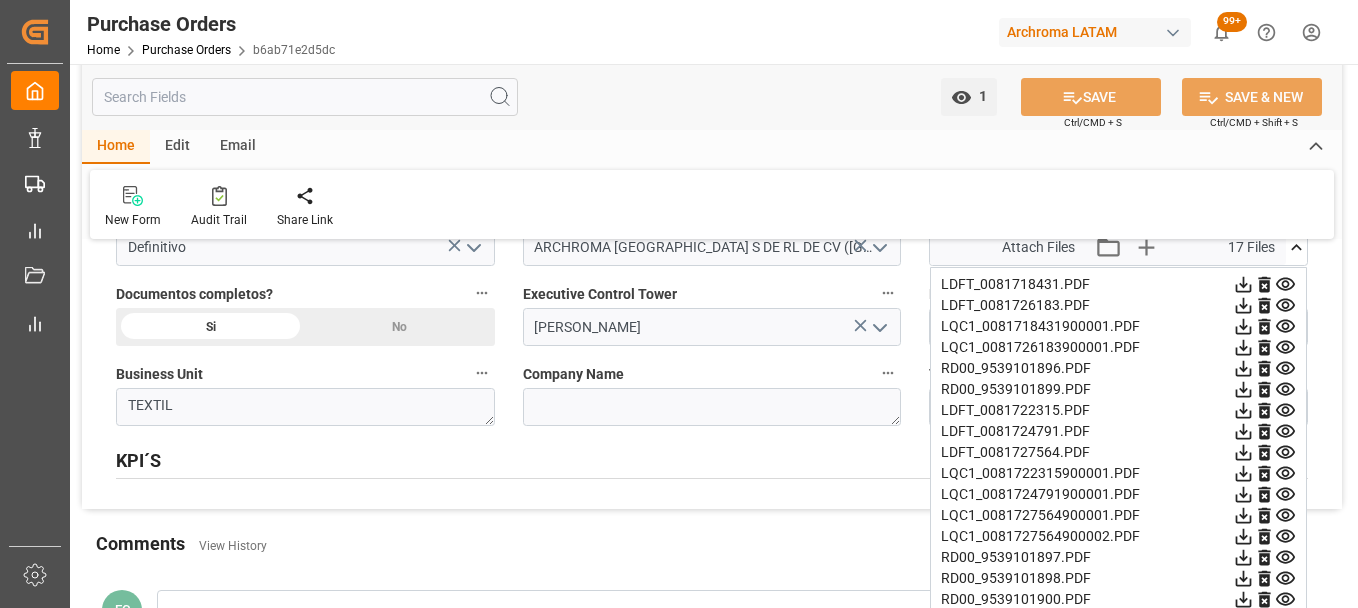 click 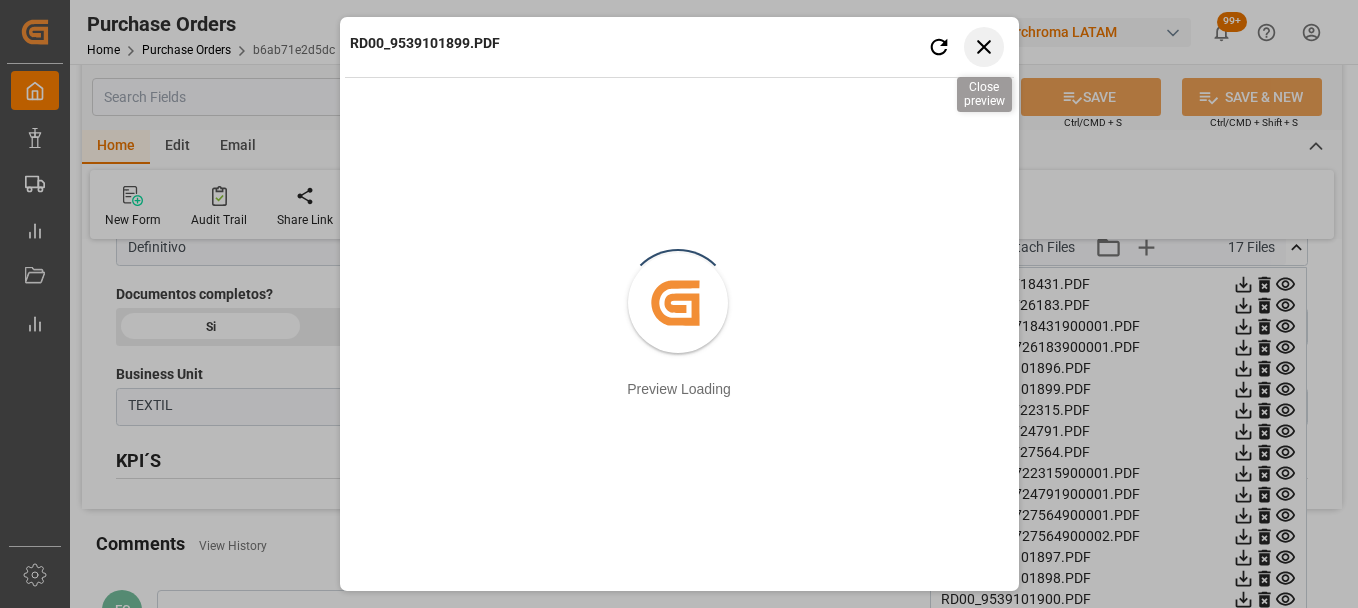 click 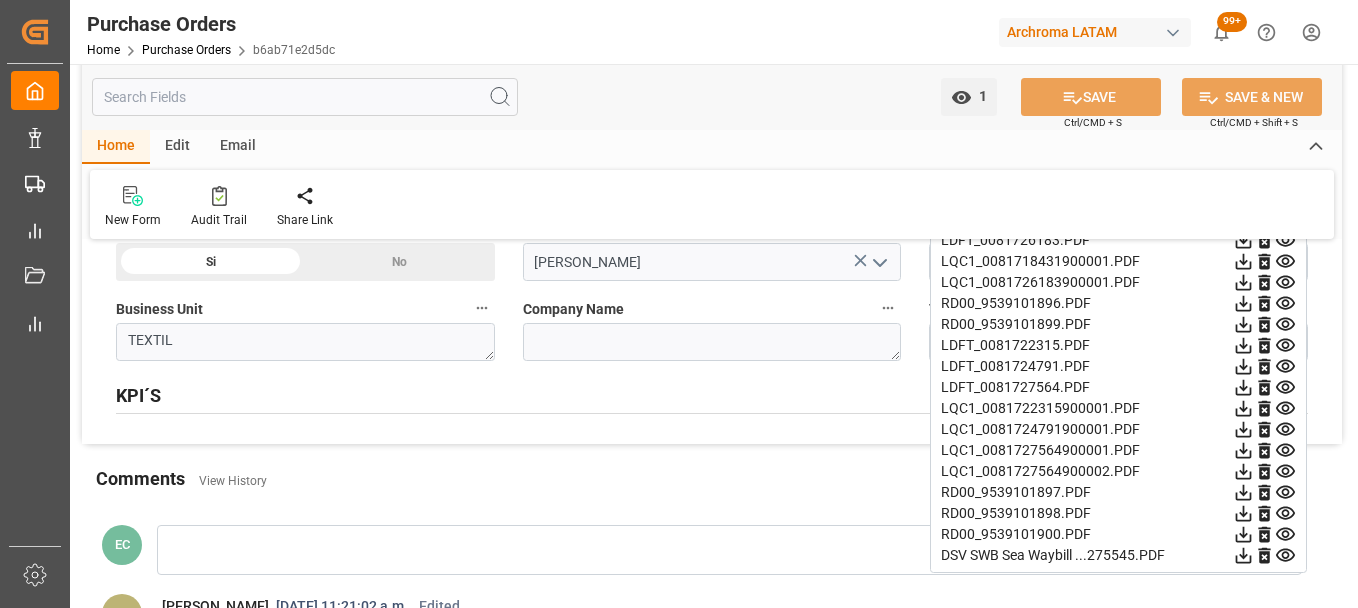 scroll, scrollTop: 1600, scrollLeft: 0, axis: vertical 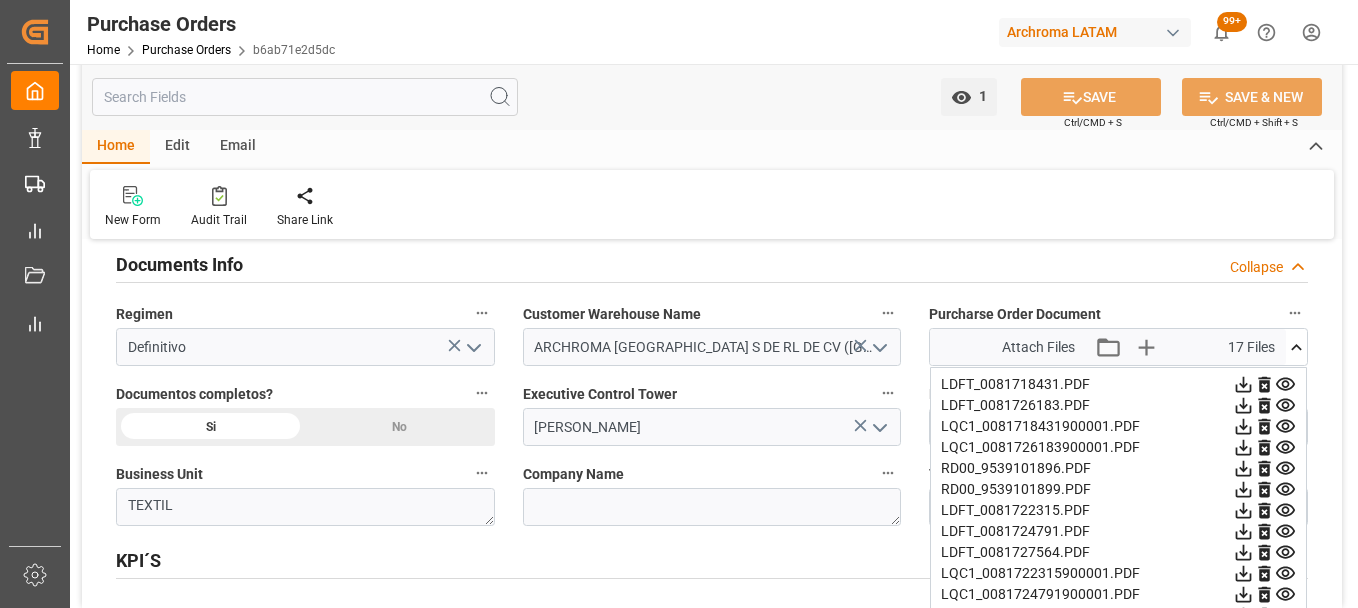 click on "KPI´S Expand" at bounding box center (712, 559) 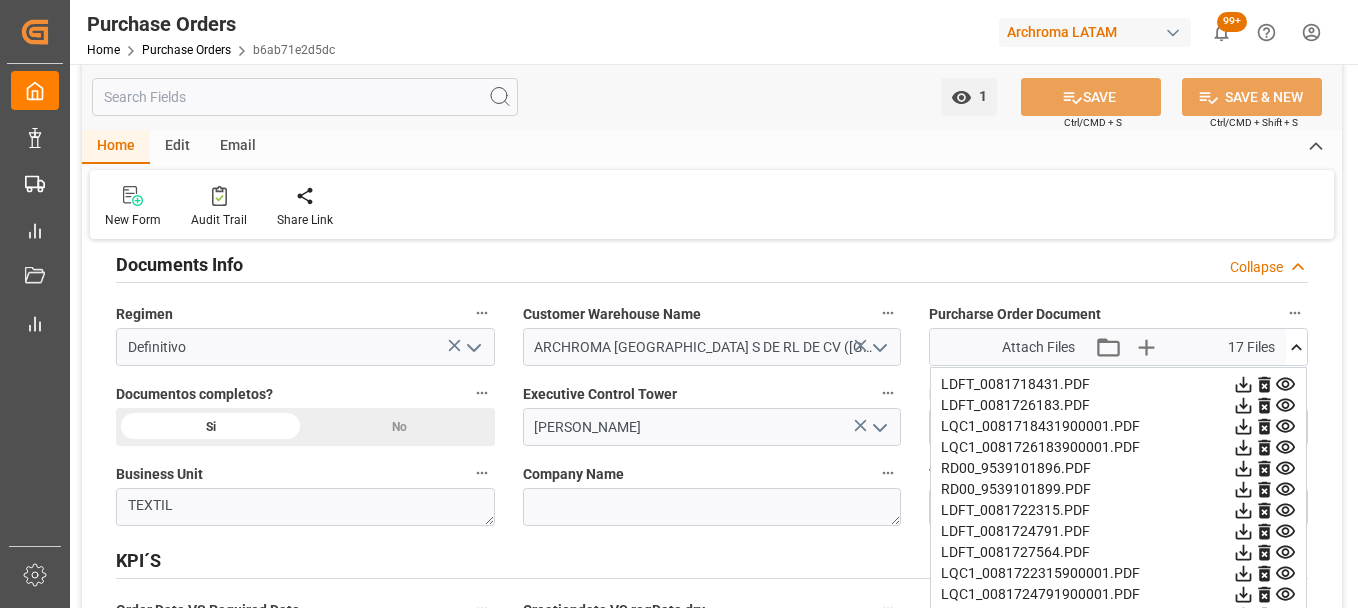 click on "KPI´S Collapse" at bounding box center [712, 559] 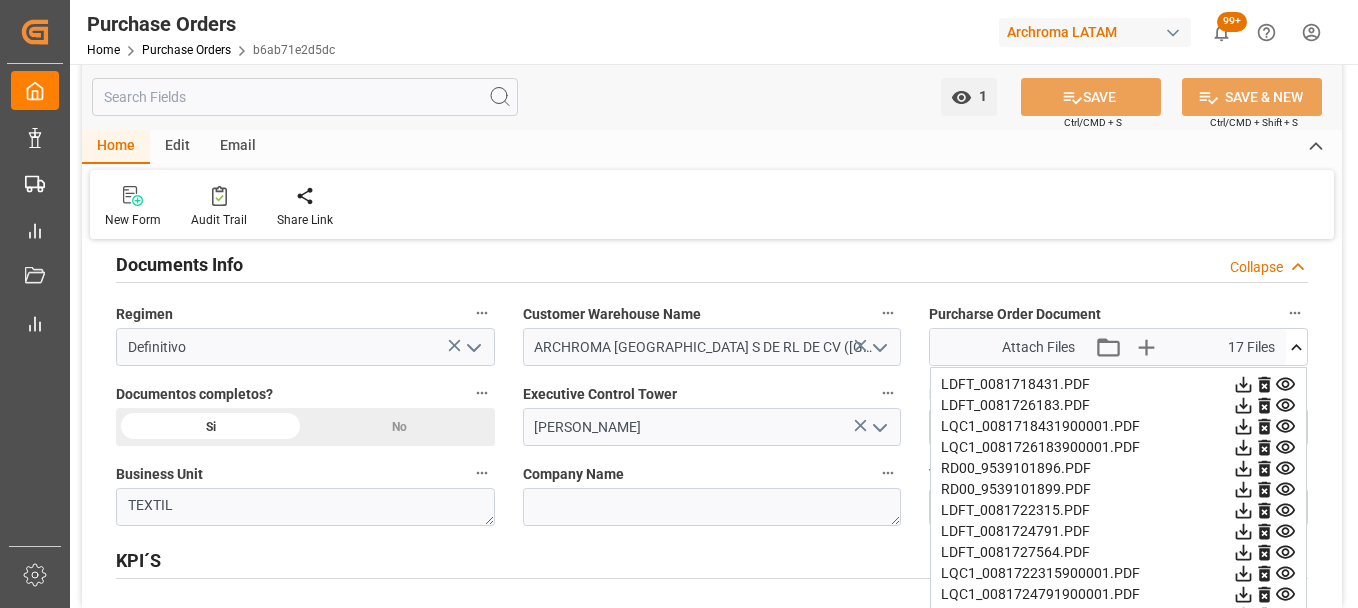 click 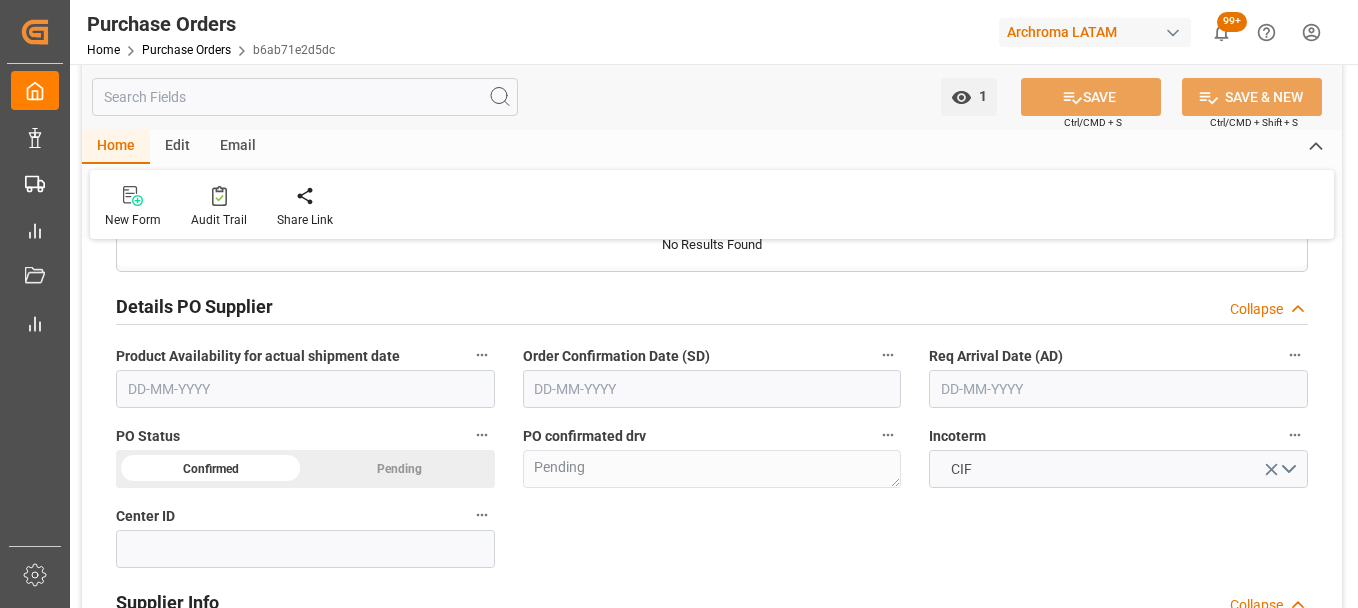 scroll, scrollTop: 600, scrollLeft: 0, axis: vertical 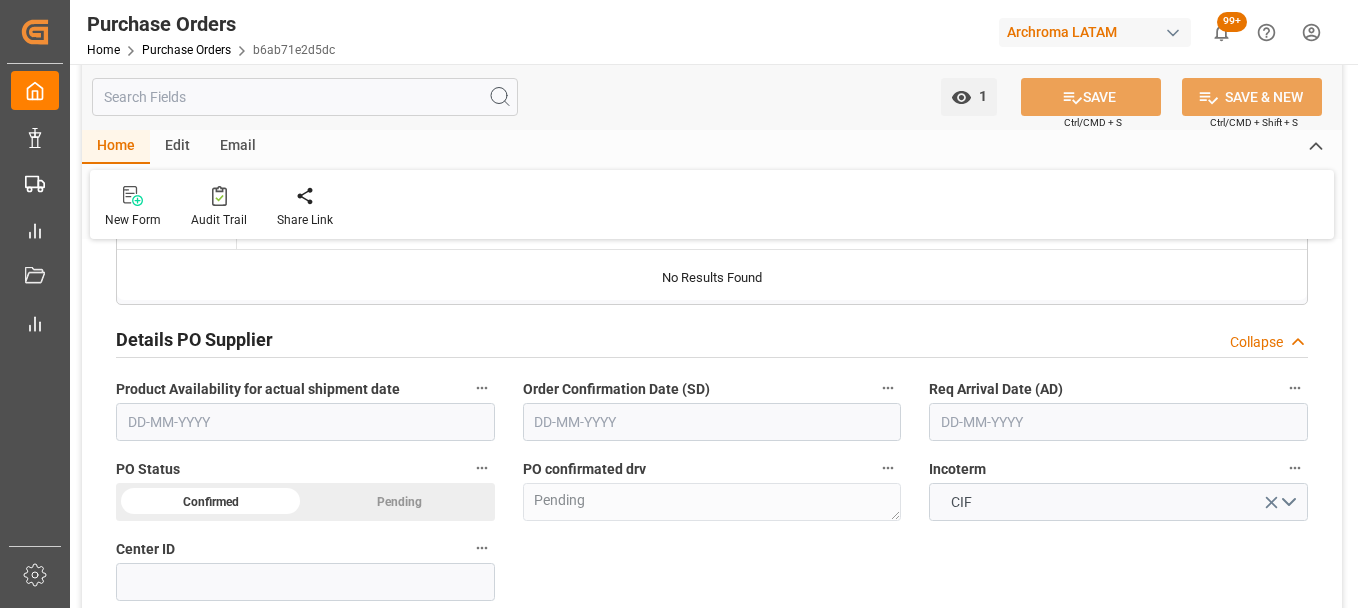 click at bounding box center [712, 422] 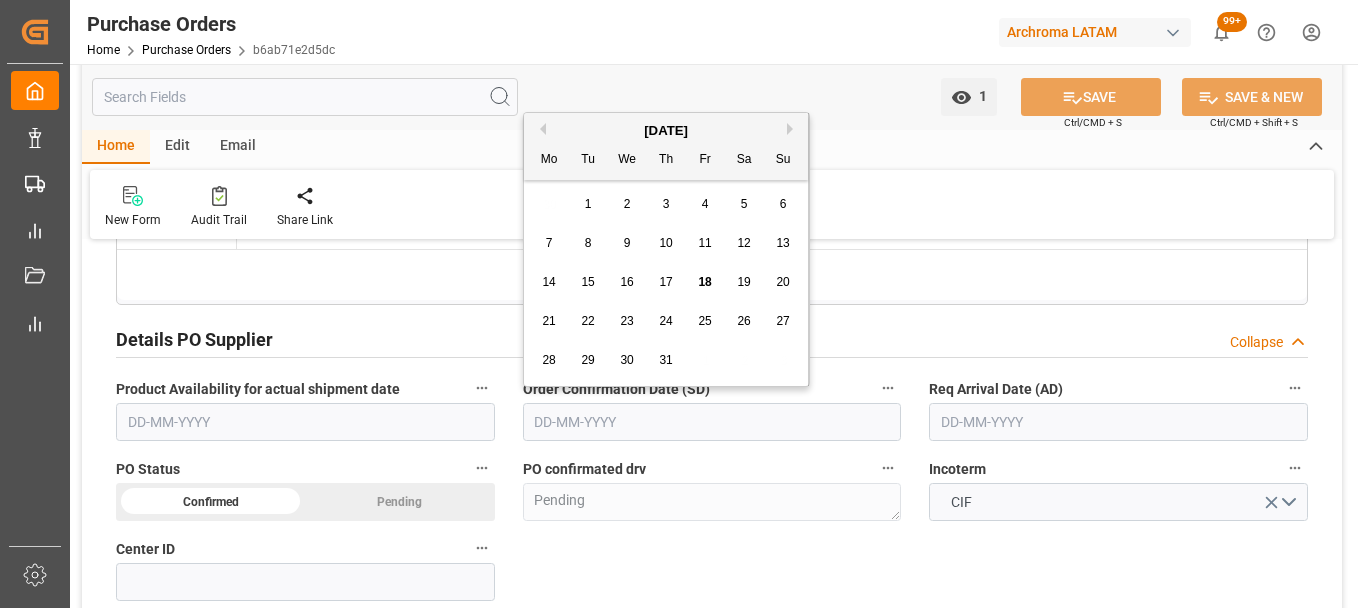 click on "30 1 2 3 4 5 6" at bounding box center [666, 204] 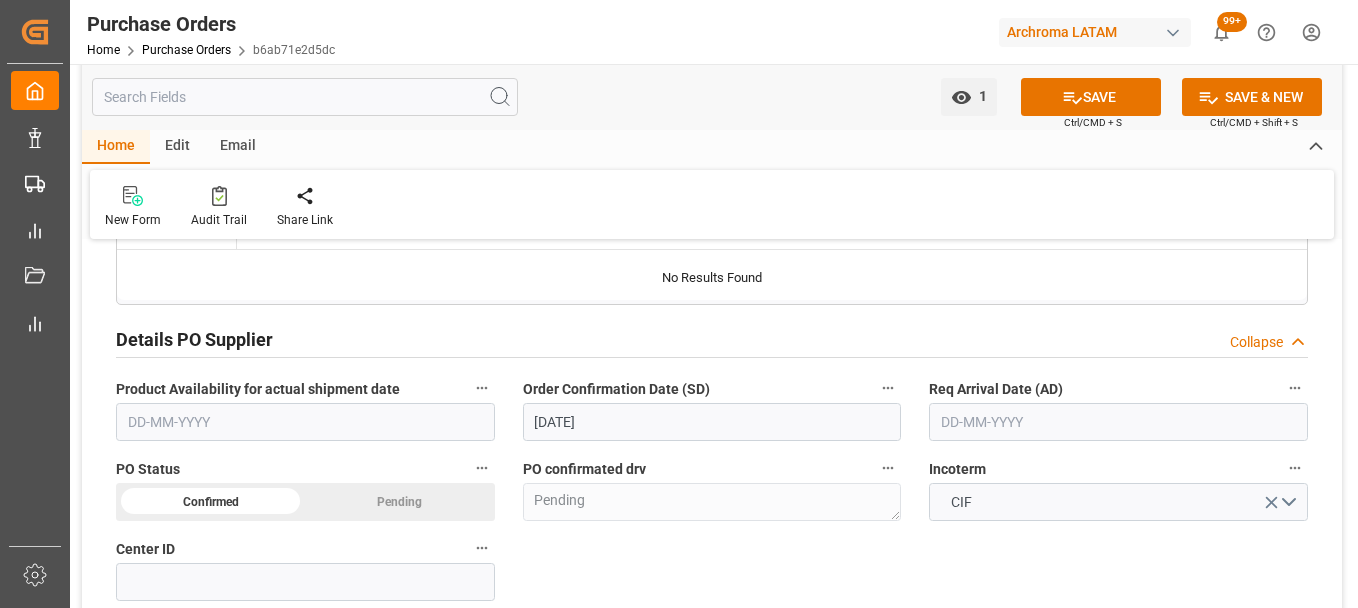 click at bounding box center (1118, 422) 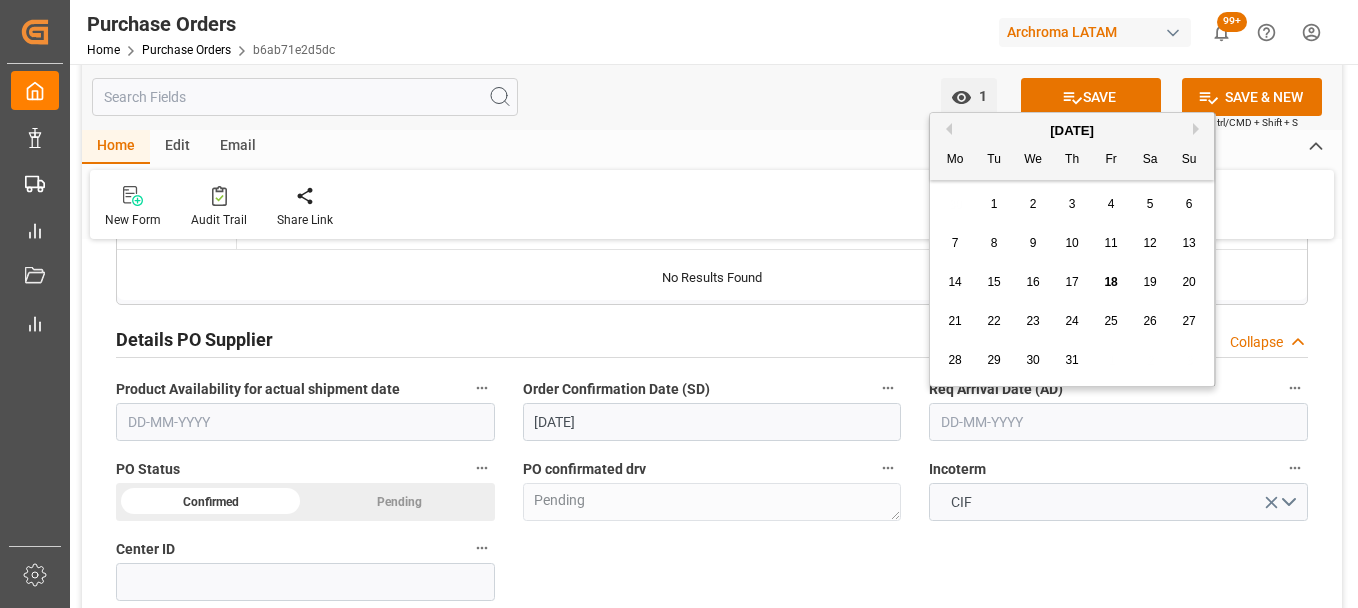 click on "30 1 2 3 4 5 6" at bounding box center (1072, 204) 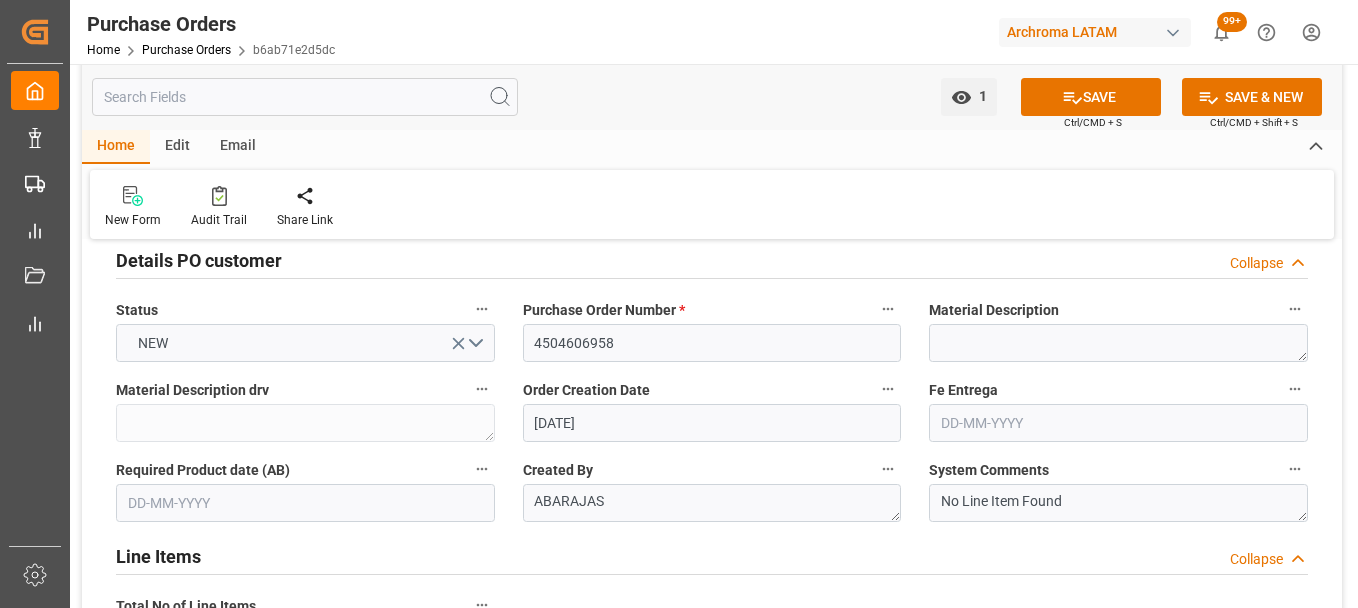 scroll, scrollTop: 0, scrollLeft: 0, axis: both 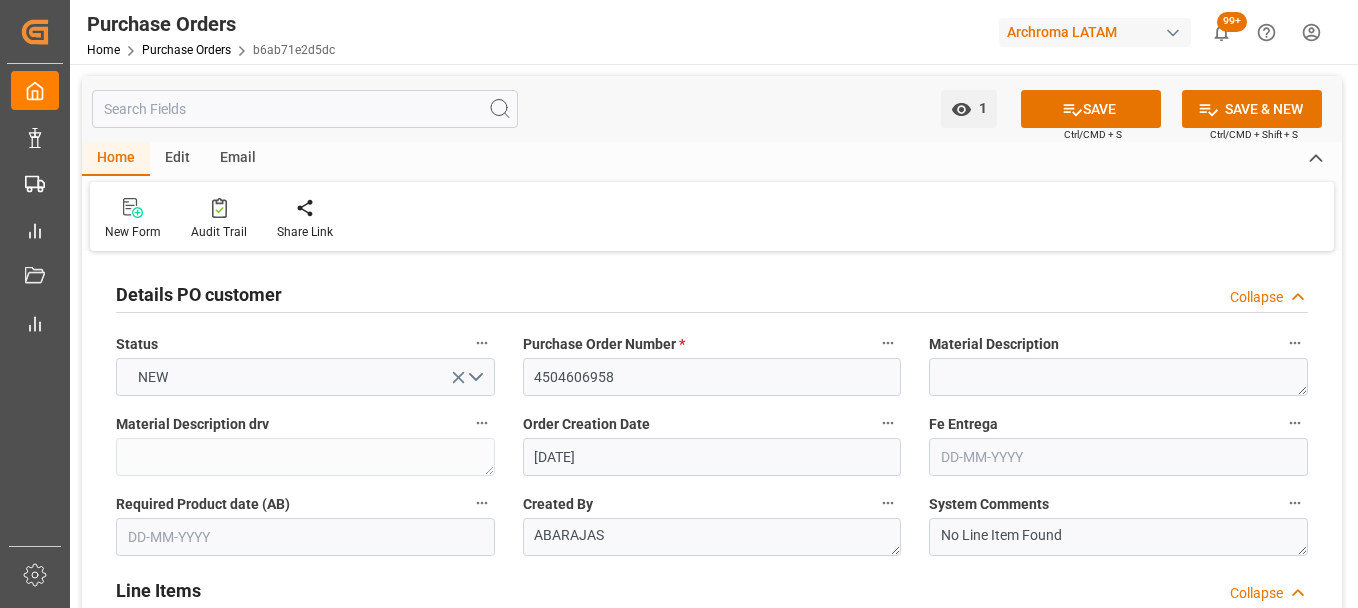click at bounding box center [1118, 457] 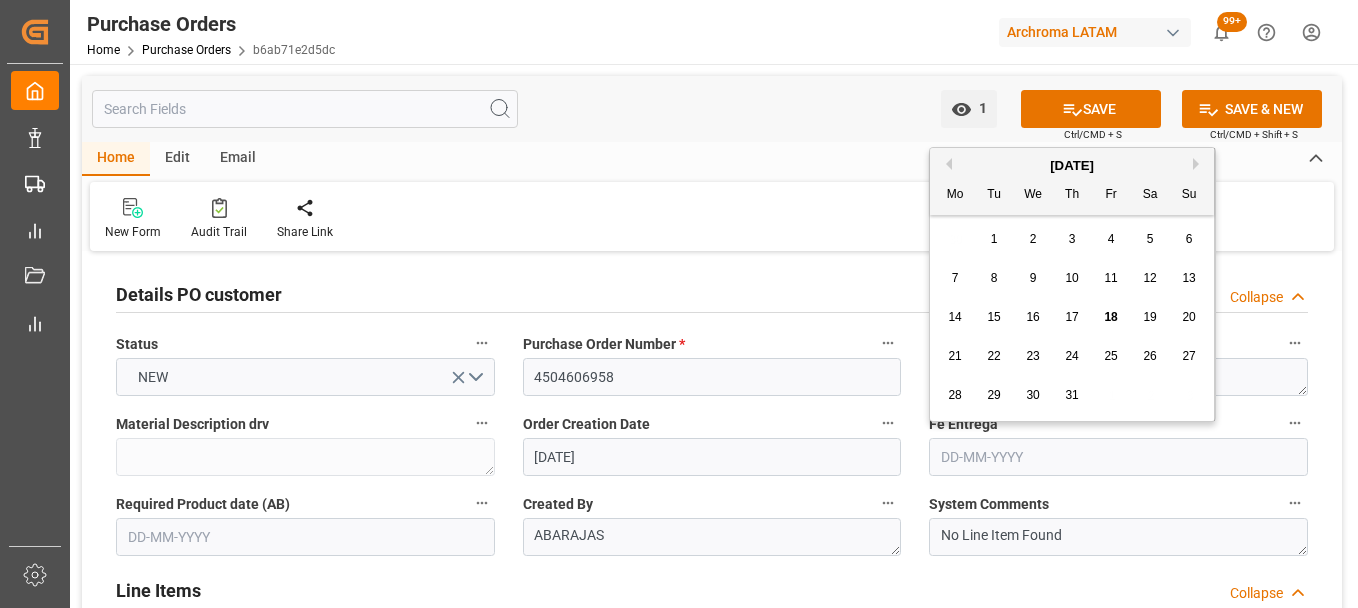 click on "Next Month" at bounding box center [1199, 164] 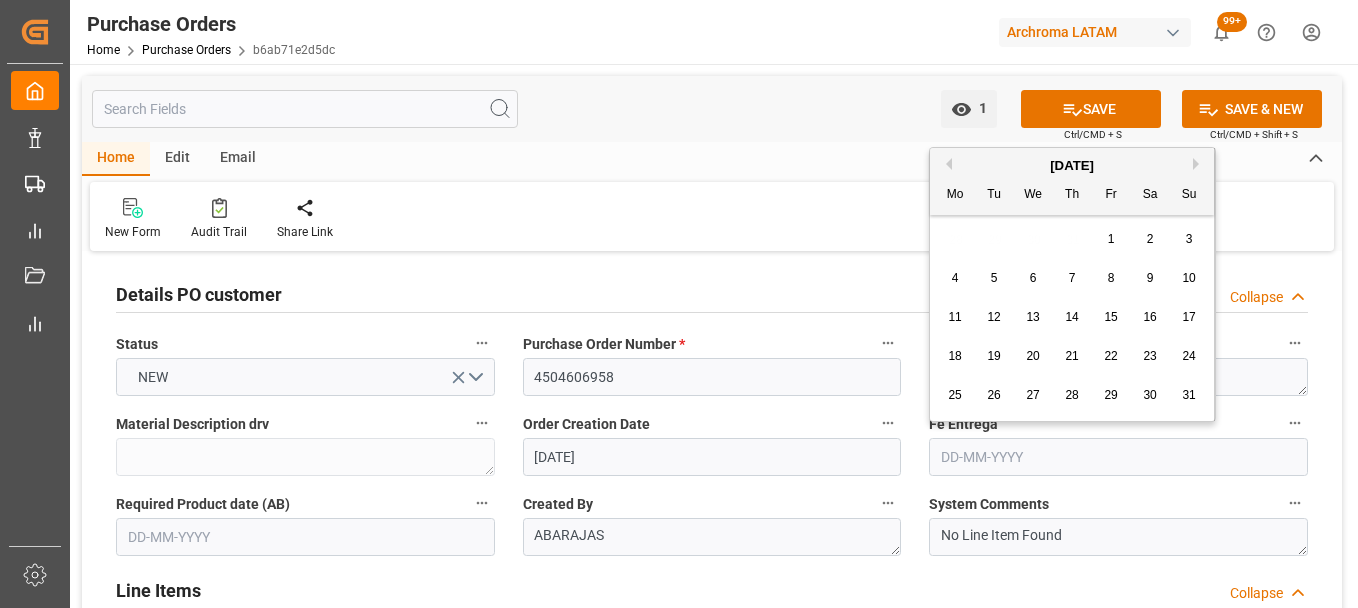 click on "8" at bounding box center [1111, 279] 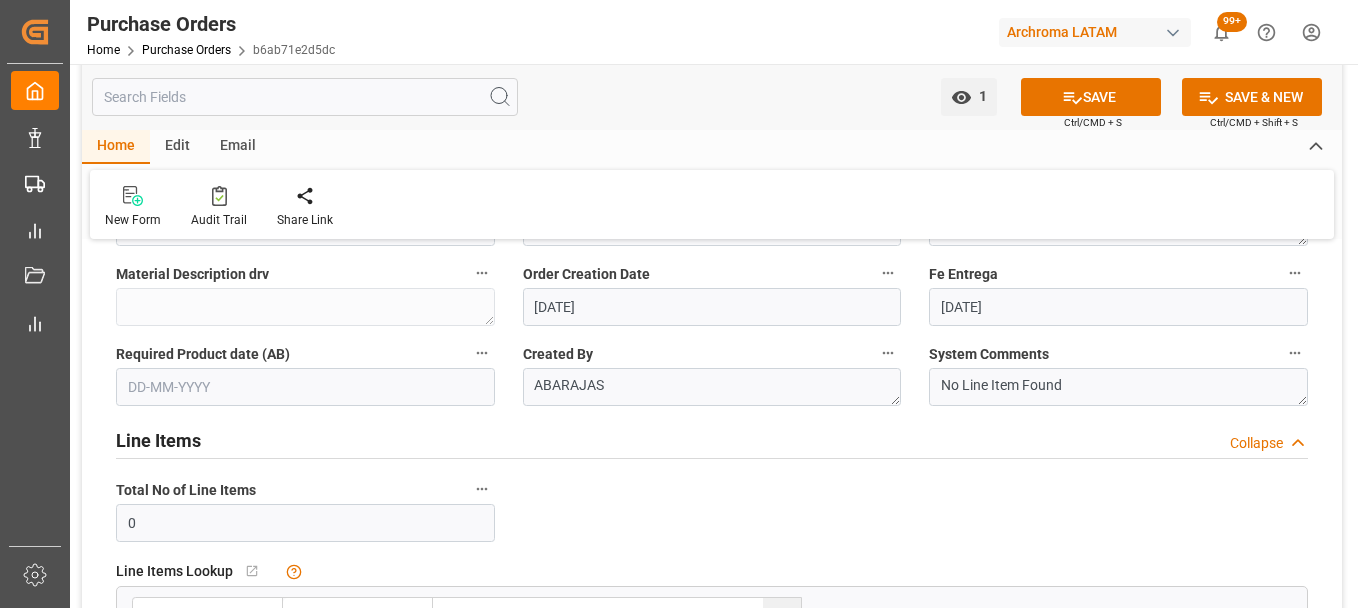 scroll, scrollTop: 200, scrollLeft: 0, axis: vertical 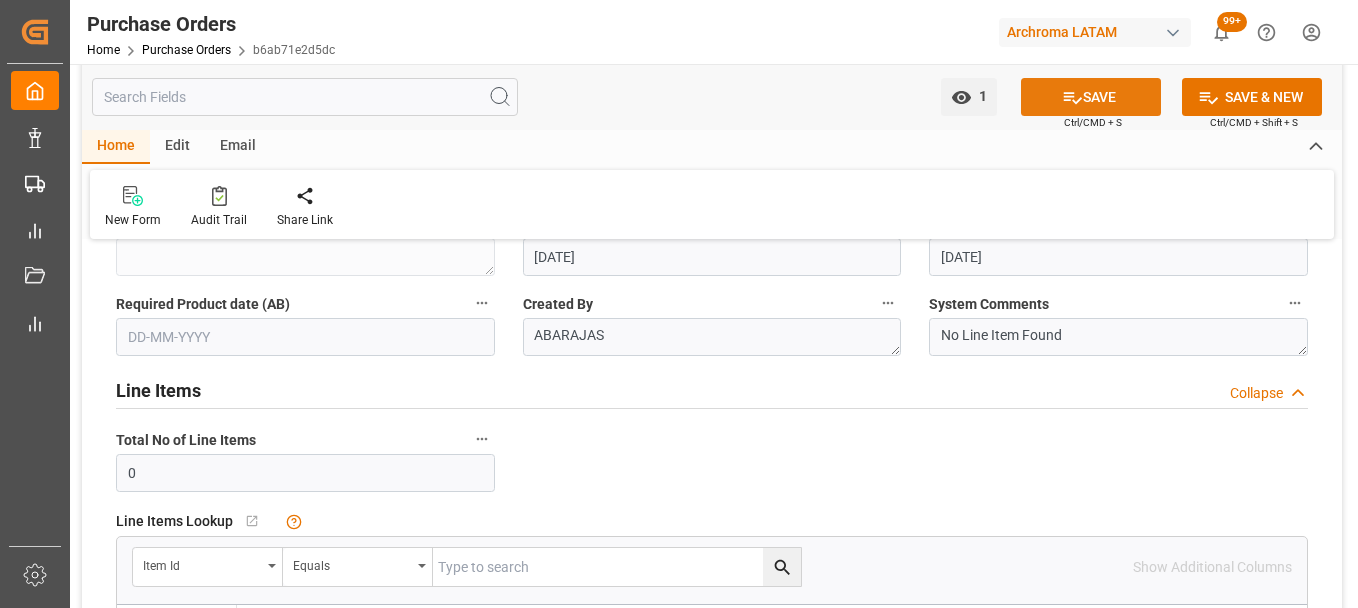 click 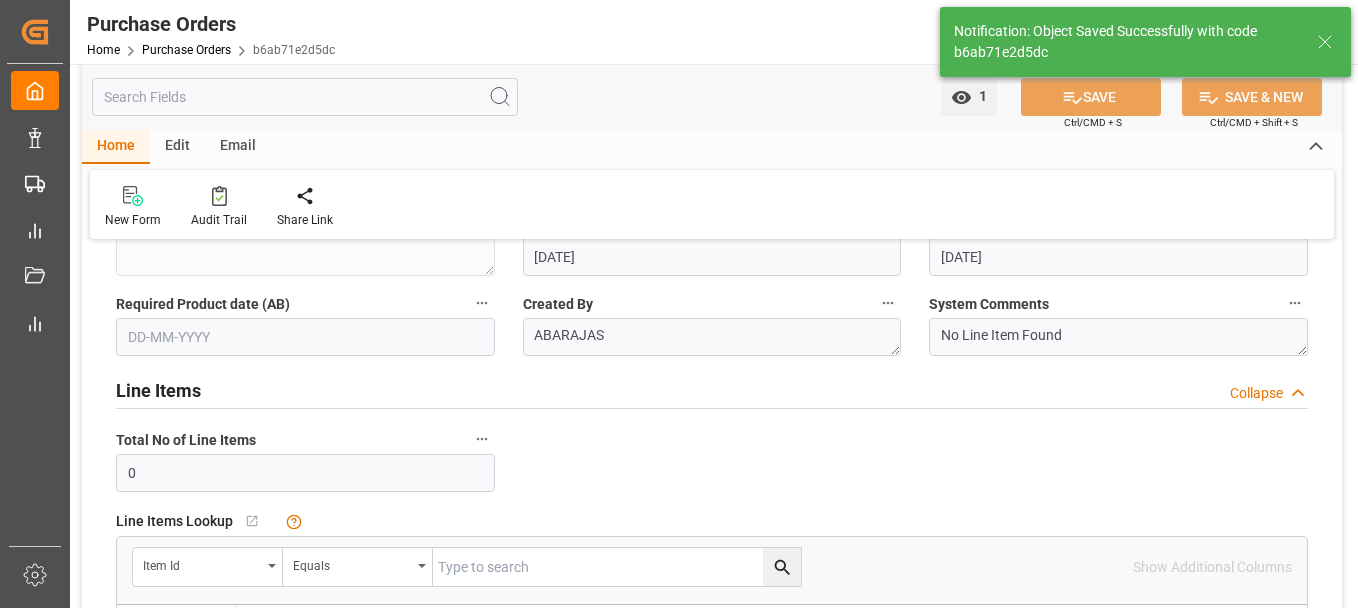 type on "Confirmed" 